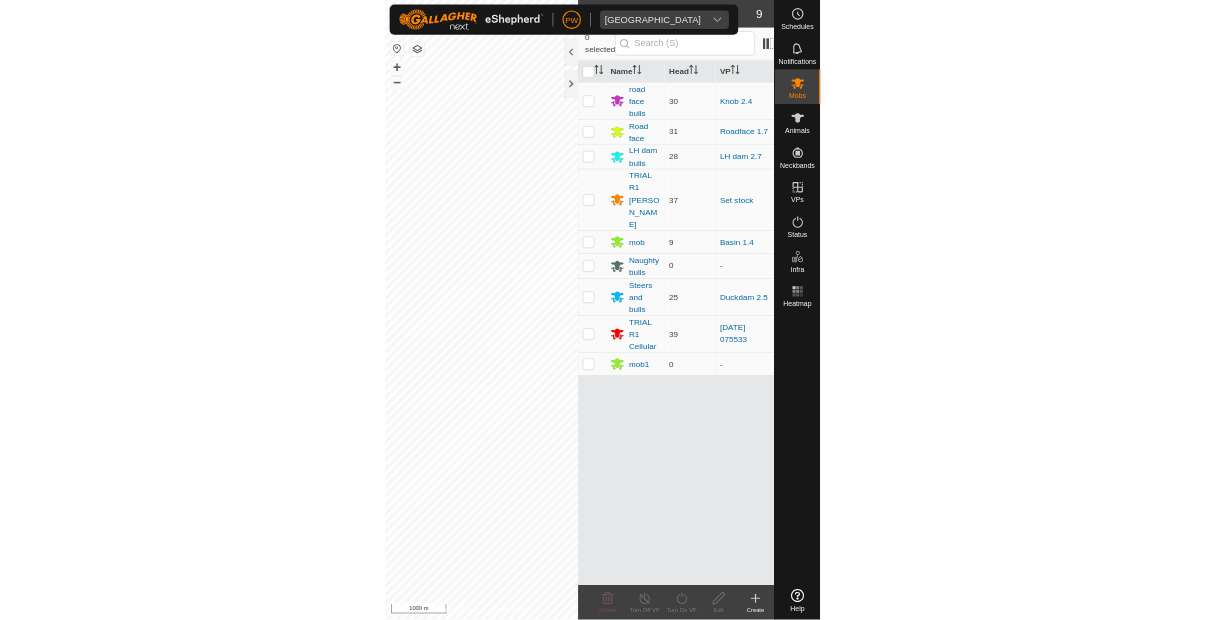 scroll, scrollTop: 0, scrollLeft: 0, axis: both 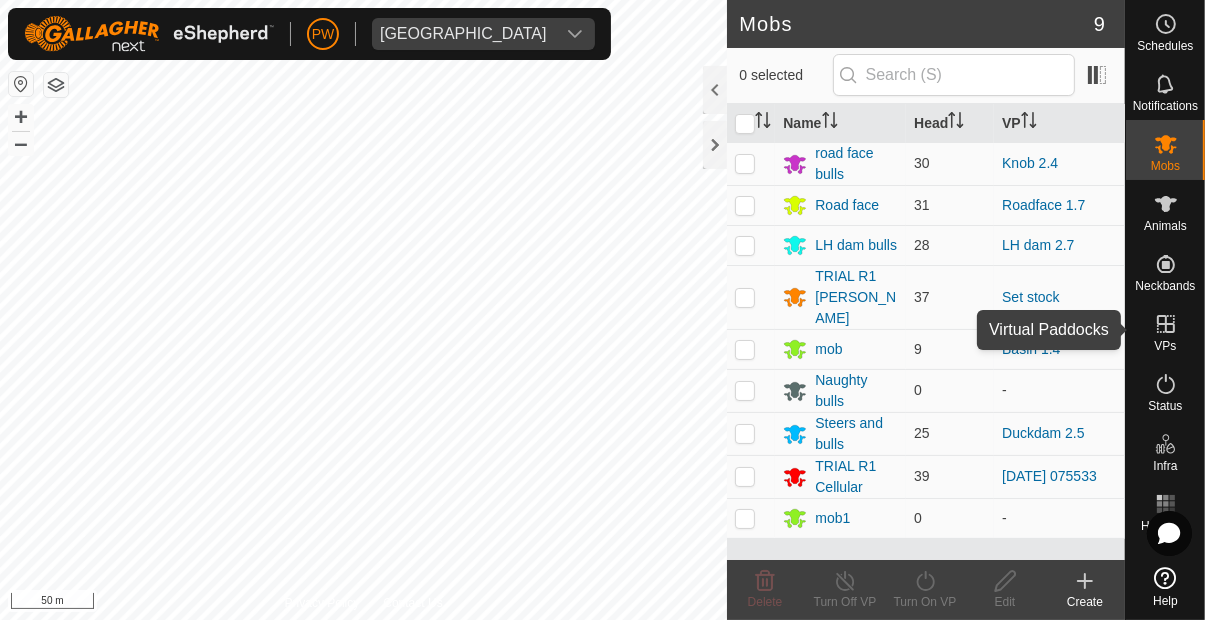 click 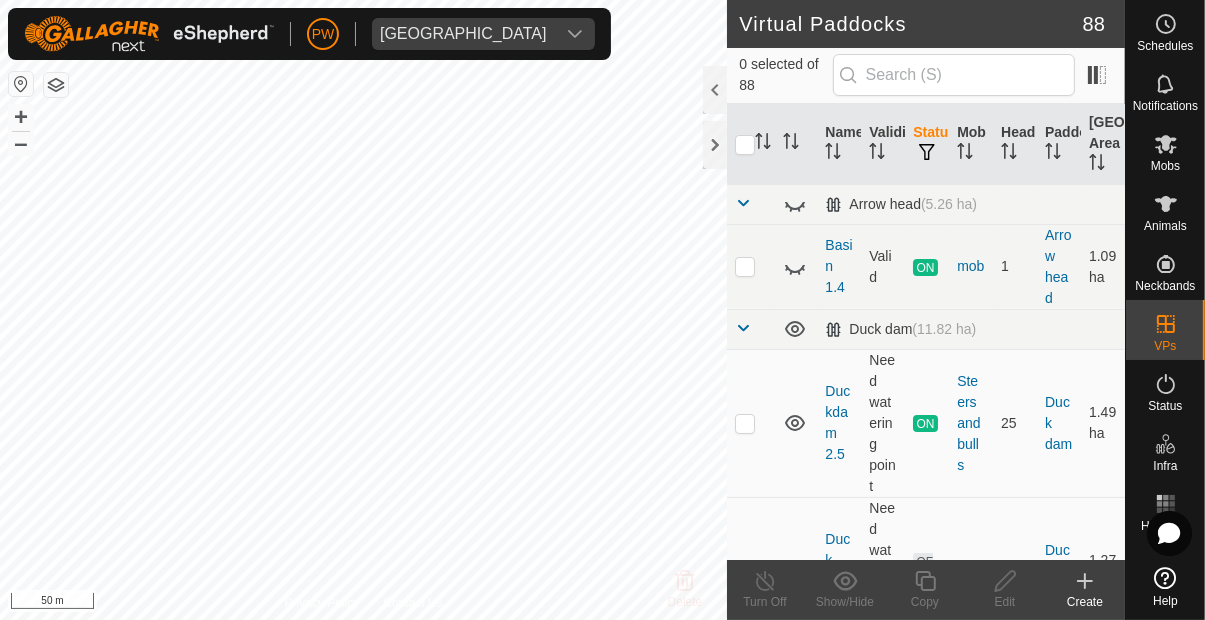 click at bounding box center (751, 423) 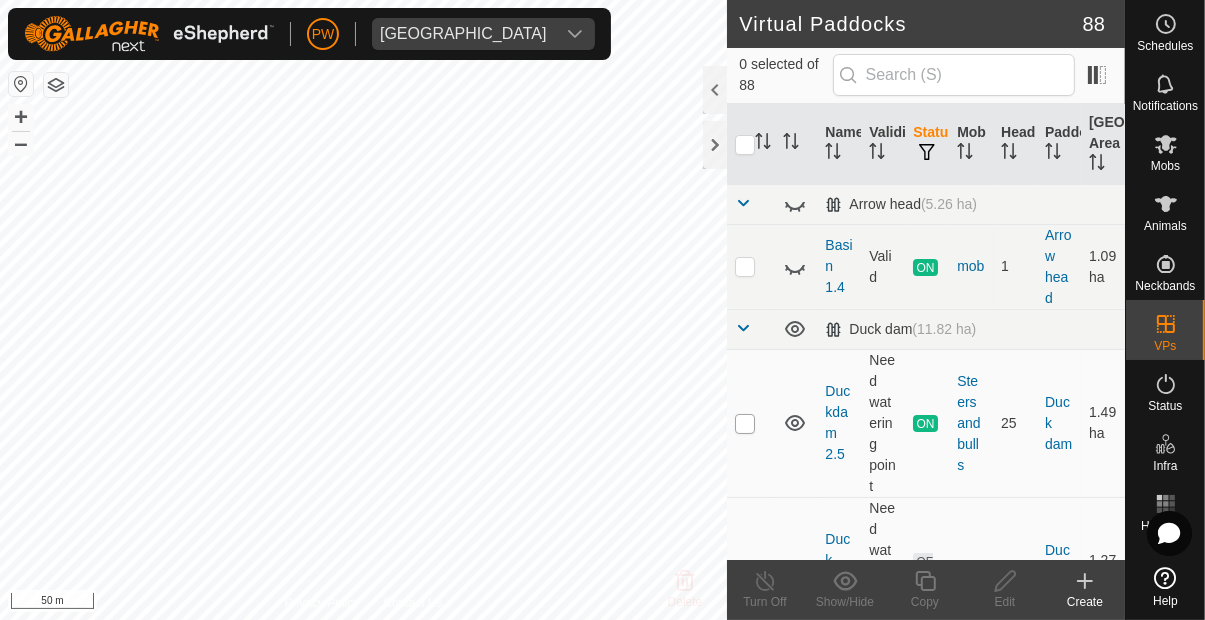 click at bounding box center (745, 424) 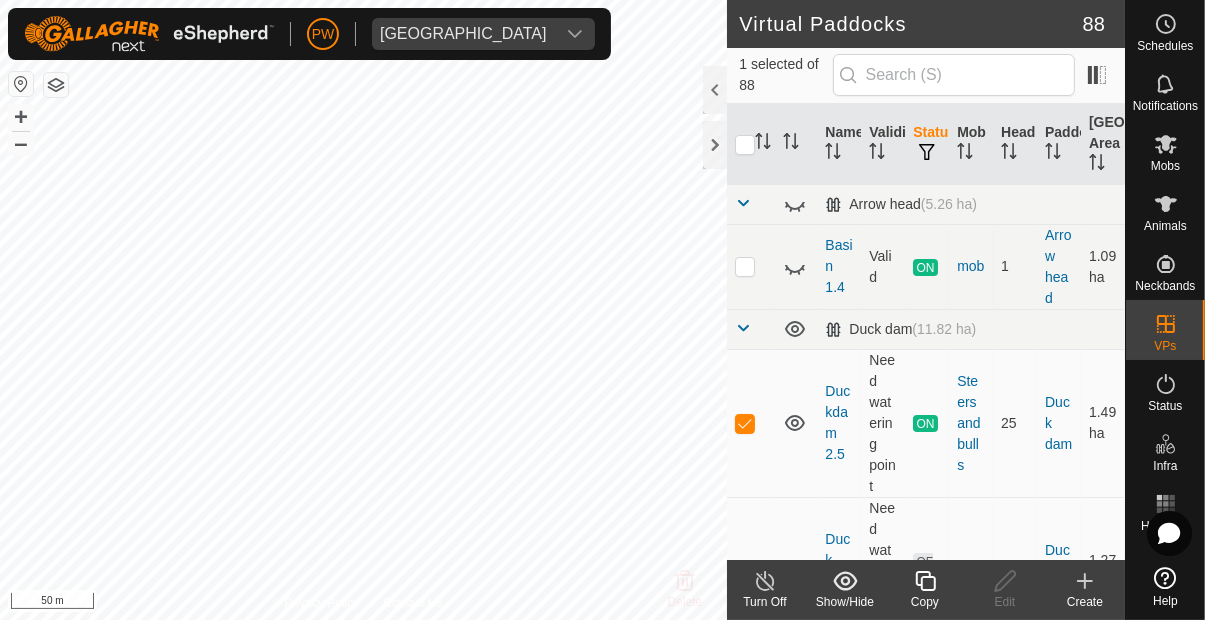 click 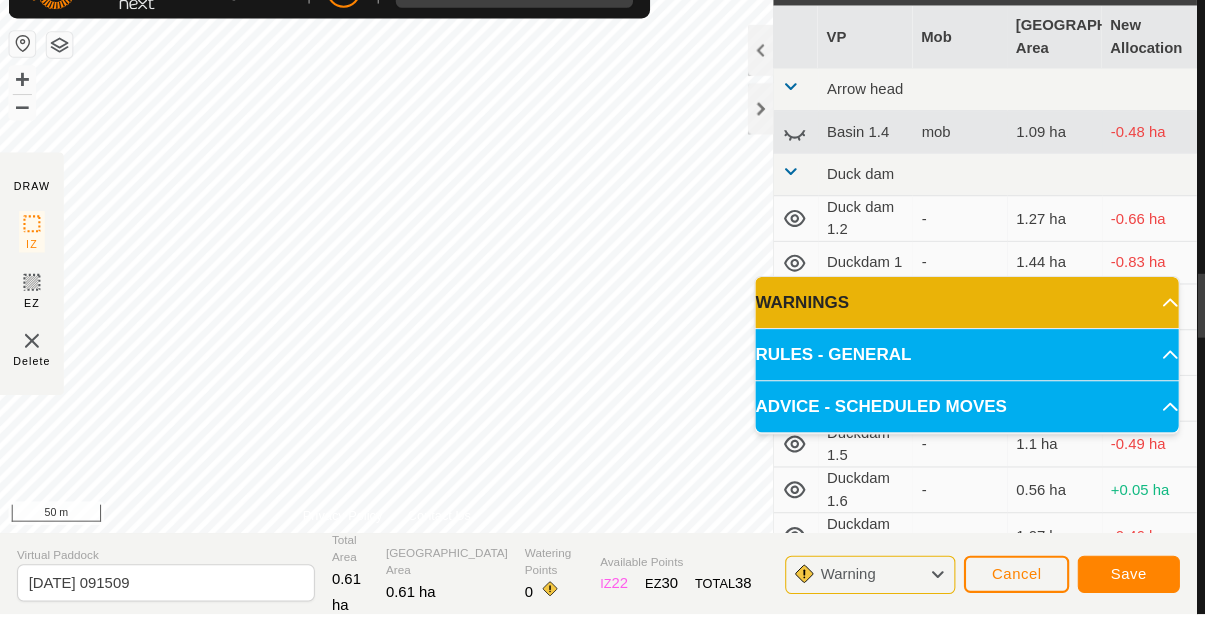 scroll, scrollTop: 0, scrollLeft: 0, axis: both 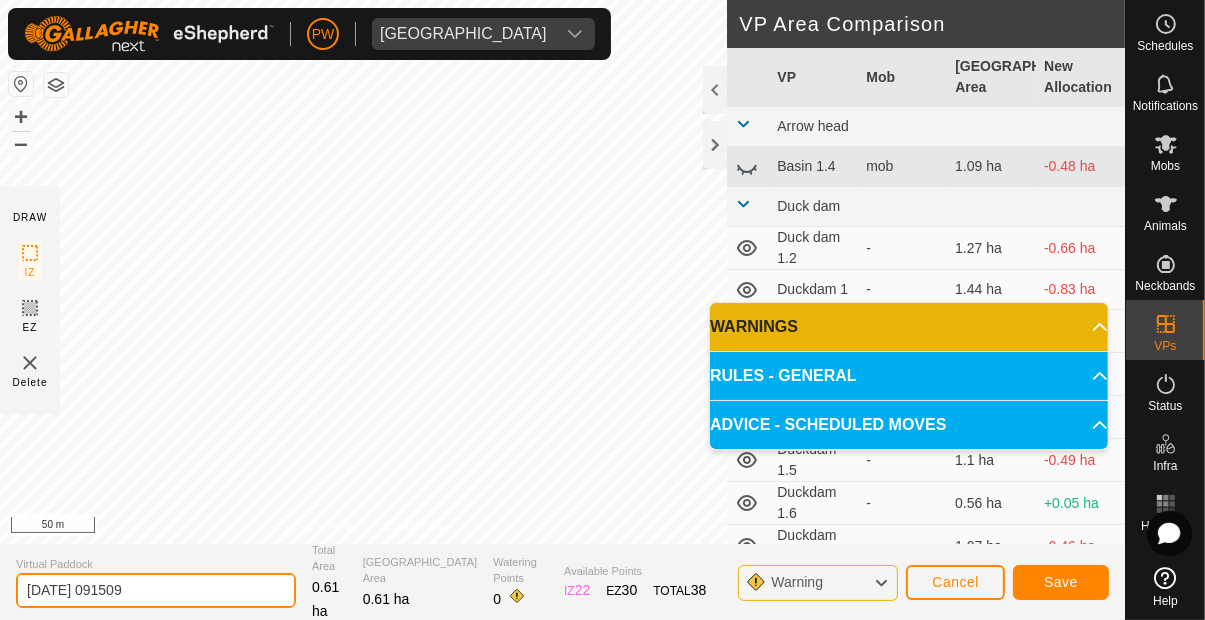 click on "[DATE] 091509" 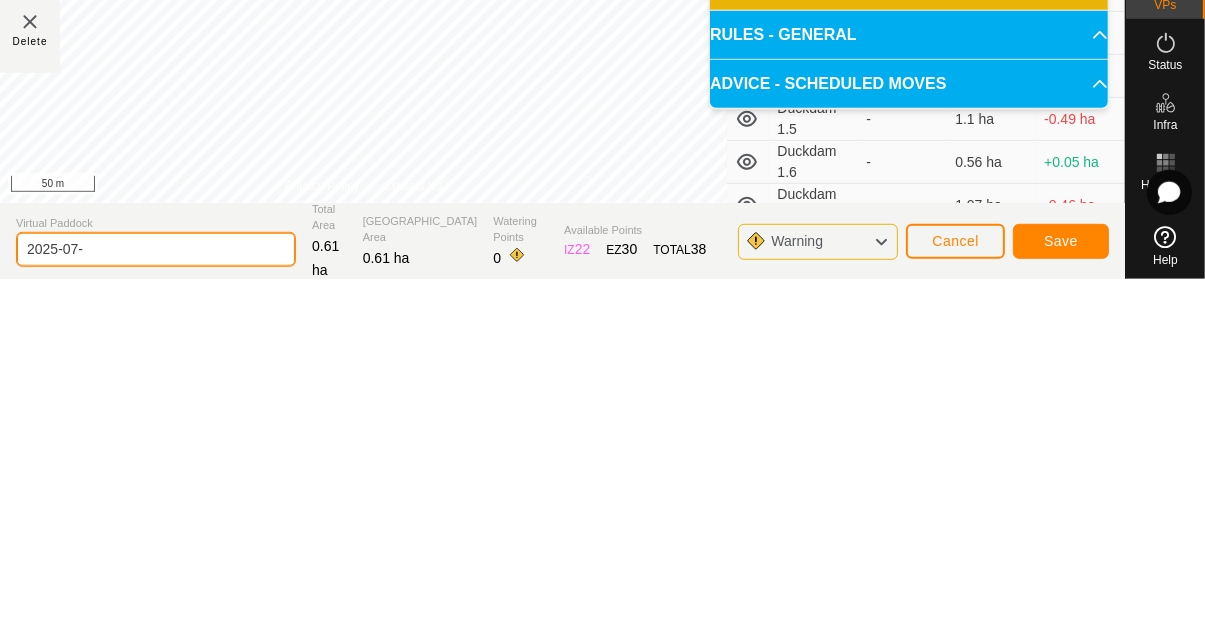 type on "2025-07" 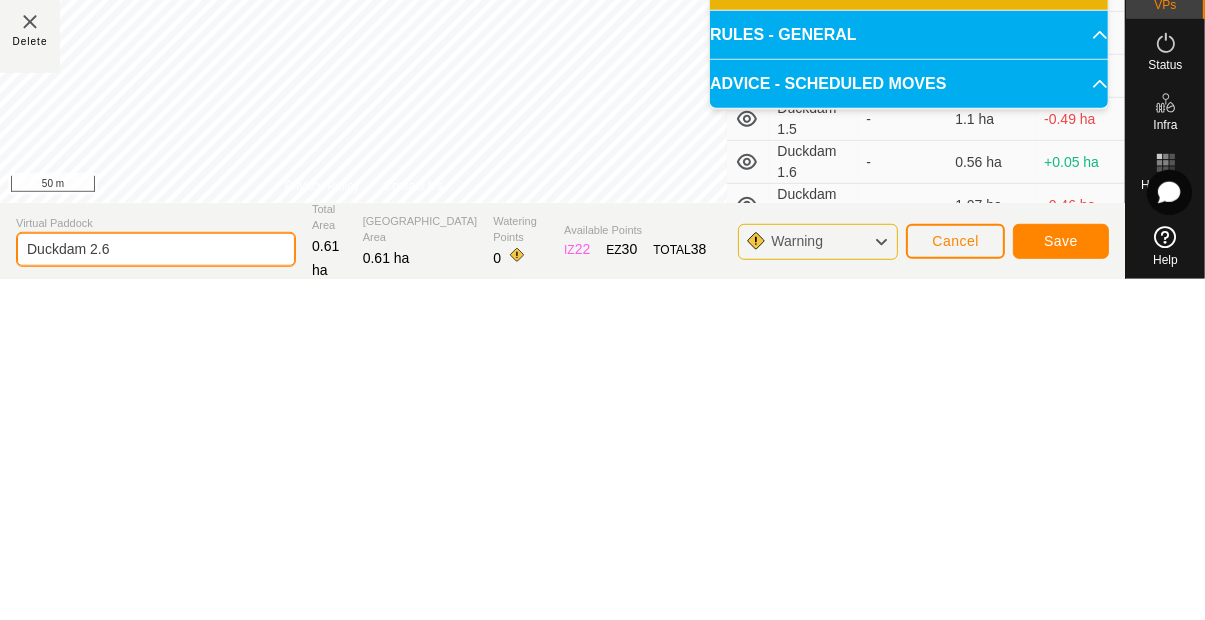 type on "Duckdam 2.6" 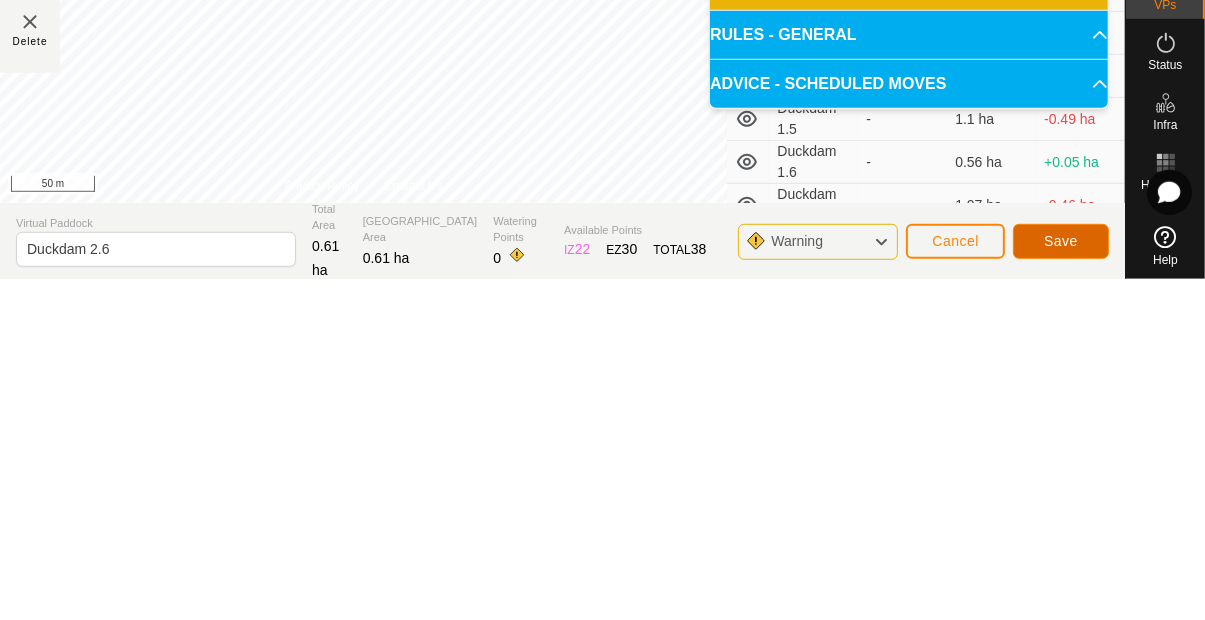 click on "Save" 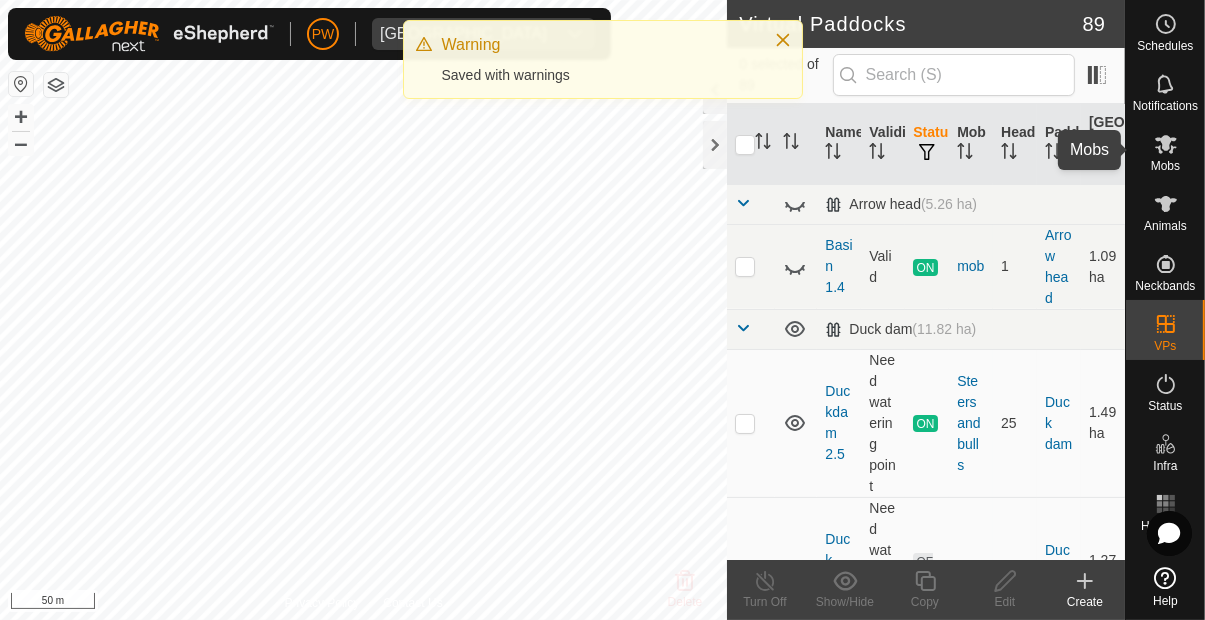 click 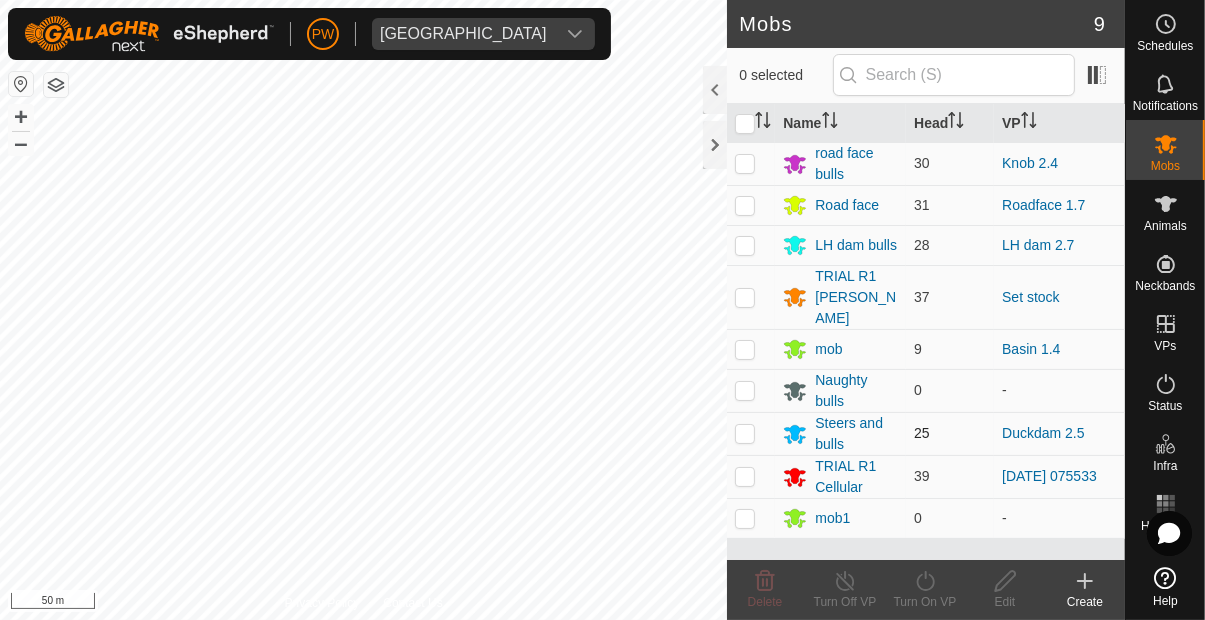 click at bounding box center (745, 433) 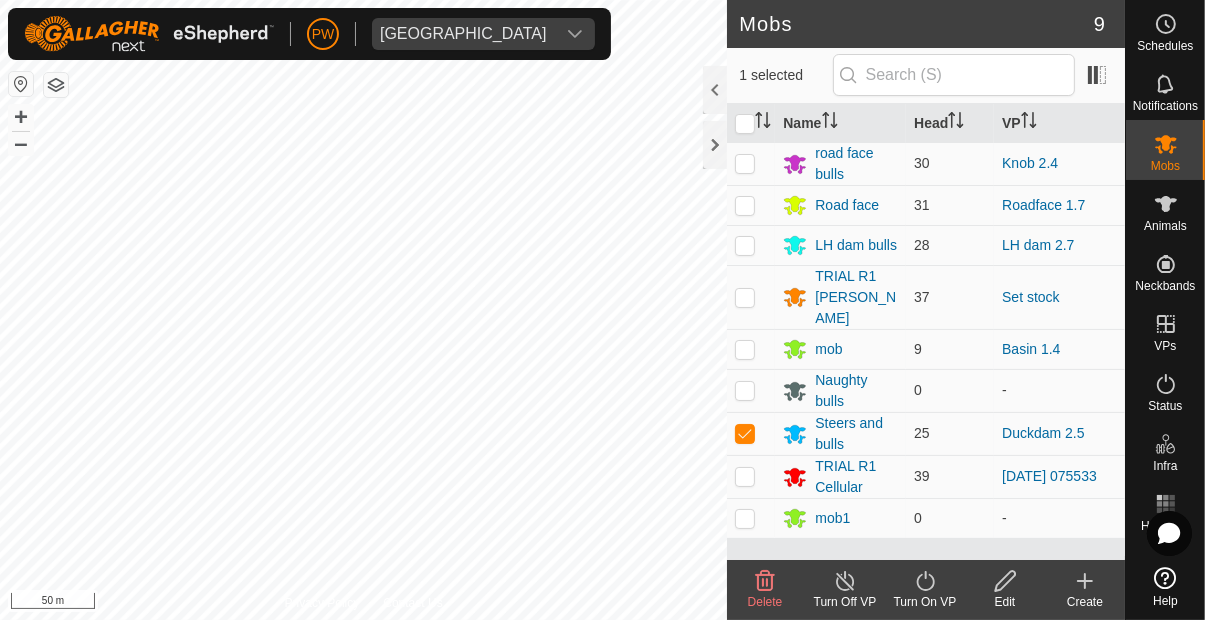click 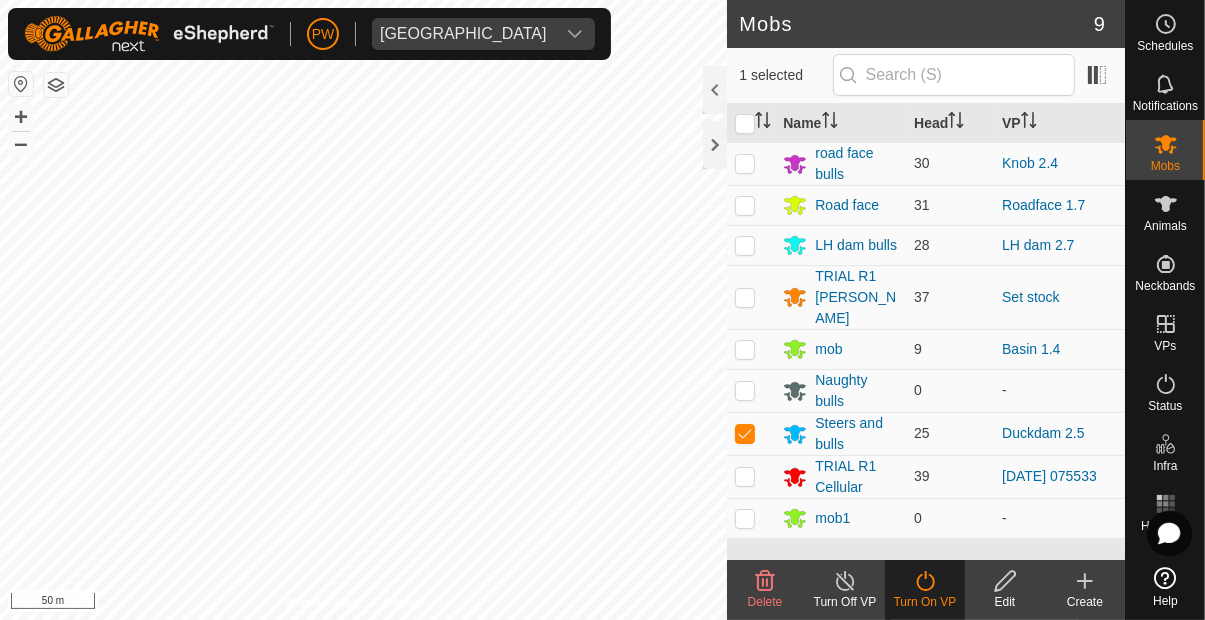 click on "Now" at bounding box center [985, 683] 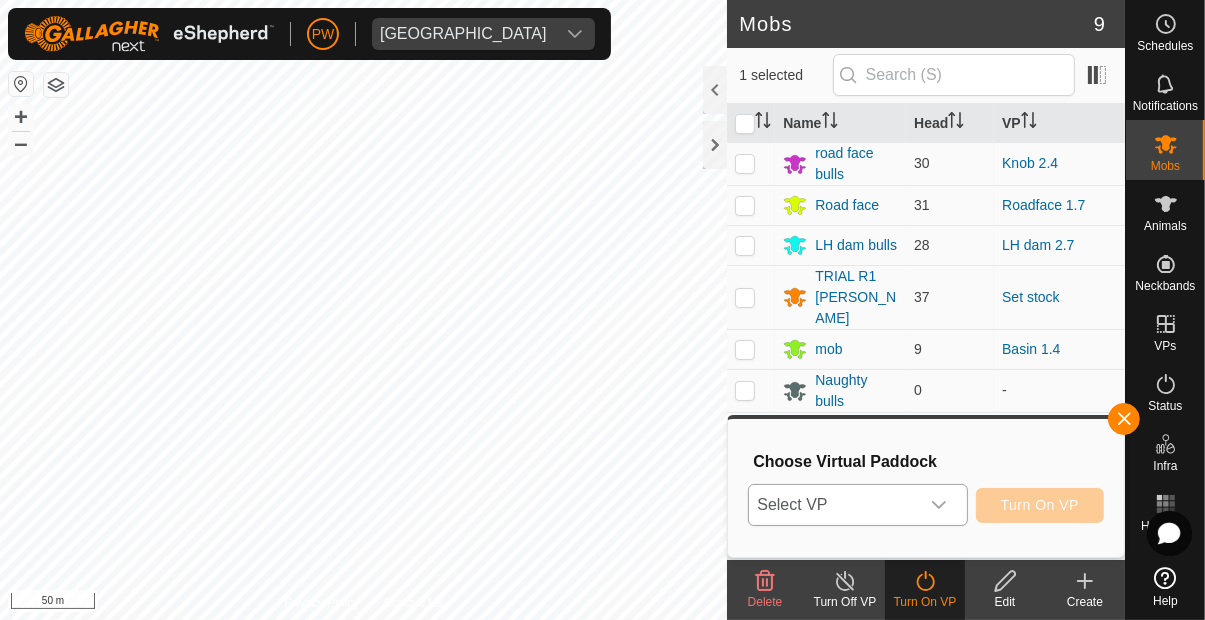 click 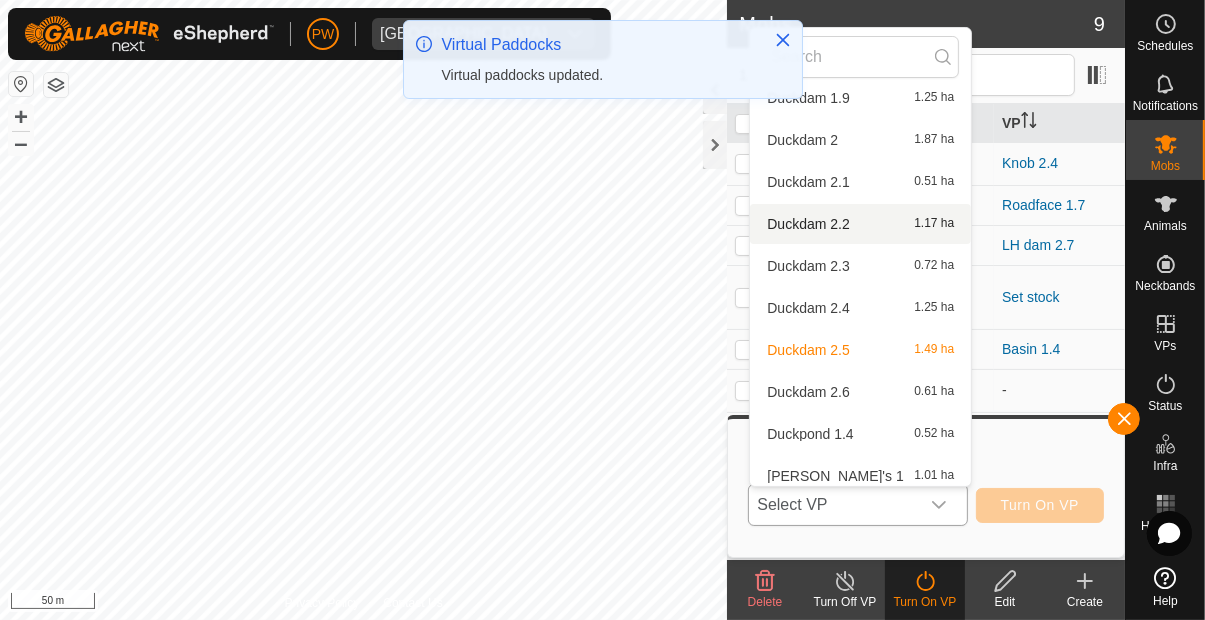 scroll, scrollTop: 522, scrollLeft: 0, axis: vertical 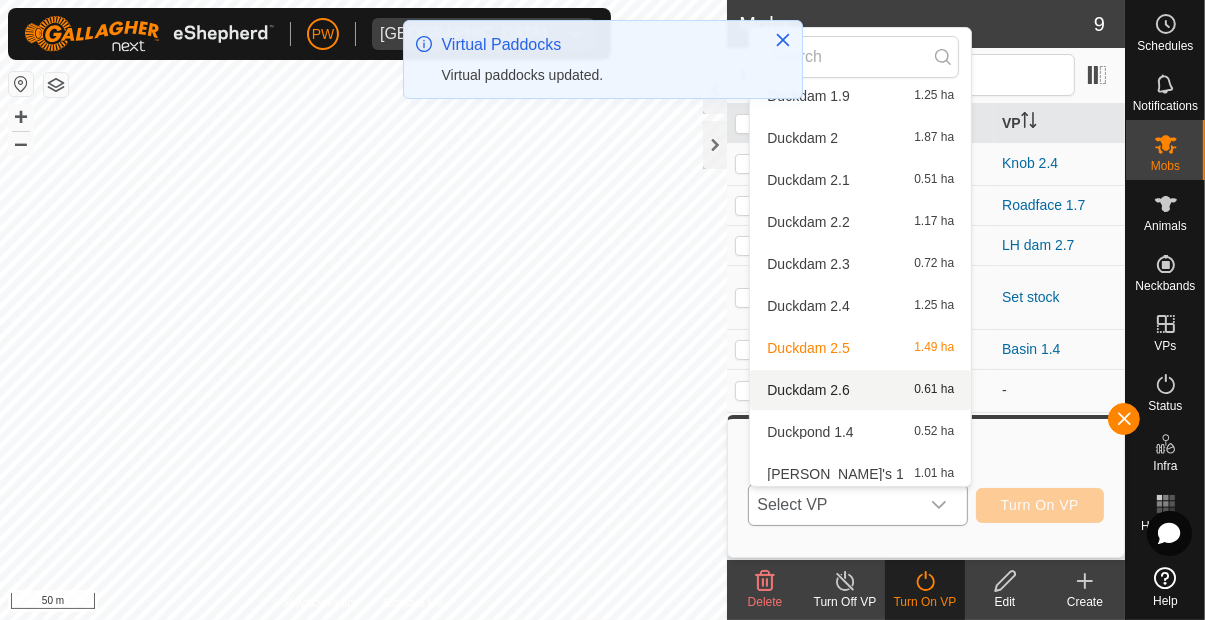 click on "Duckdam 2.6  0.61 ha" at bounding box center (860, 390) 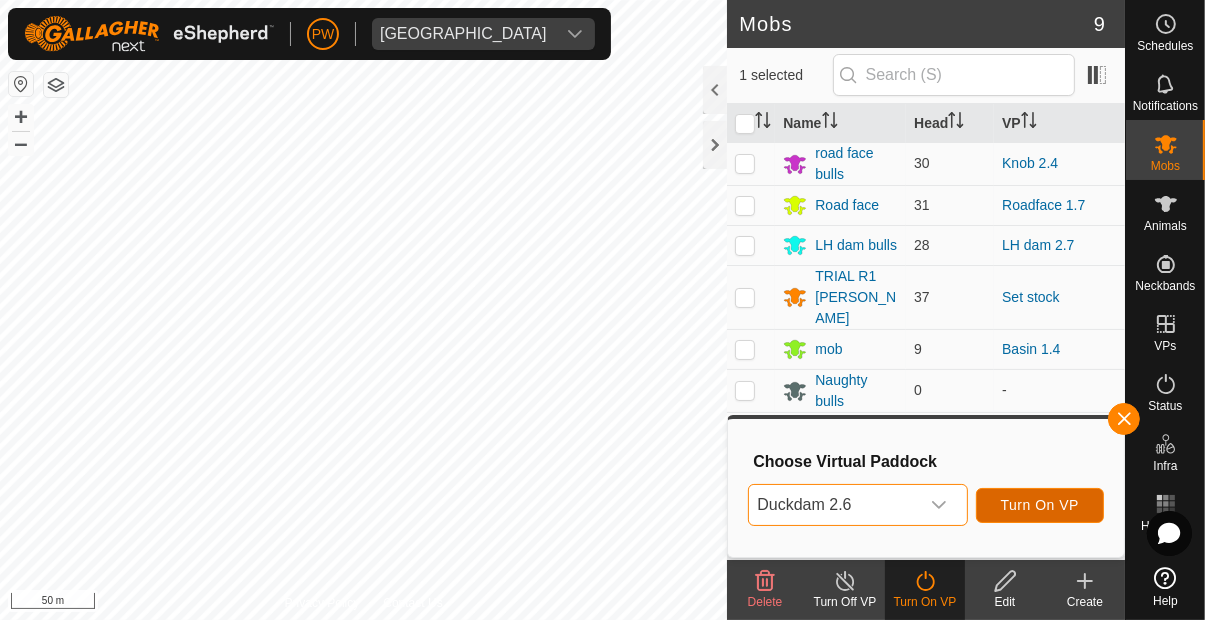 click on "Turn On VP" at bounding box center [1040, 505] 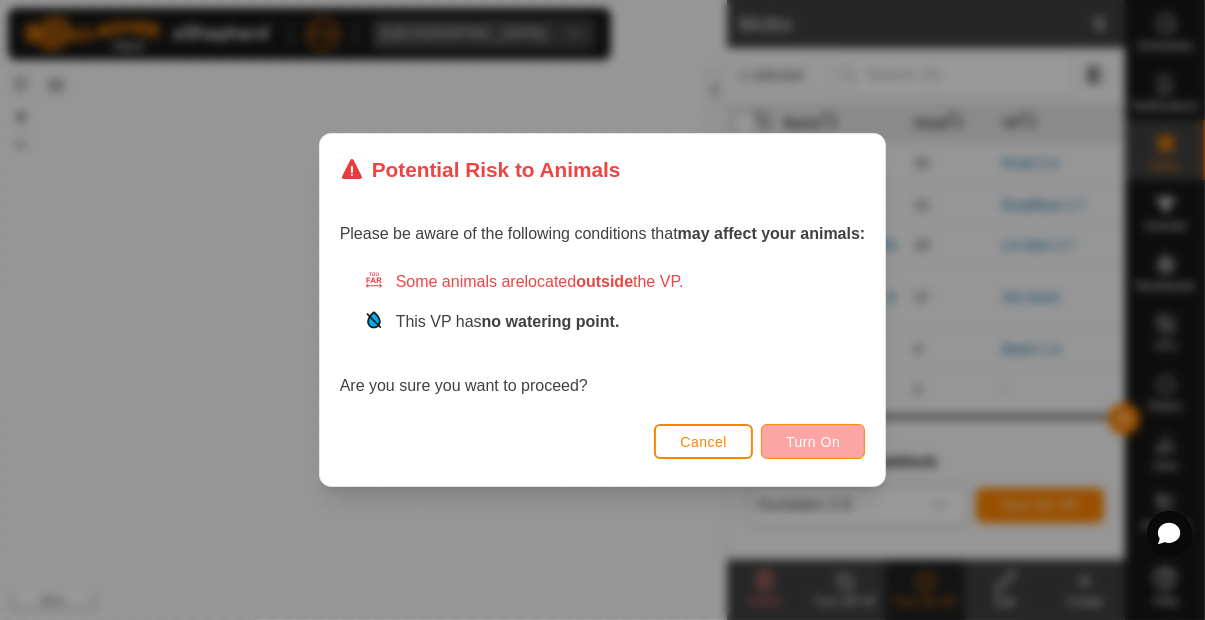 click on "Turn On" at bounding box center (813, 442) 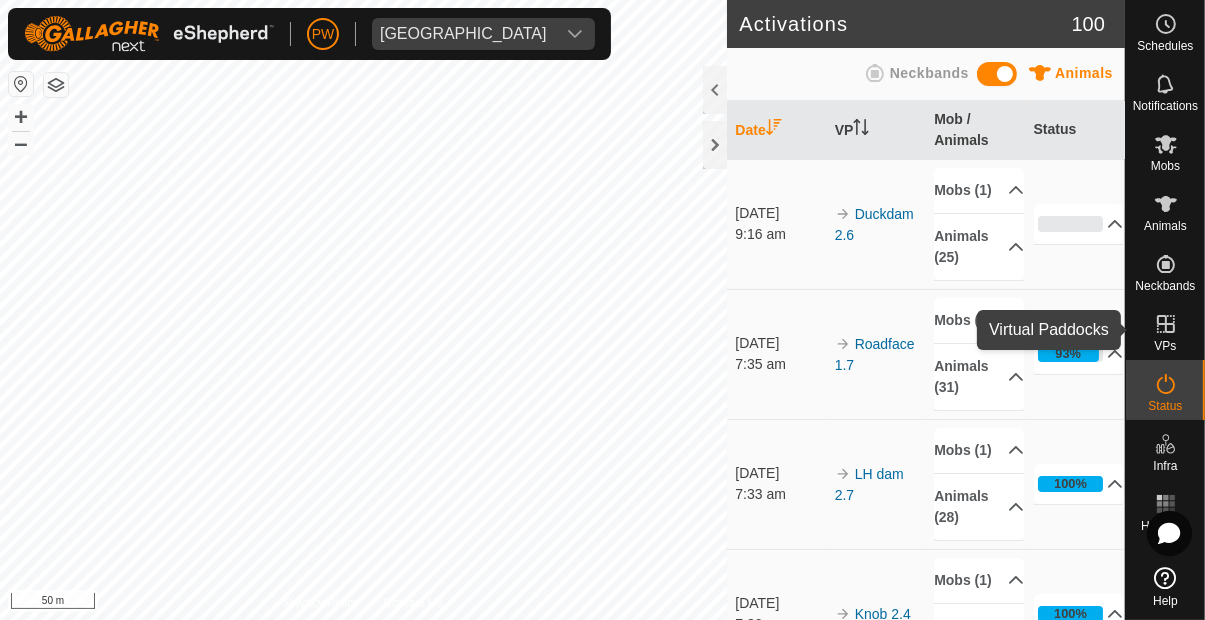 click 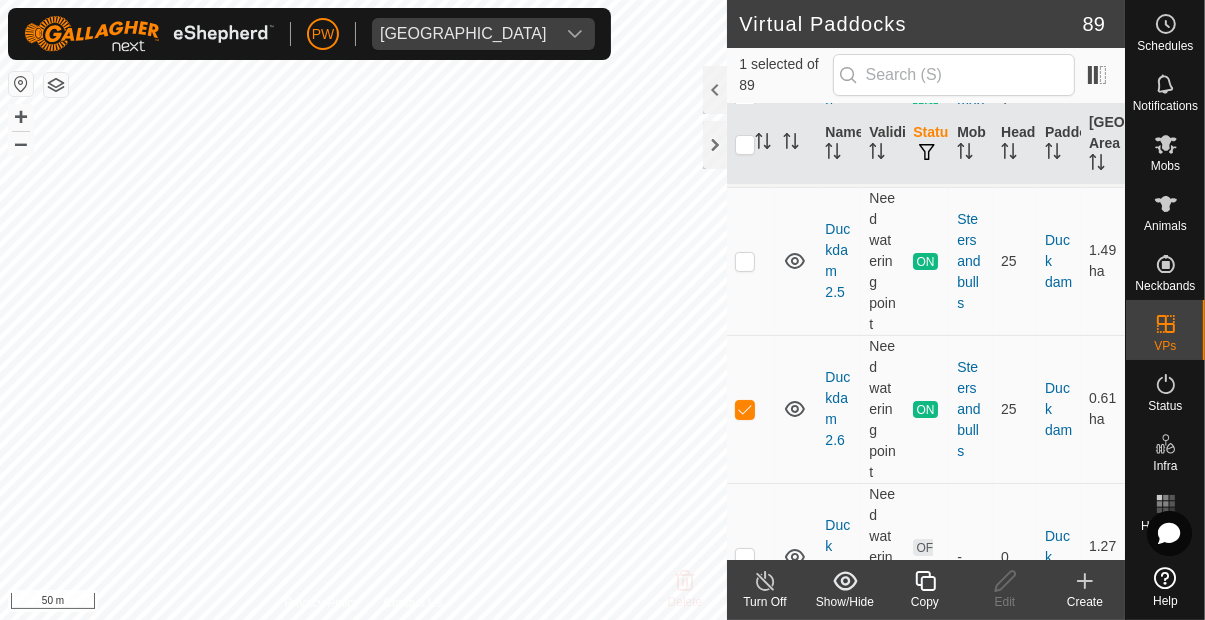 scroll, scrollTop: 163, scrollLeft: 0, axis: vertical 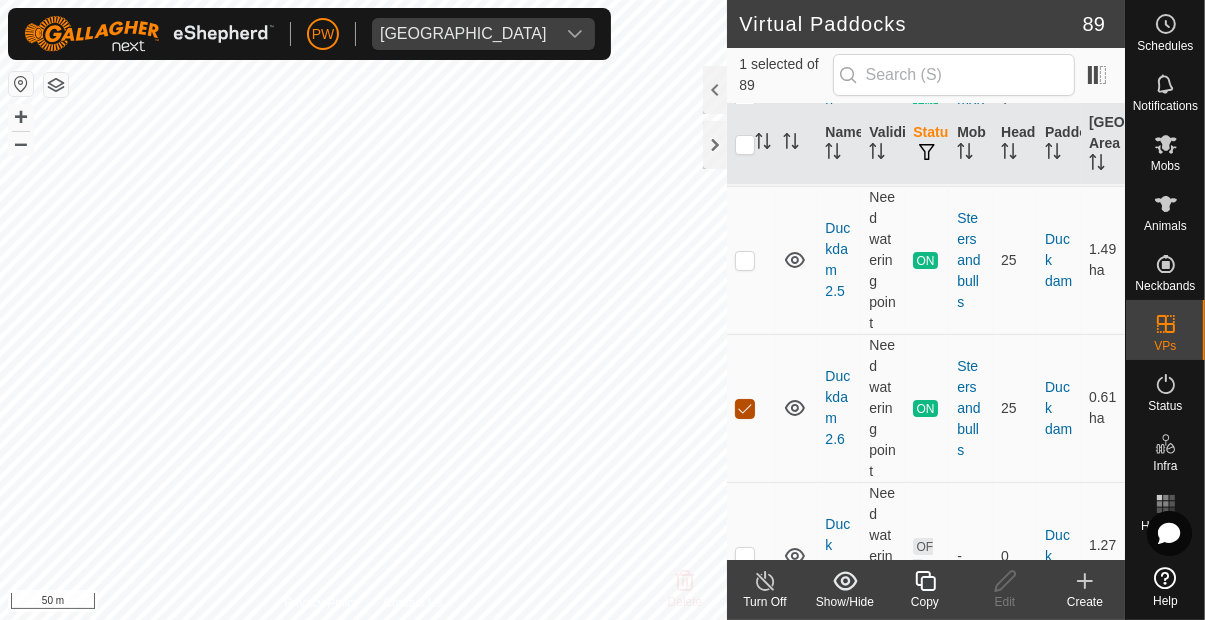 click at bounding box center (745, 409) 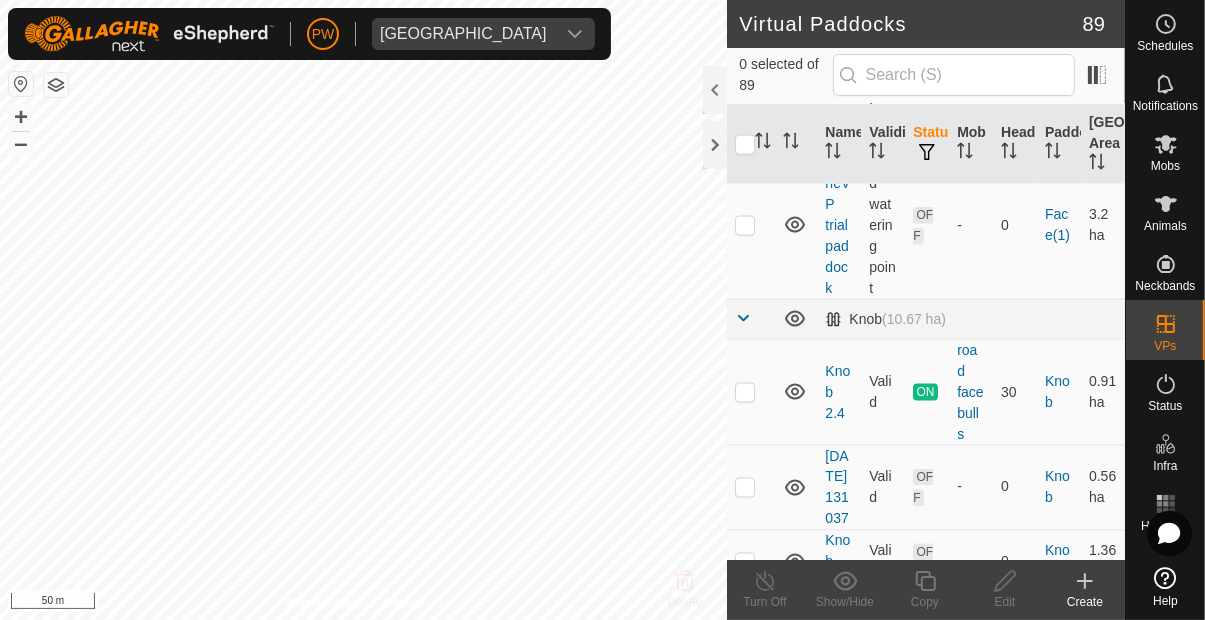 scroll, scrollTop: 3060, scrollLeft: 0, axis: vertical 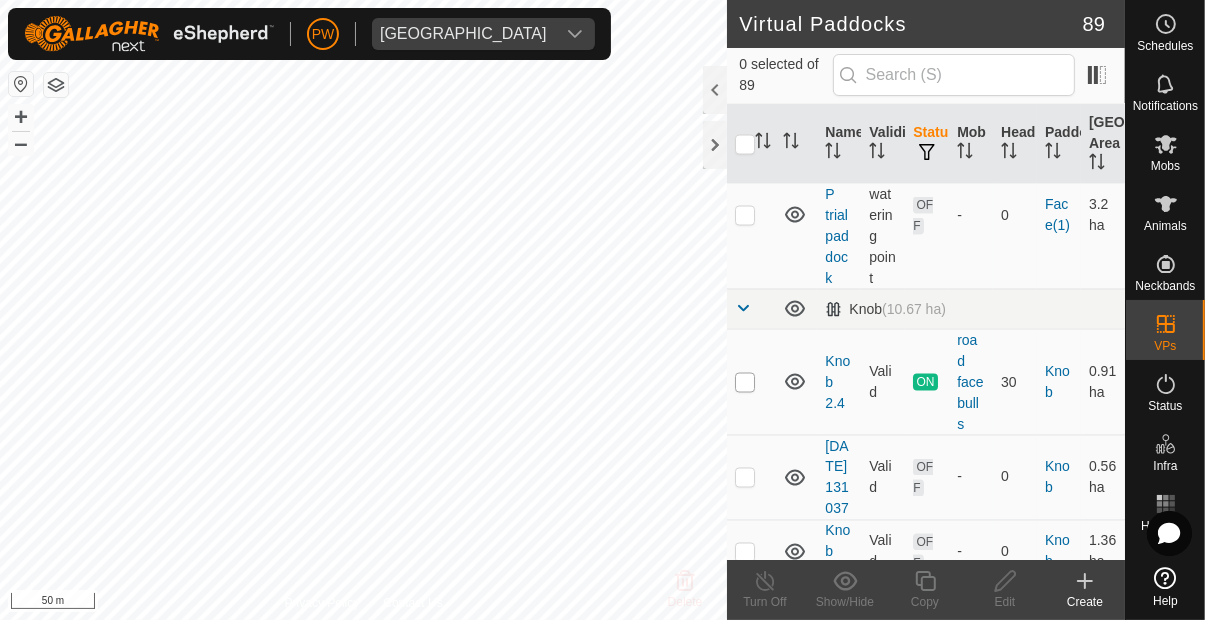 click at bounding box center [745, 383] 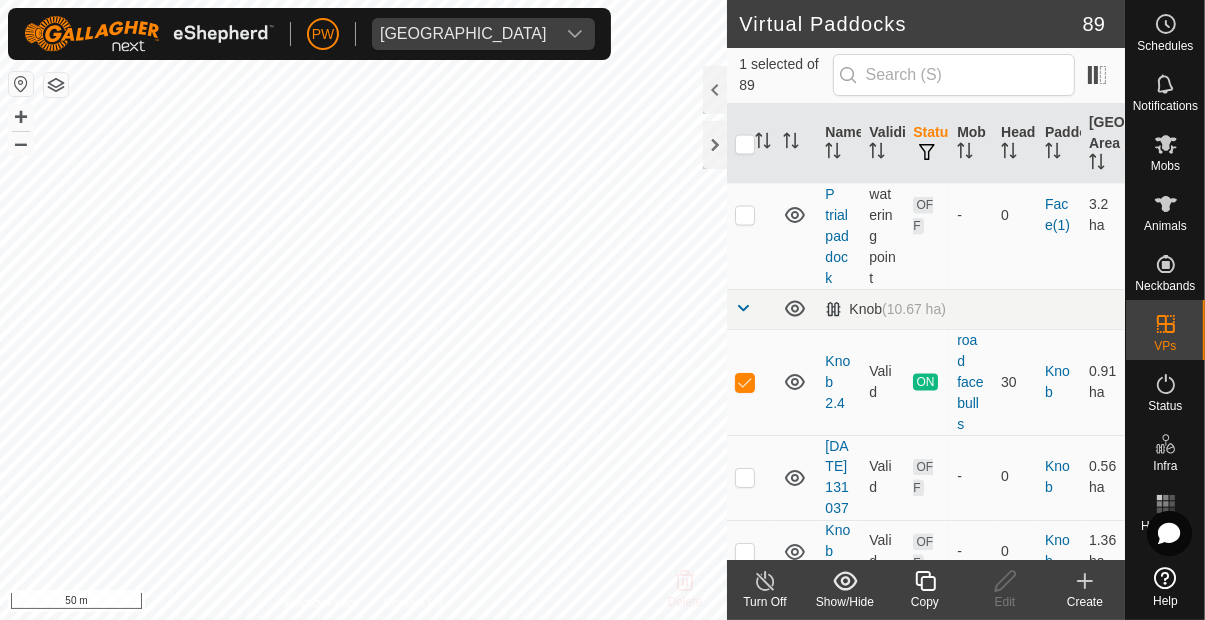 click 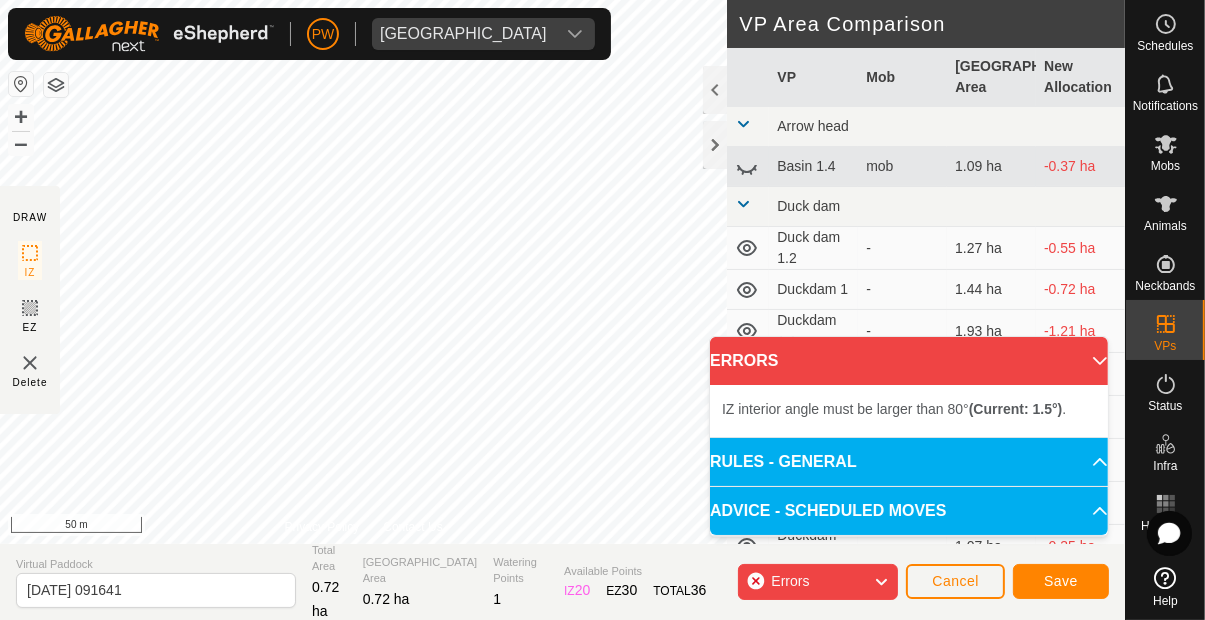 click on "IZ interior angle must be larger than 80°  (Current: 1.5°) ." at bounding box center [569, 305] 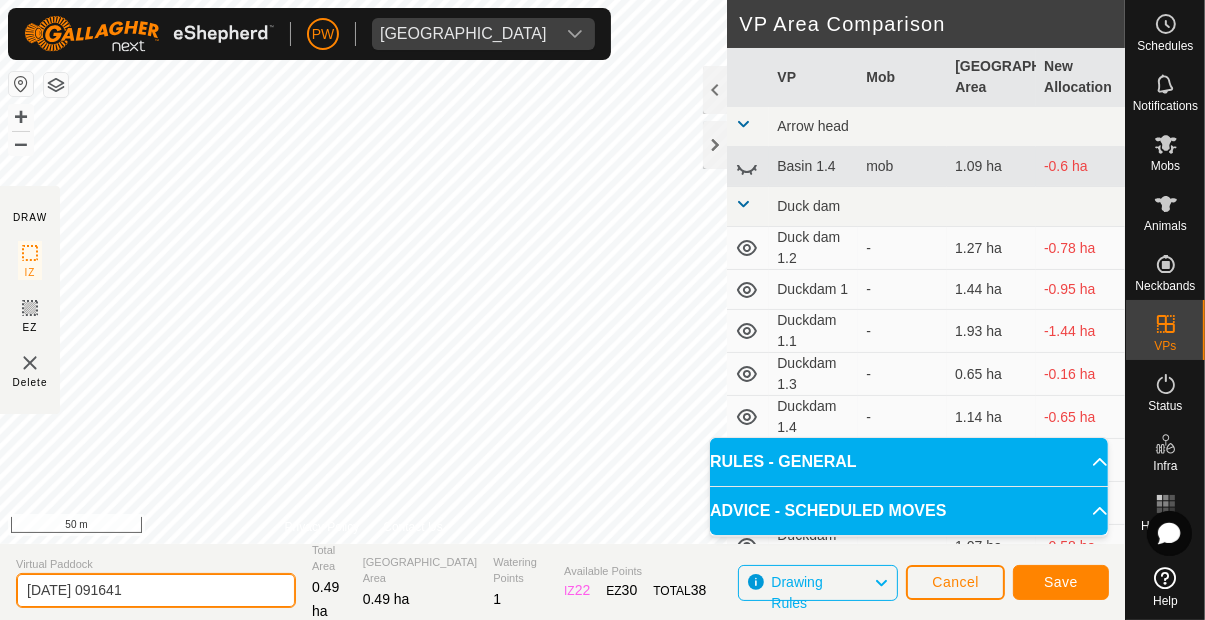 click on "[DATE] 091641" 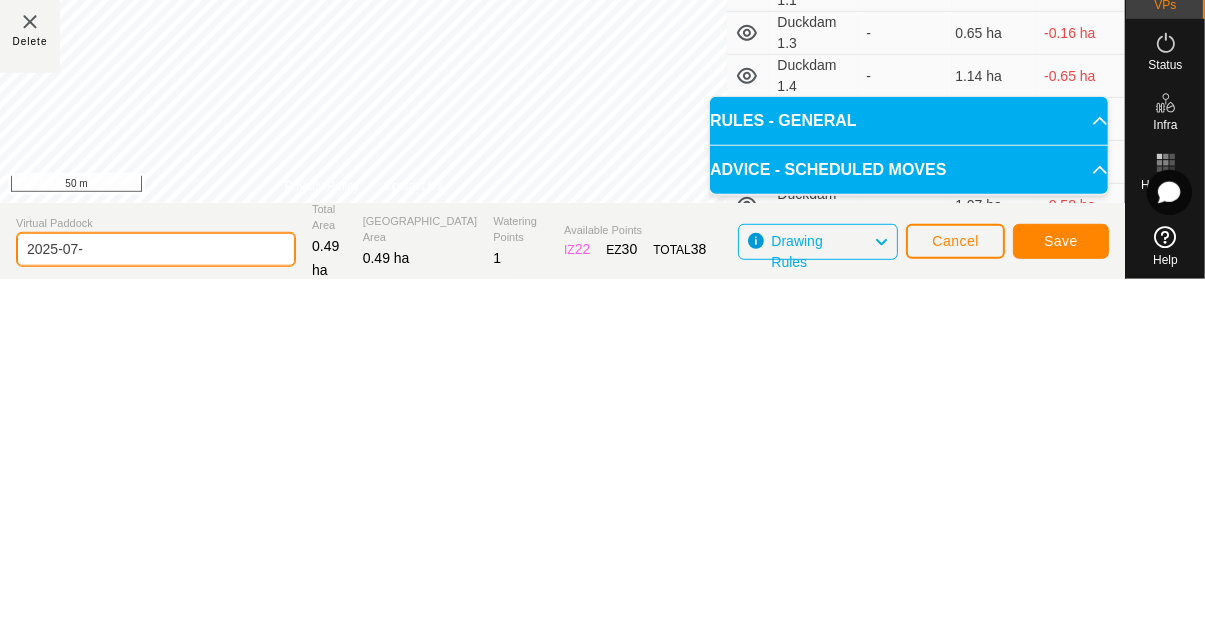 type on "2025-07" 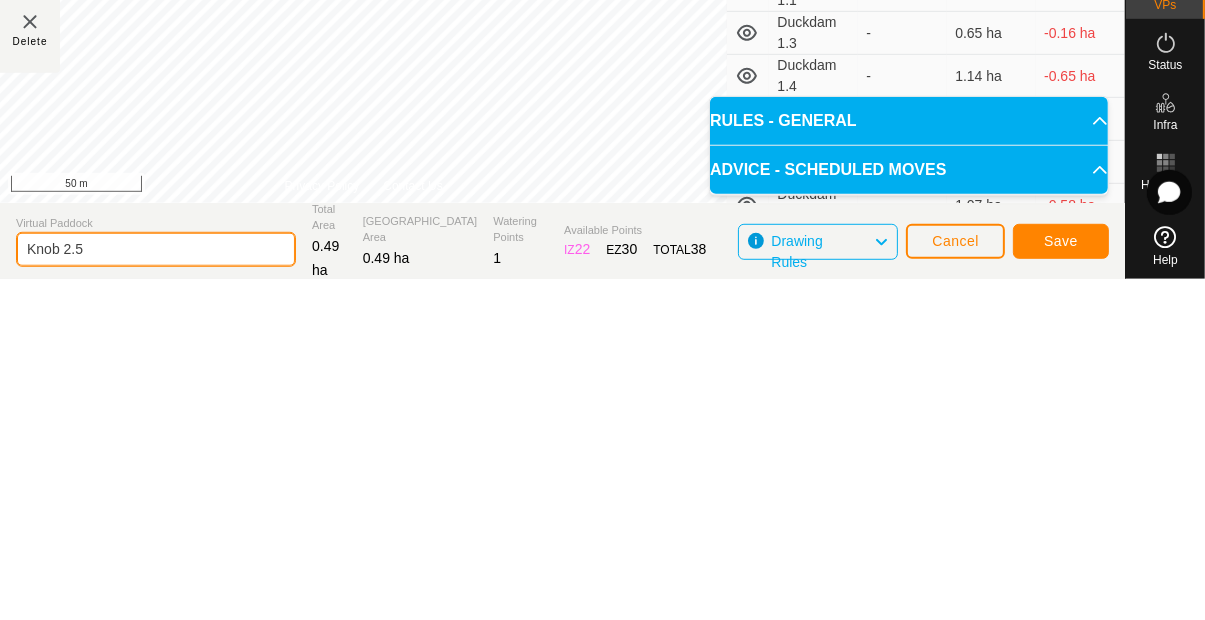 type on "Knob 2.5" 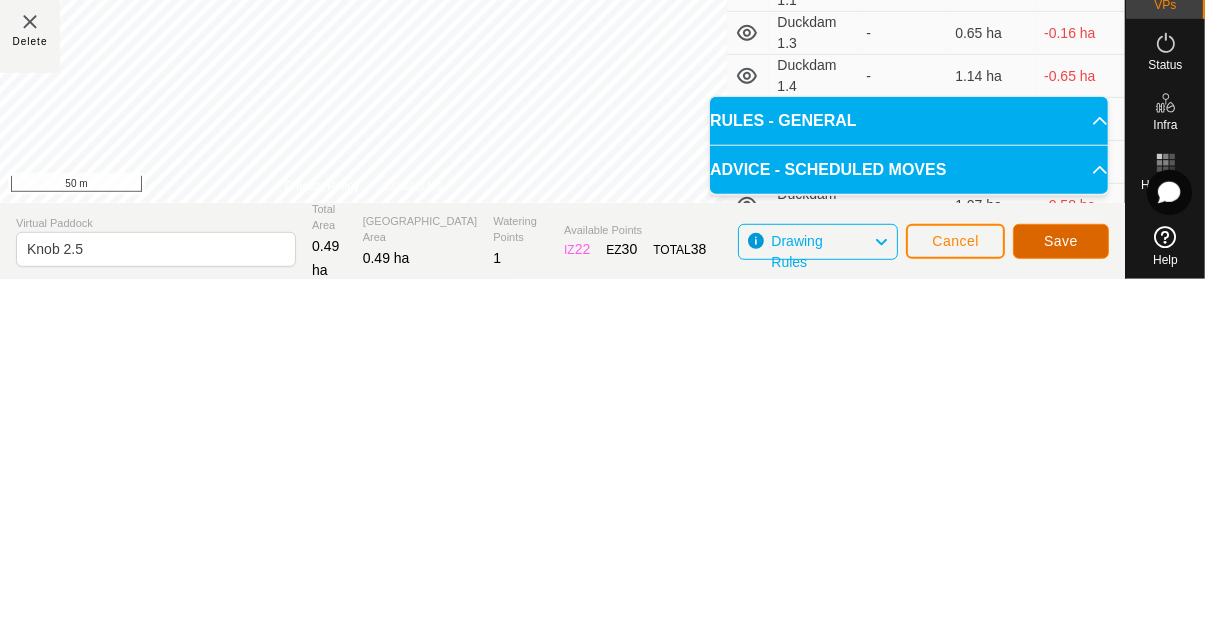 click on "Save" 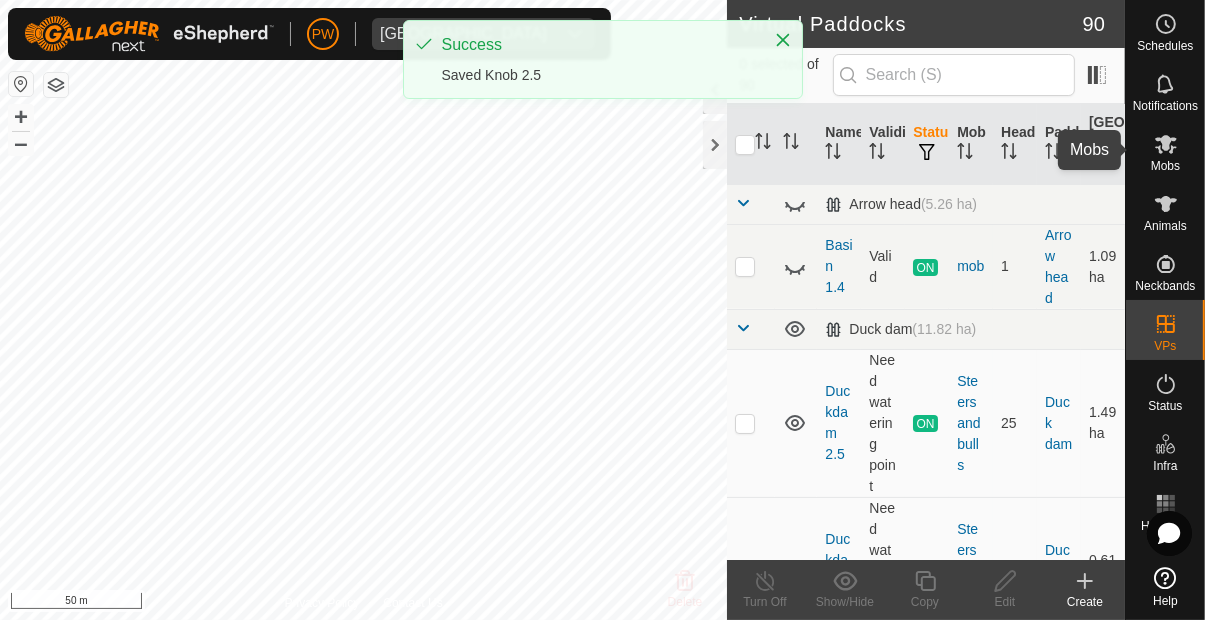 click at bounding box center [1166, 144] 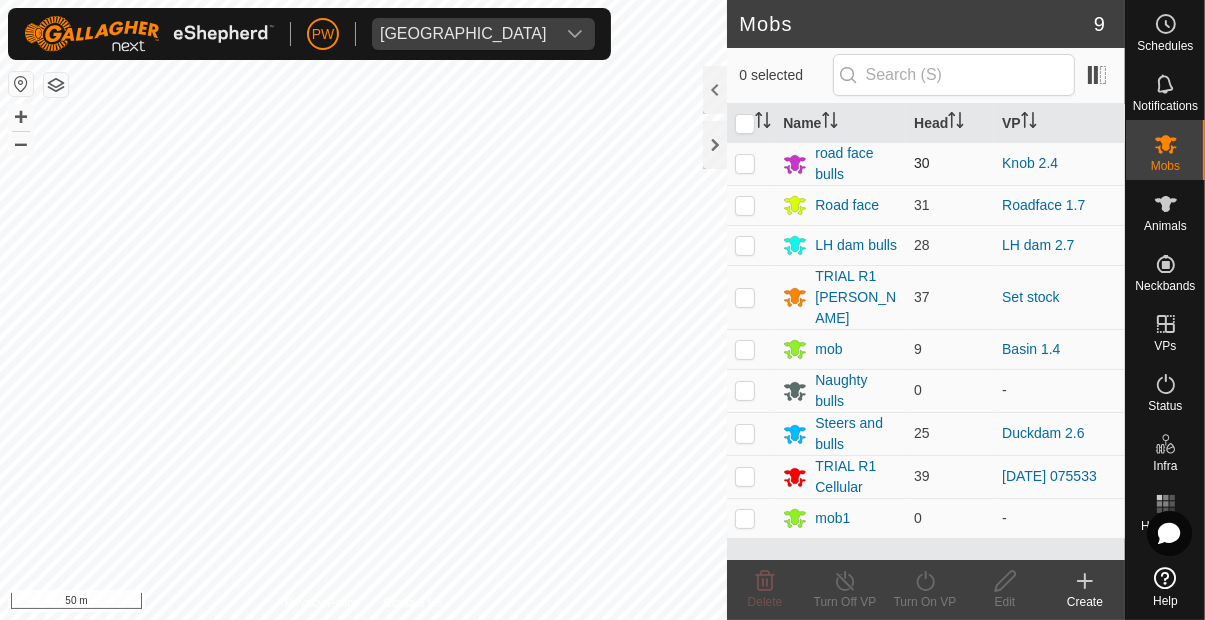 click at bounding box center (745, 163) 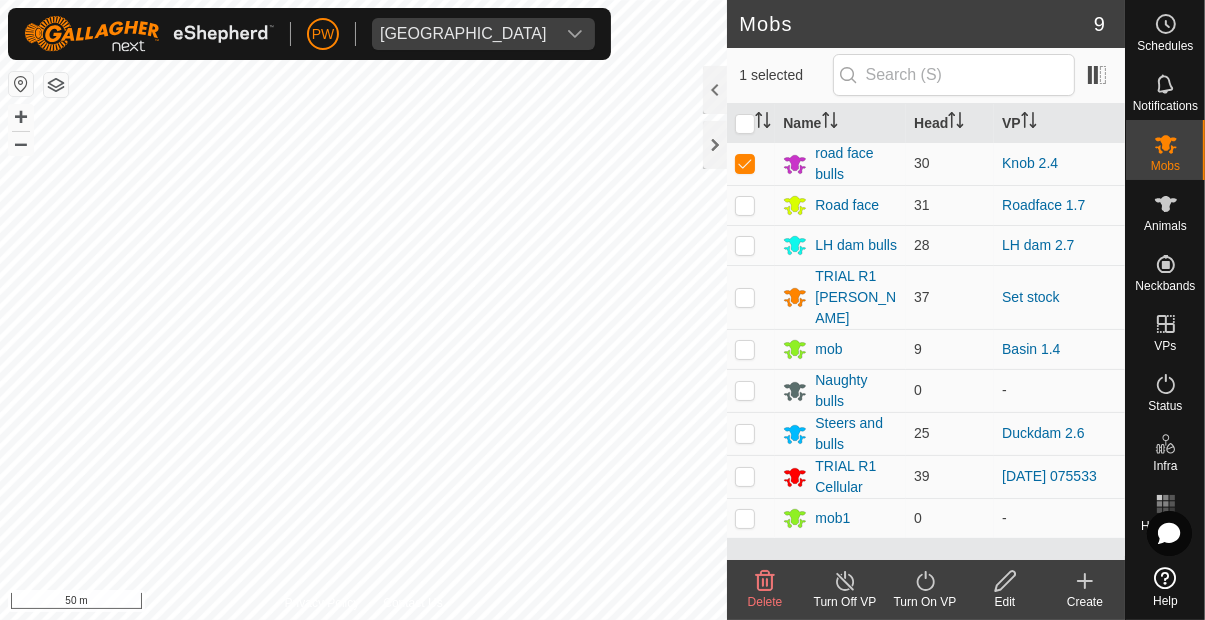 click 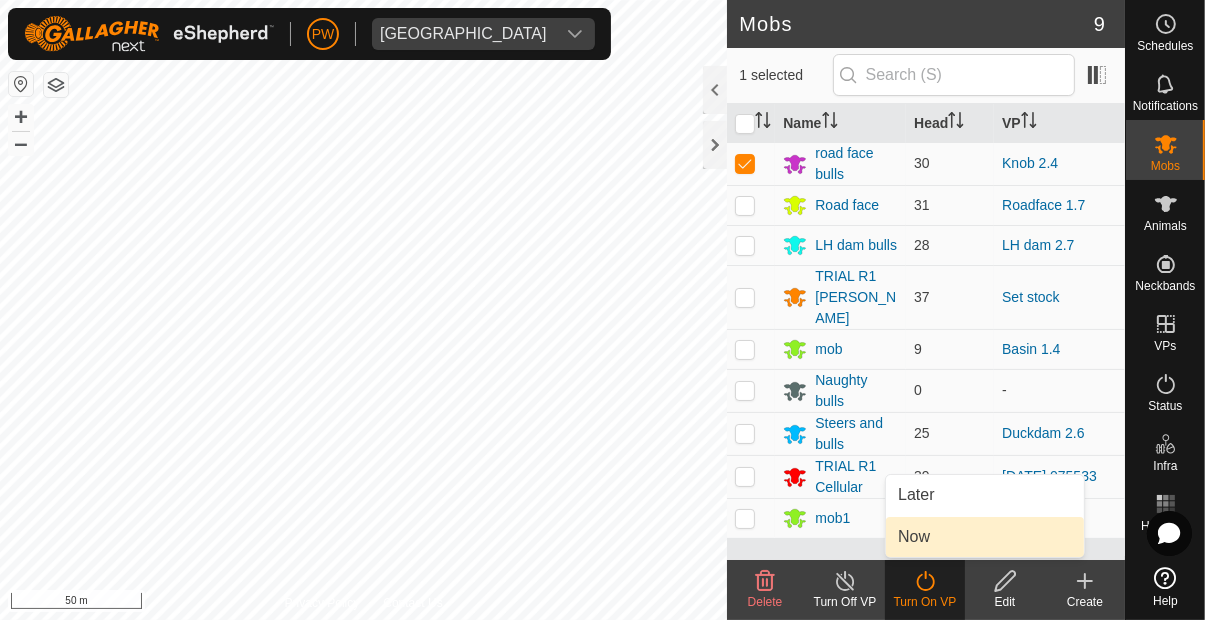 click on "Now" at bounding box center [985, 537] 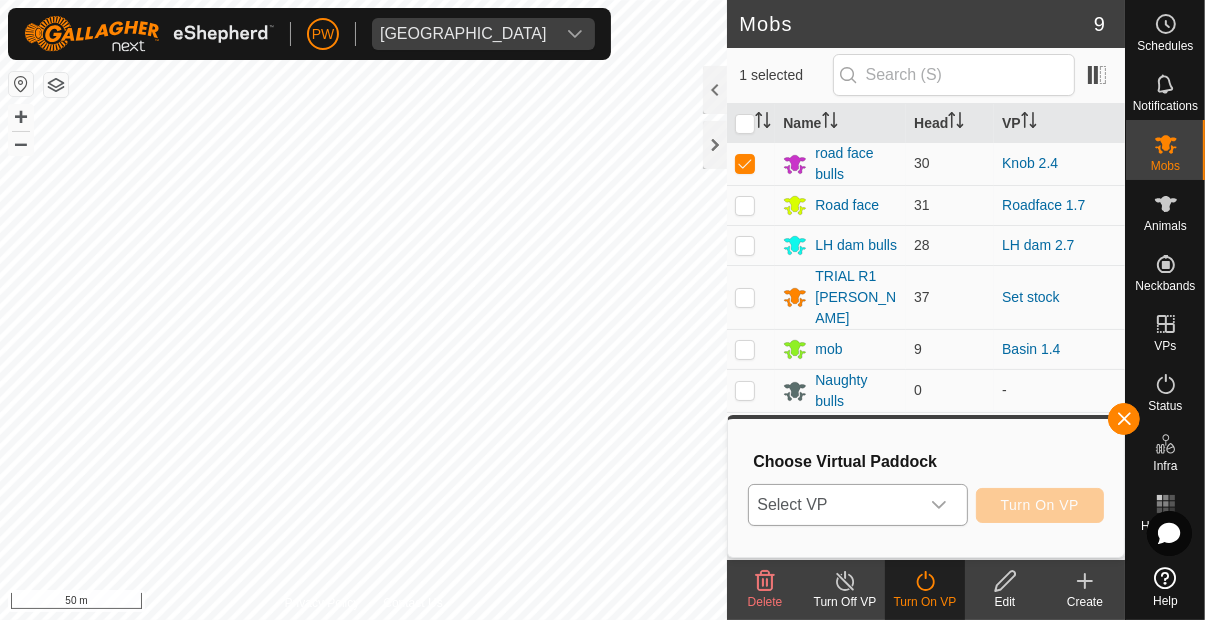 click 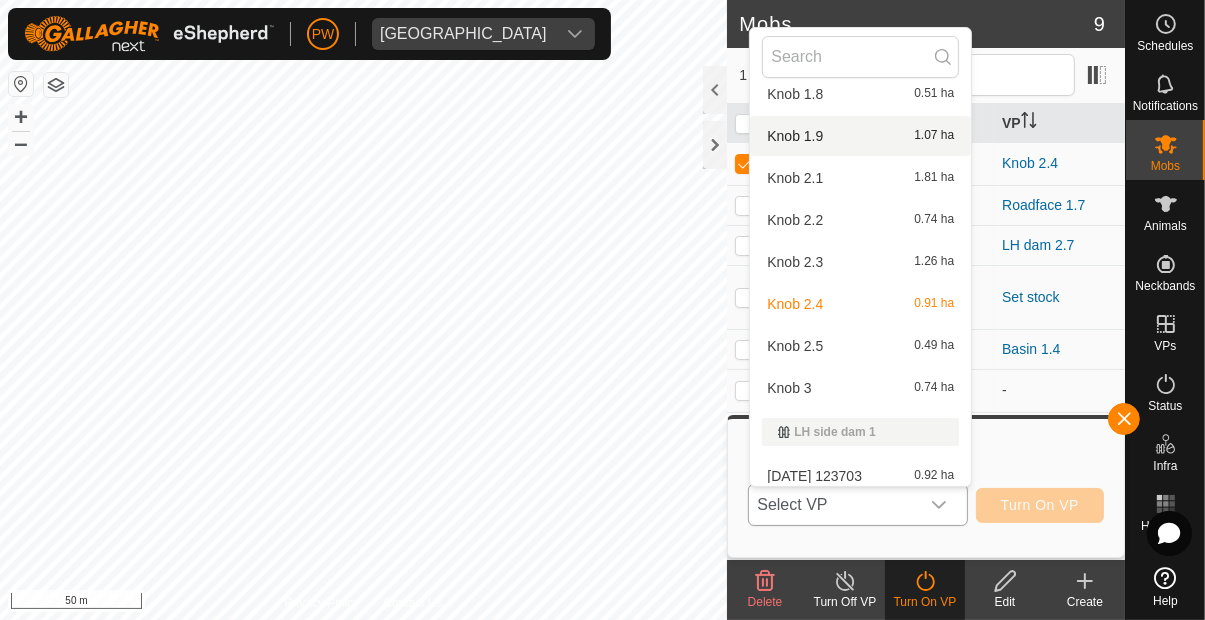 scroll, scrollTop: 1415, scrollLeft: 0, axis: vertical 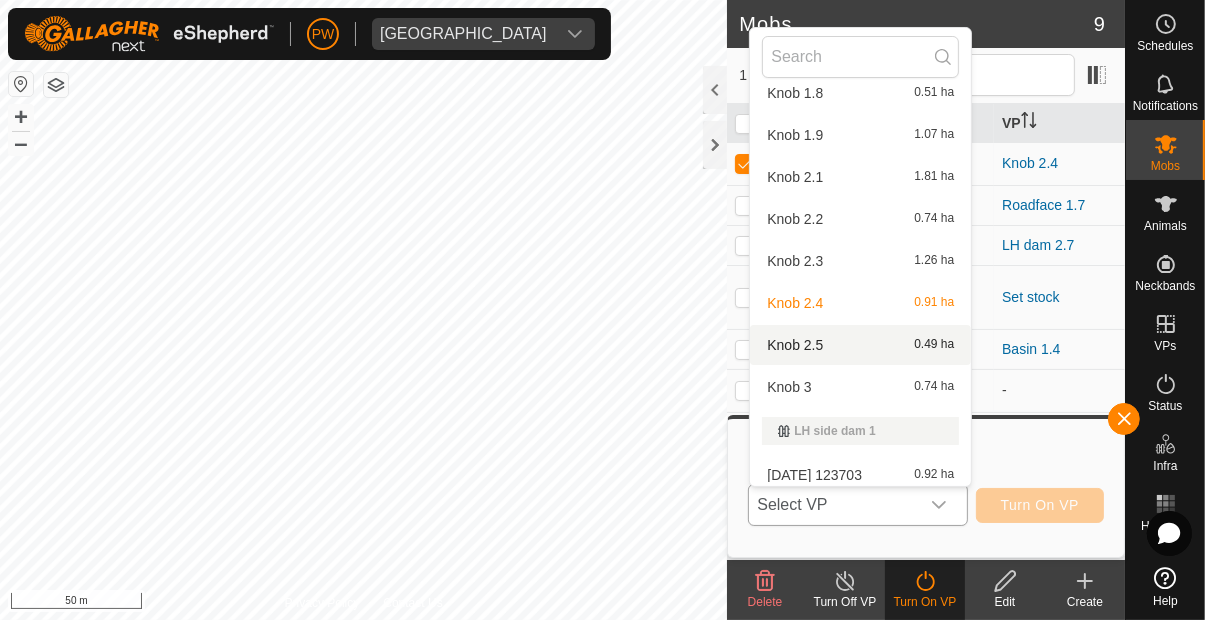click on "Knob 2.5  0.49 ha" at bounding box center (860, 345) 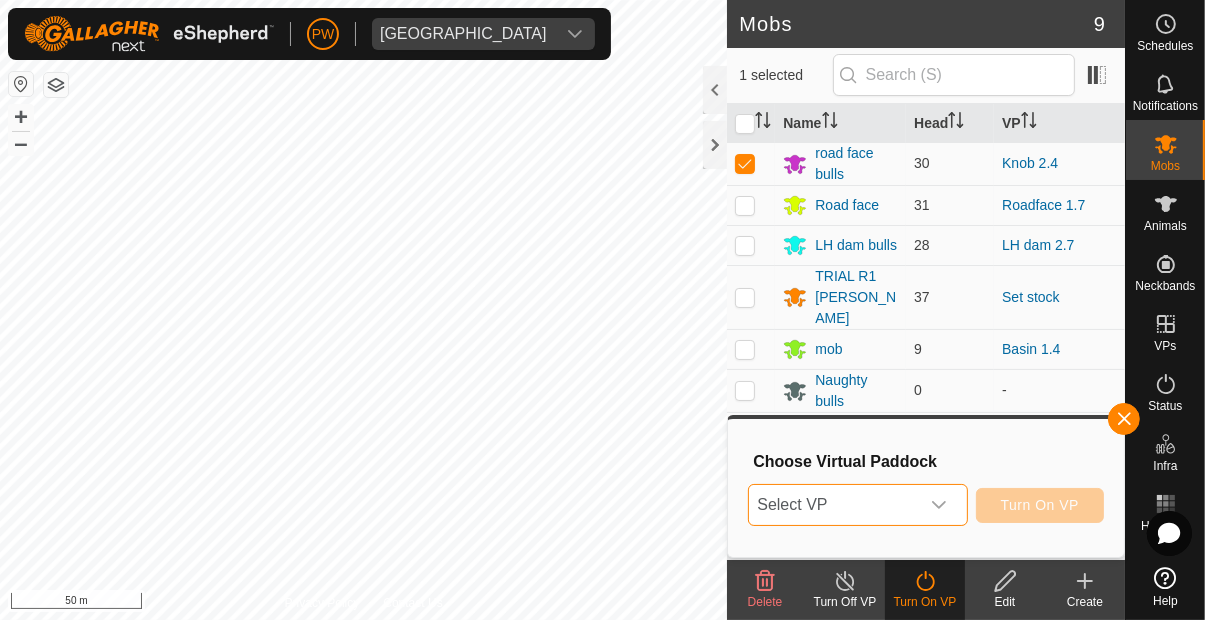click 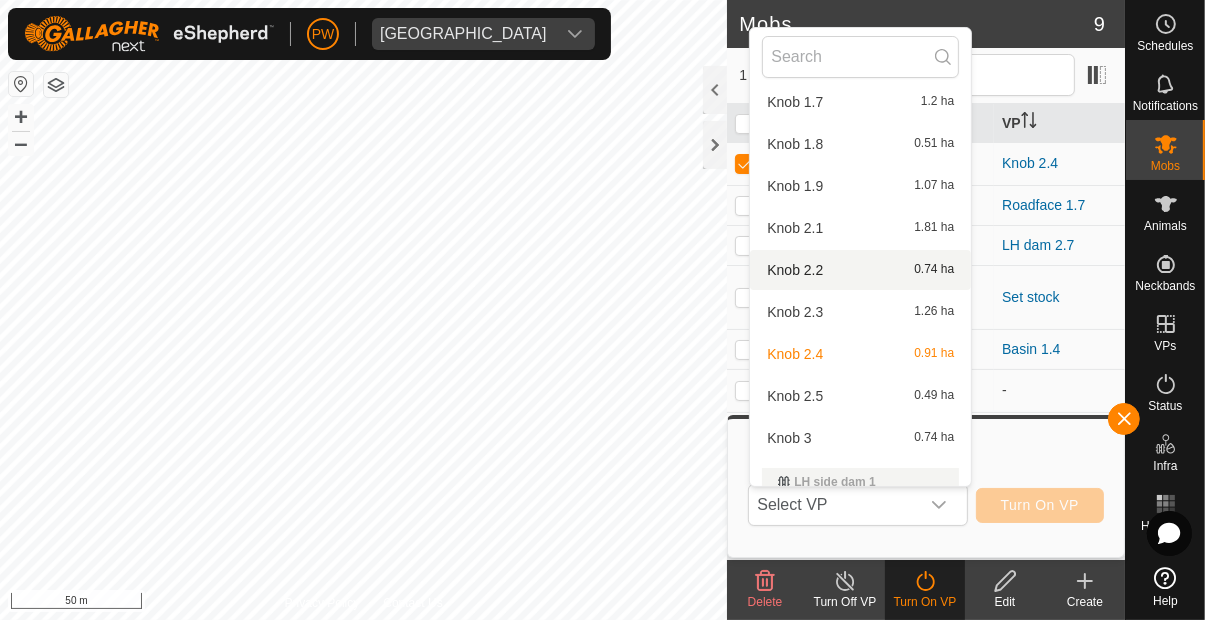 scroll, scrollTop: 1366, scrollLeft: 0, axis: vertical 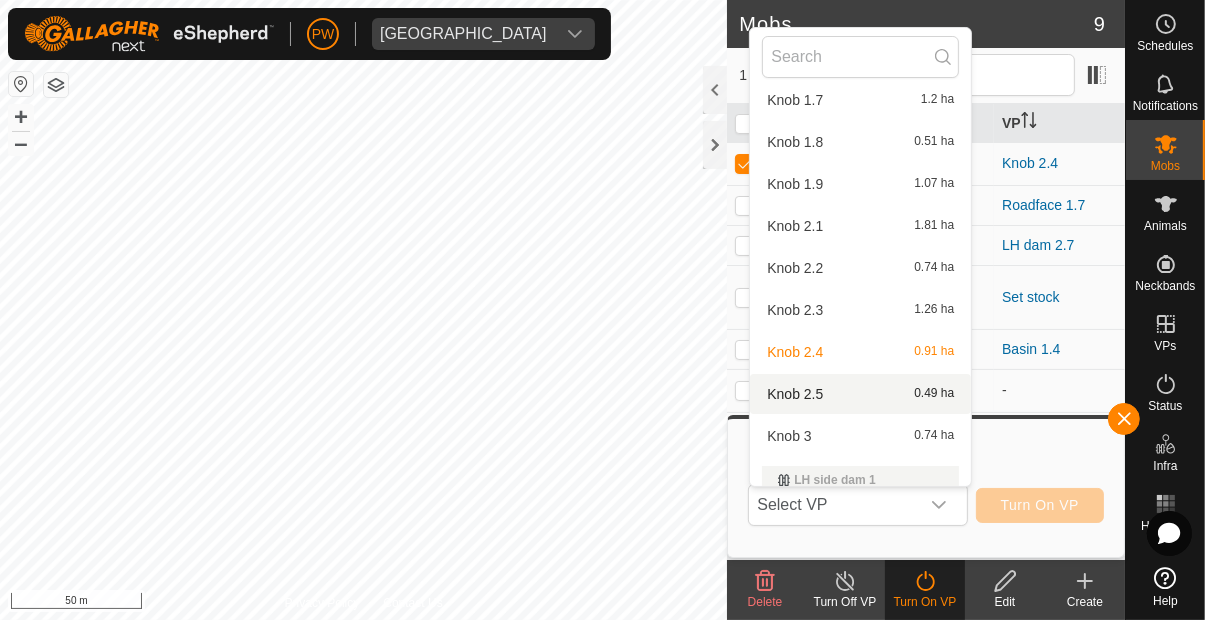 click on "Knob 2.5  0.49 ha" at bounding box center (860, 394) 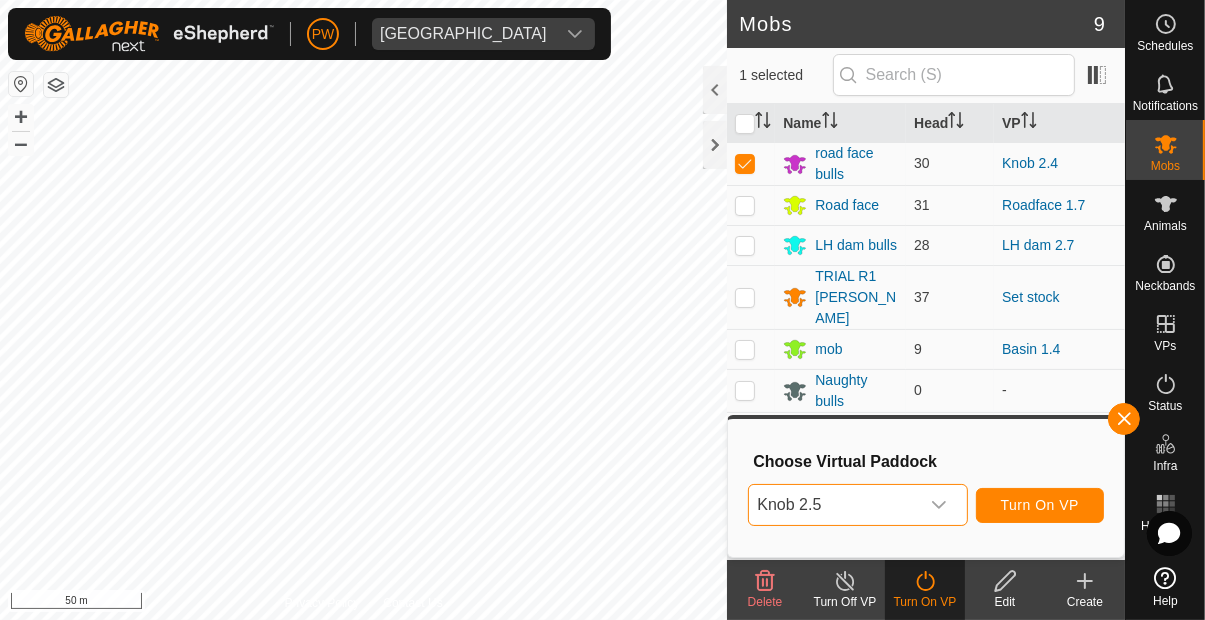 click on "Turn On VP" at bounding box center [1040, 505] 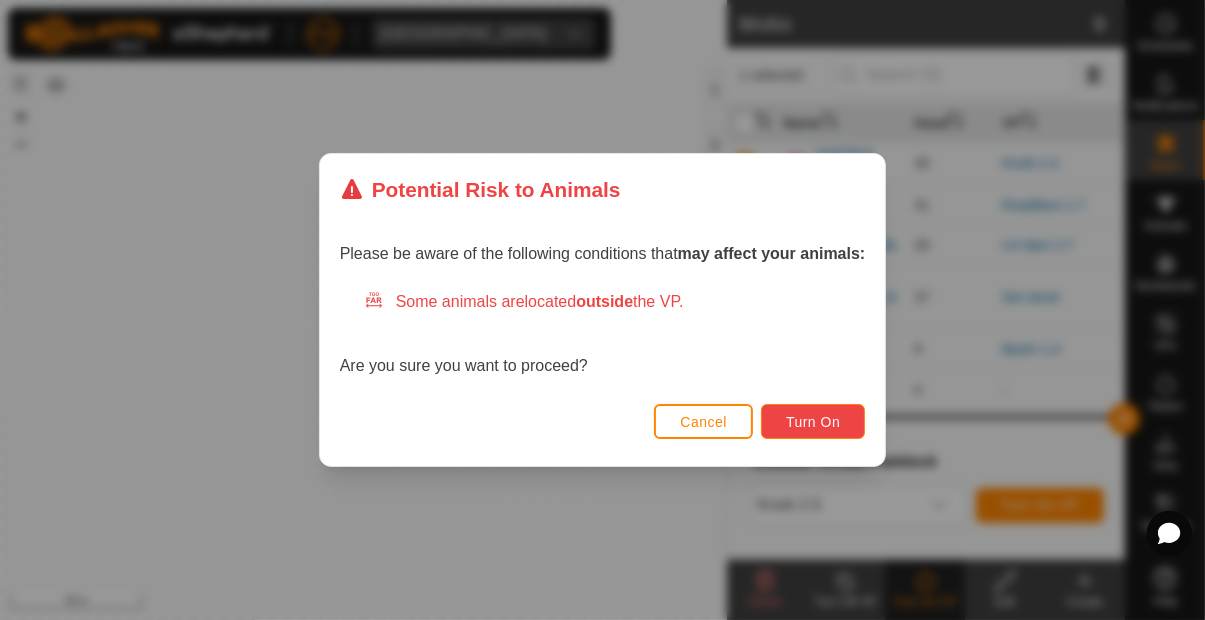 click on "Turn On" at bounding box center (813, 422) 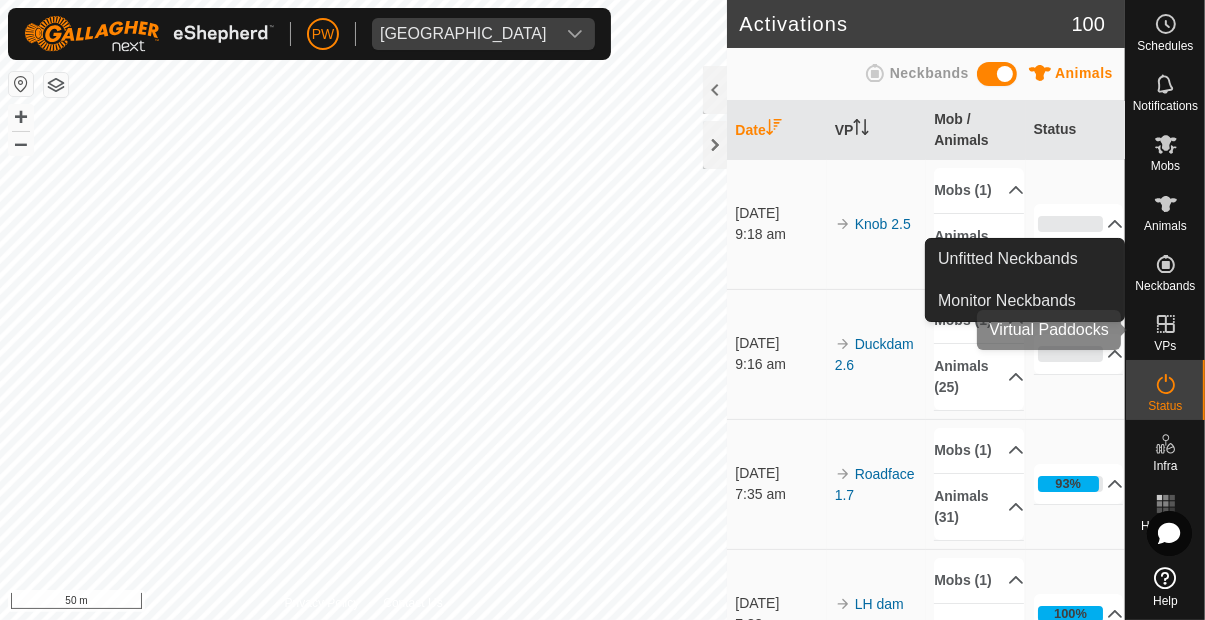 click 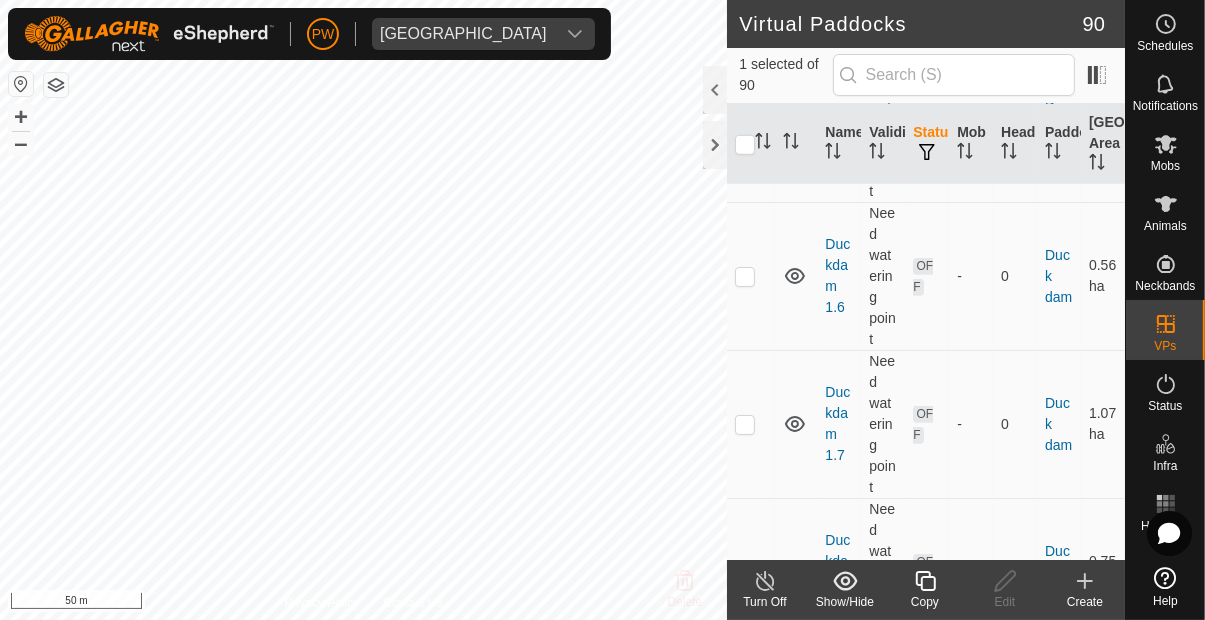 click on "Need watering point" at bounding box center [883, 424] 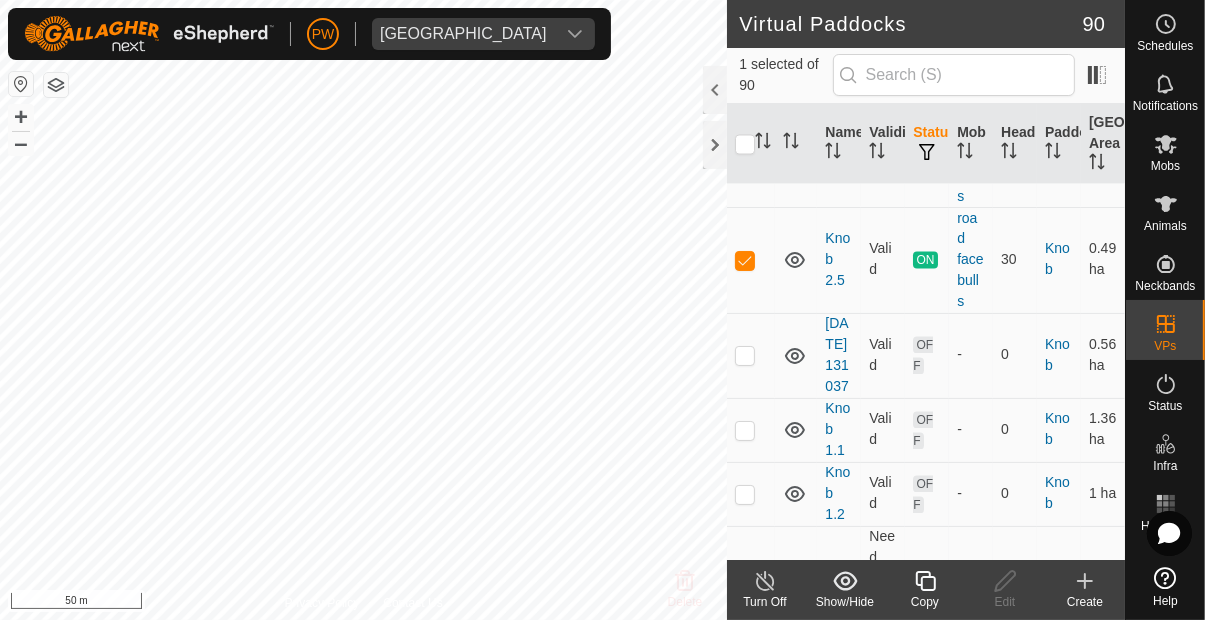 scroll, scrollTop: 3288, scrollLeft: 0, axis: vertical 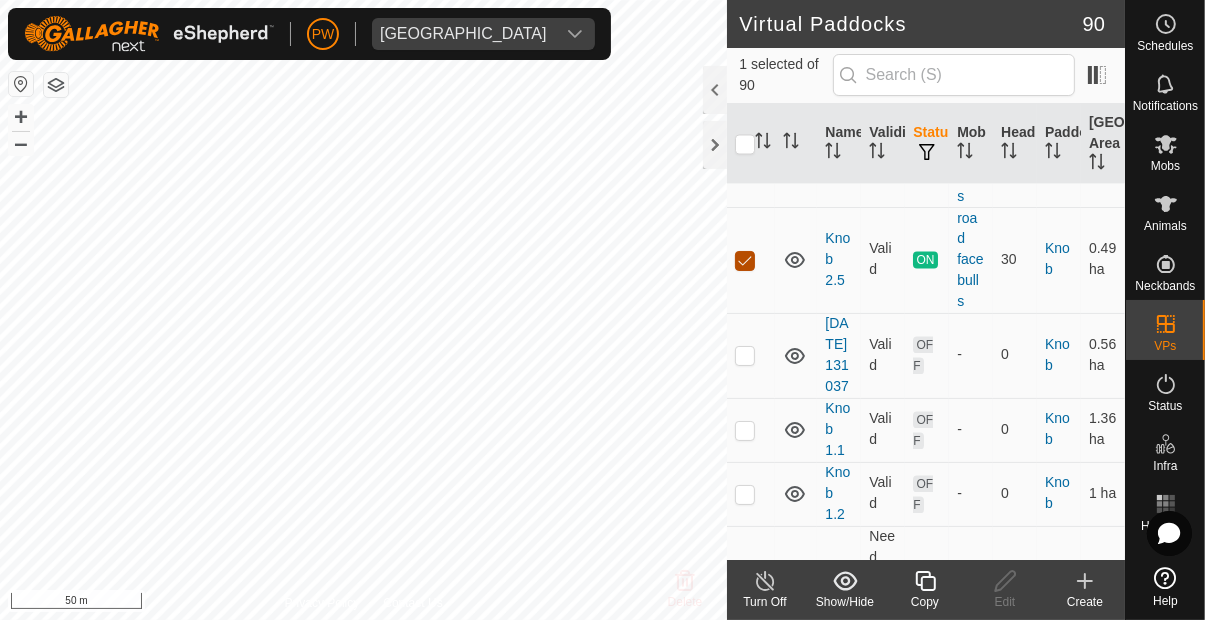 click at bounding box center [745, 261] 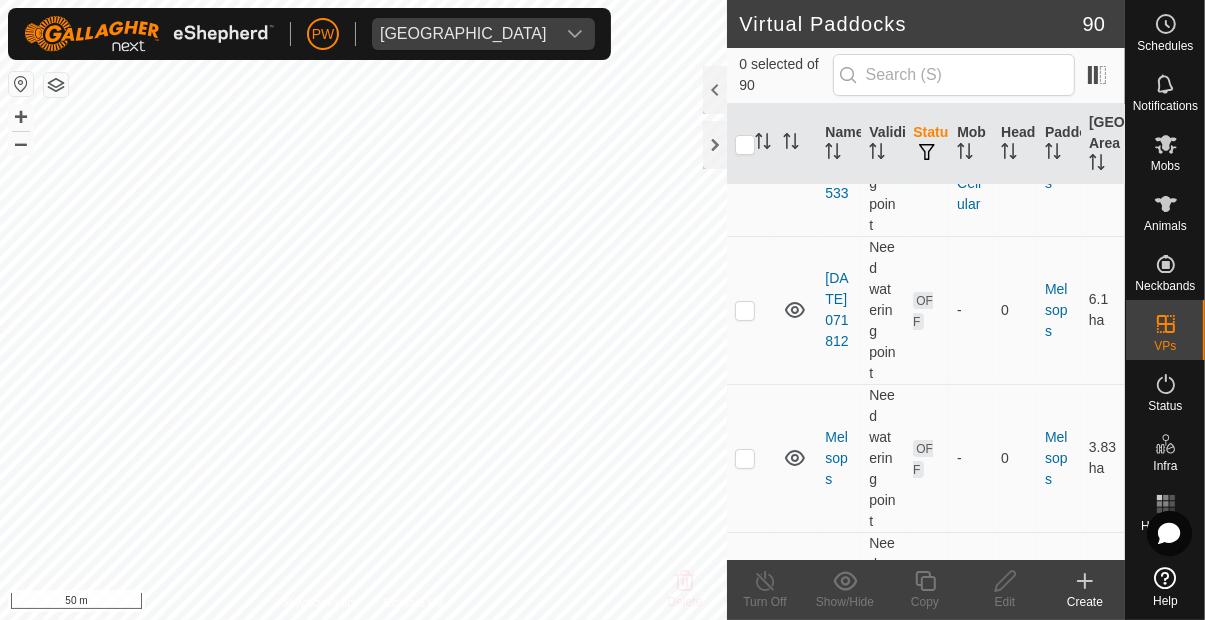 click 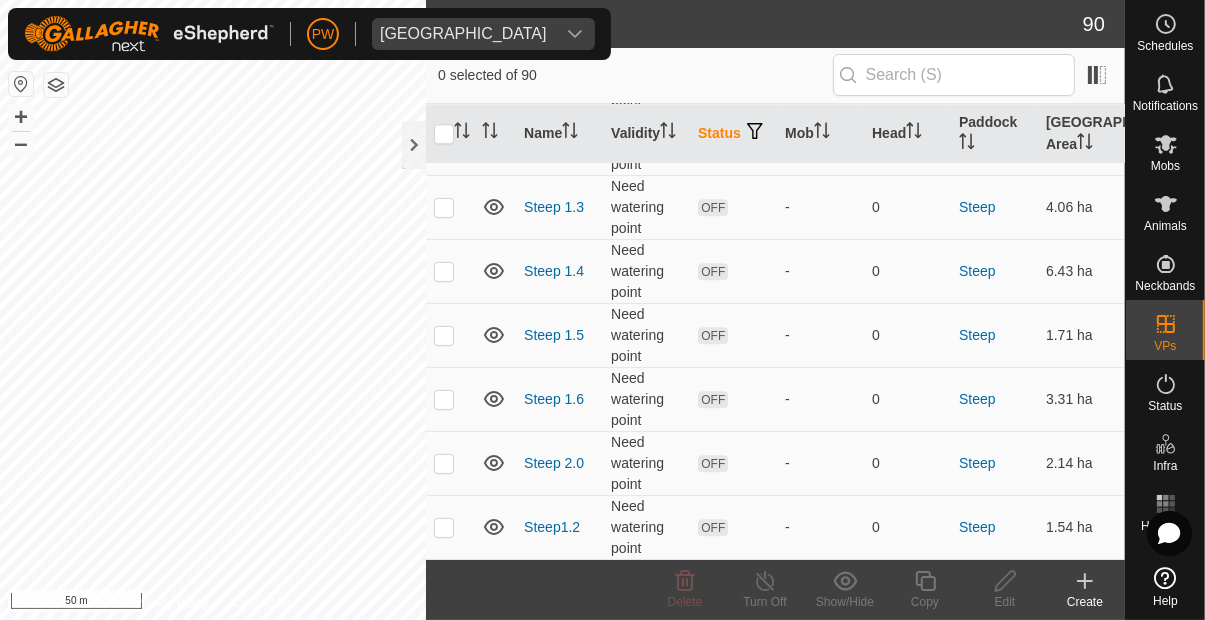 scroll, scrollTop: 3284, scrollLeft: 0, axis: vertical 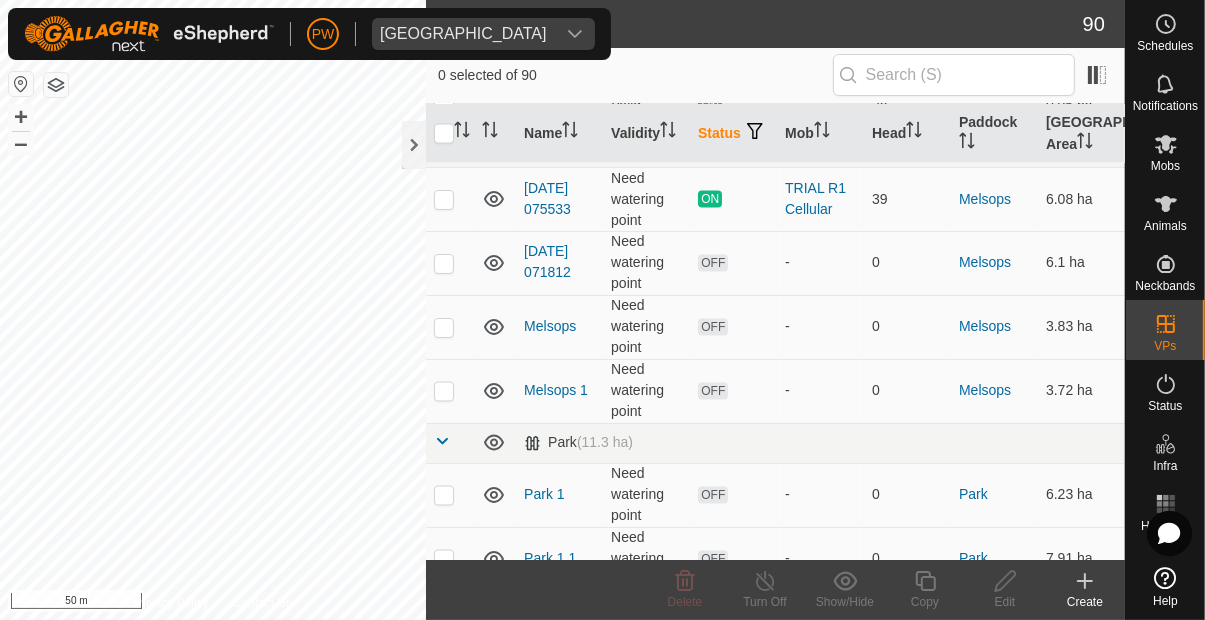 click at bounding box center [444, 392] 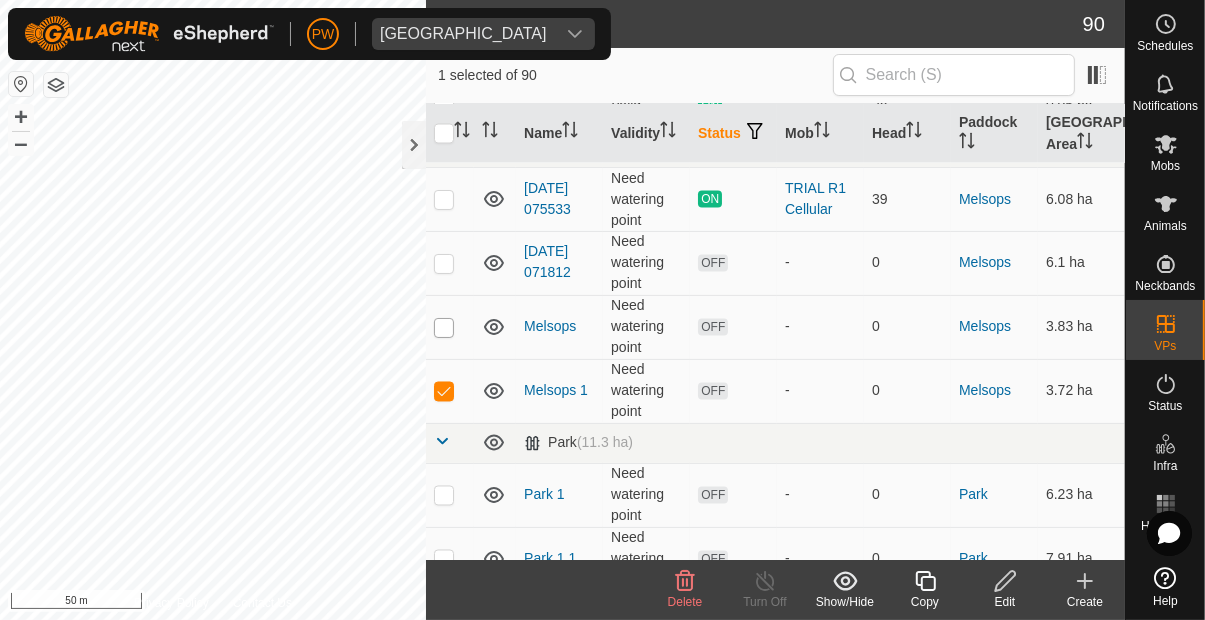 click at bounding box center (444, 328) 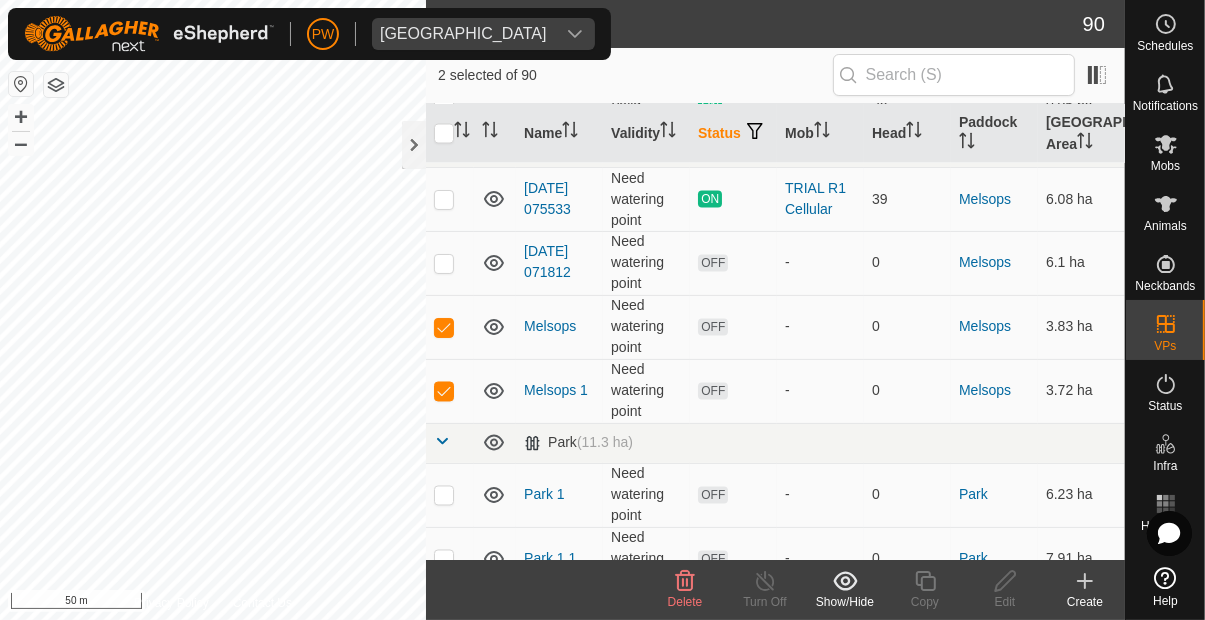 click at bounding box center (444, 264) 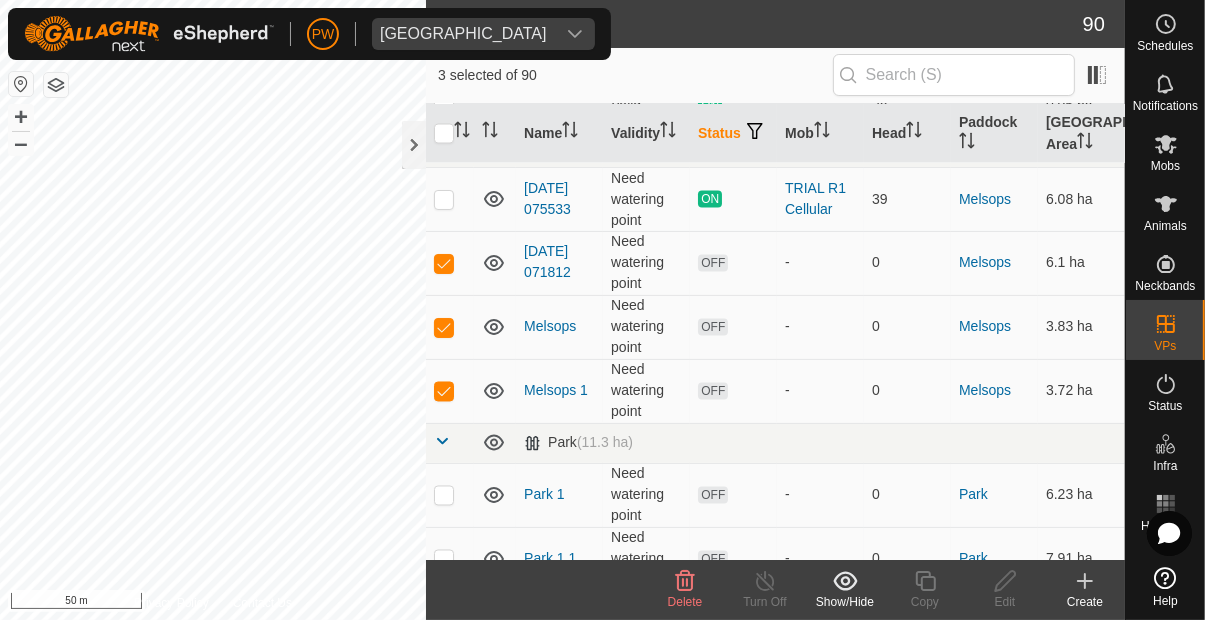 click 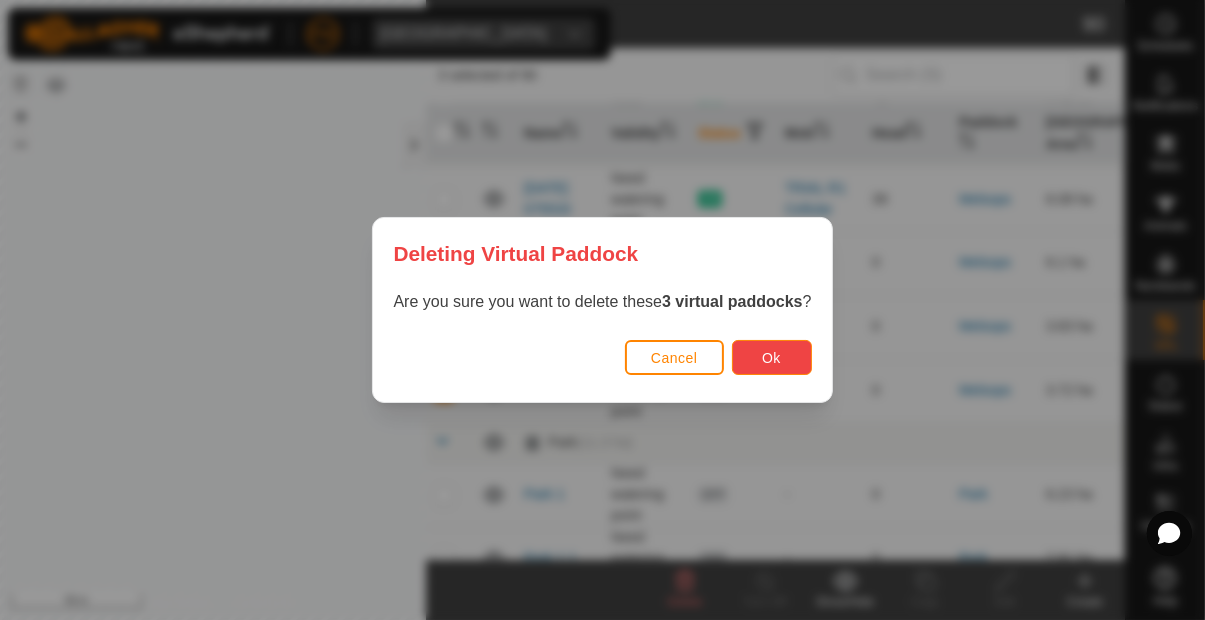 click on "Ok" at bounding box center [772, 357] 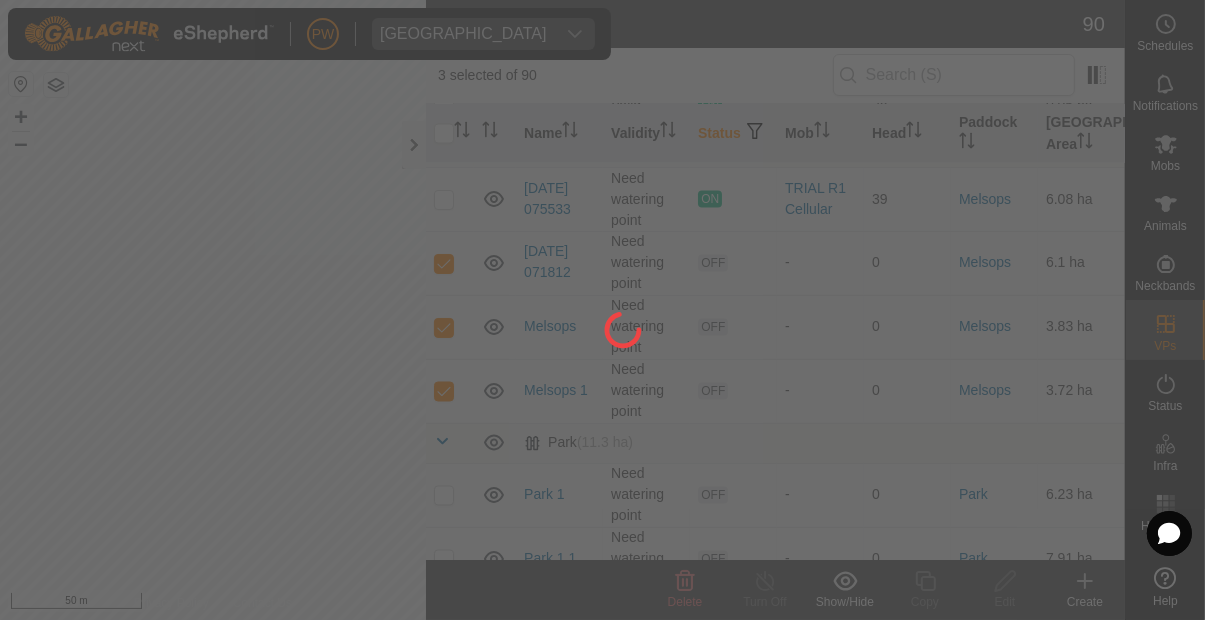 checkbox on "false" 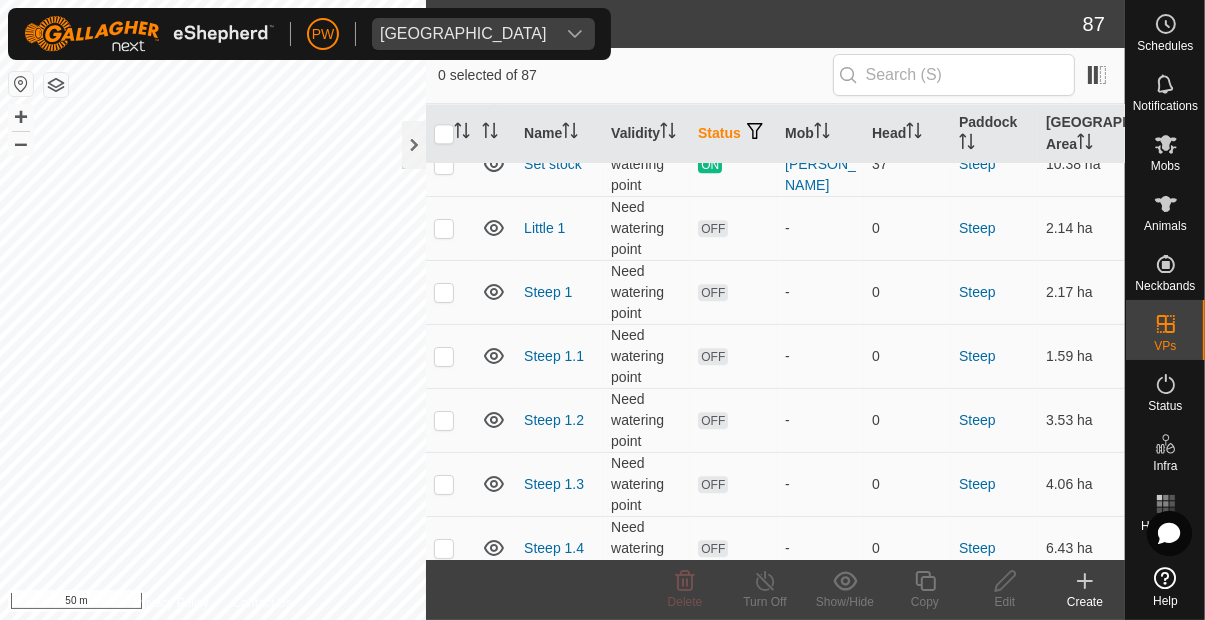 scroll, scrollTop: 4230, scrollLeft: 0, axis: vertical 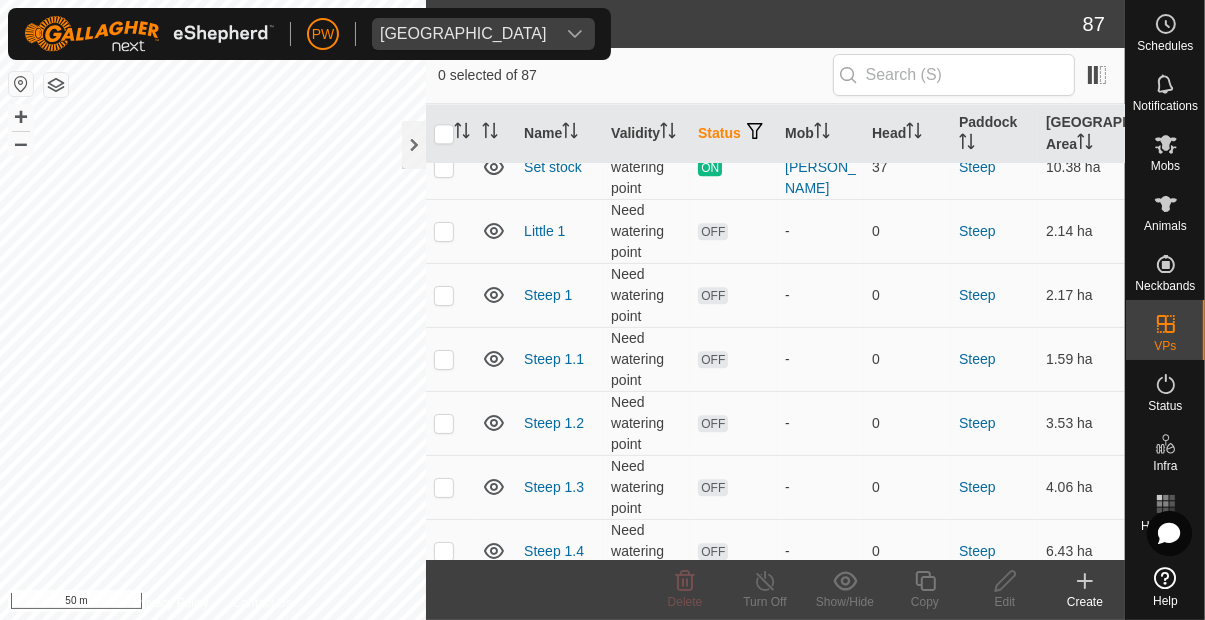 click at bounding box center [444, 232] 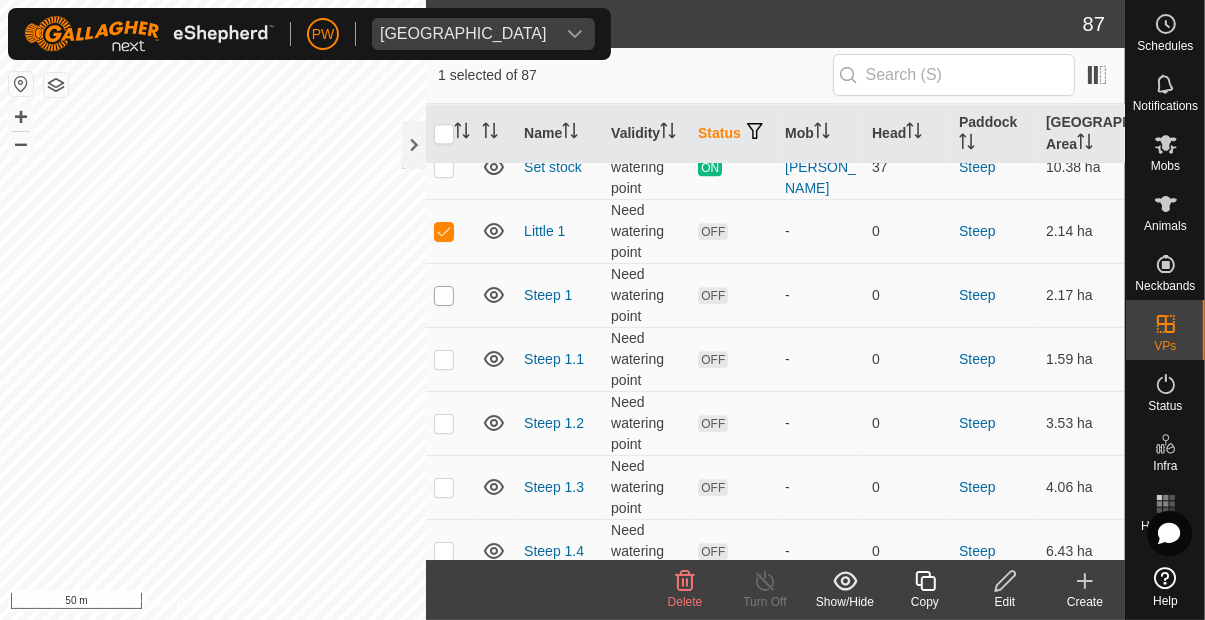 click at bounding box center (444, 296) 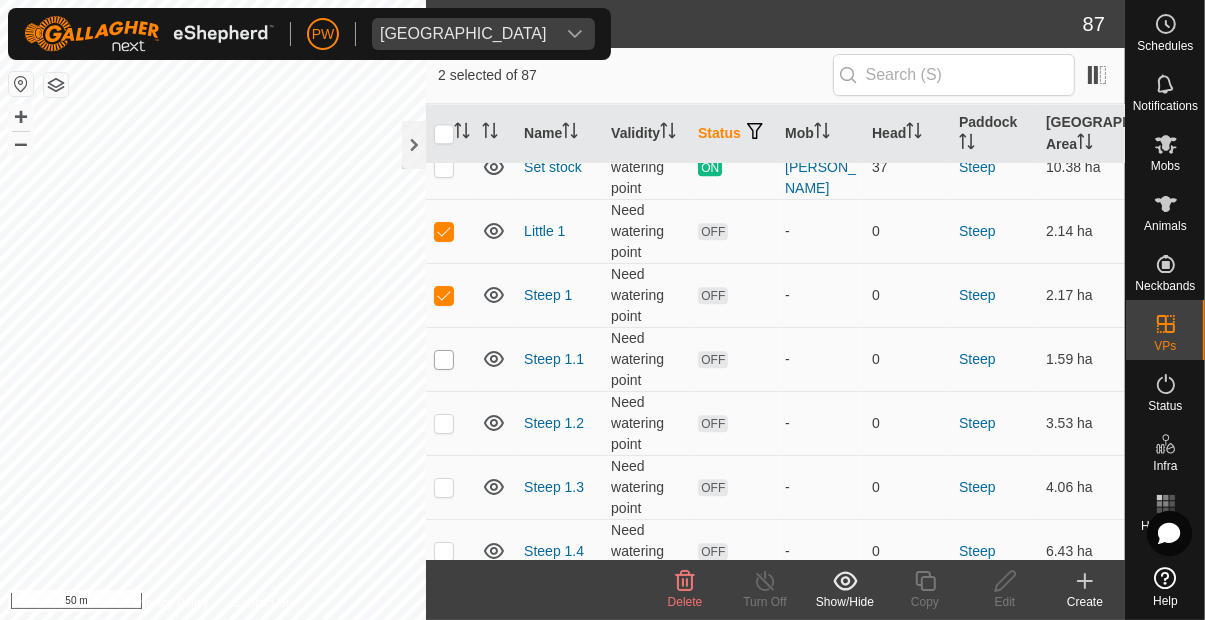 click at bounding box center (444, 360) 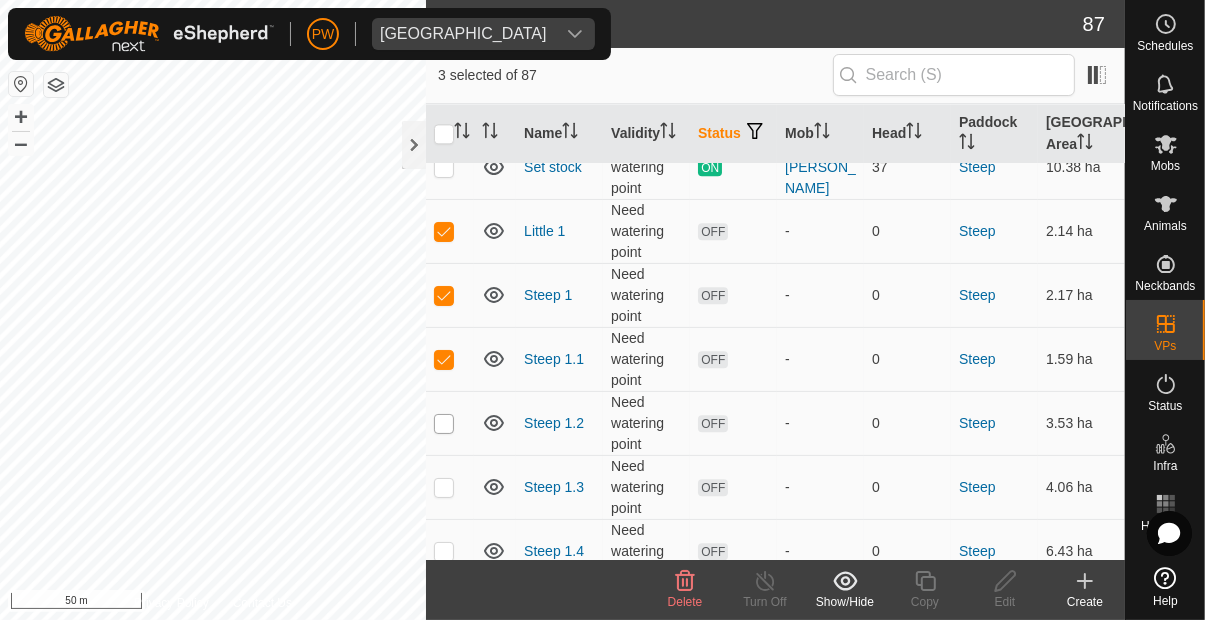 click at bounding box center [444, 424] 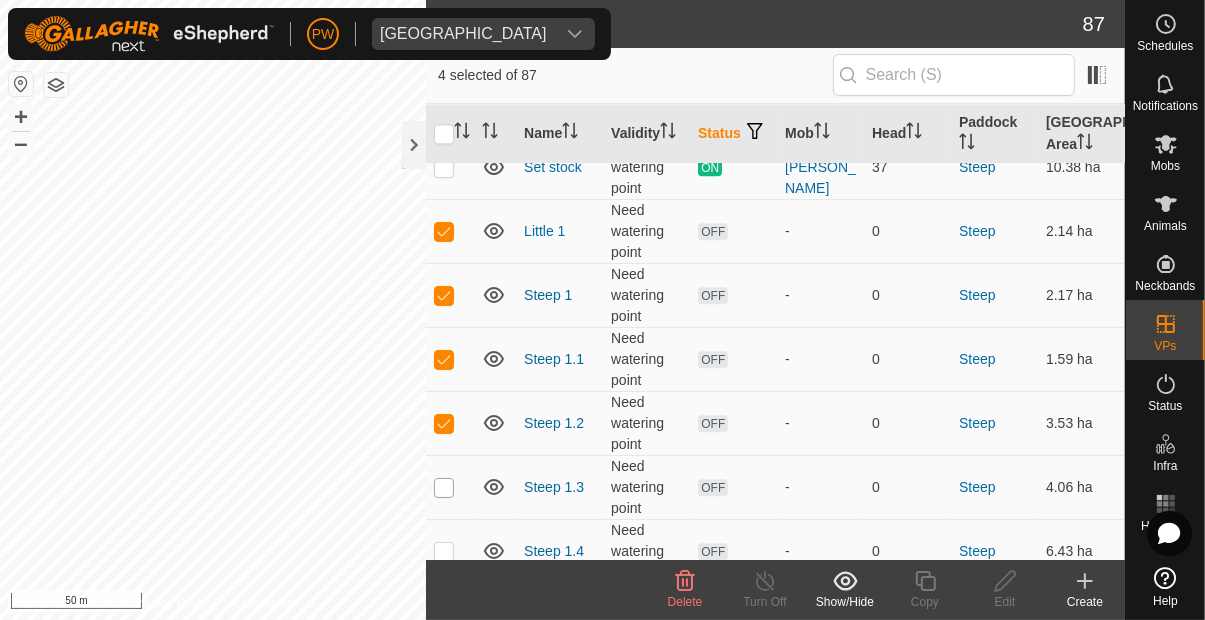 click at bounding box center [444, 488] 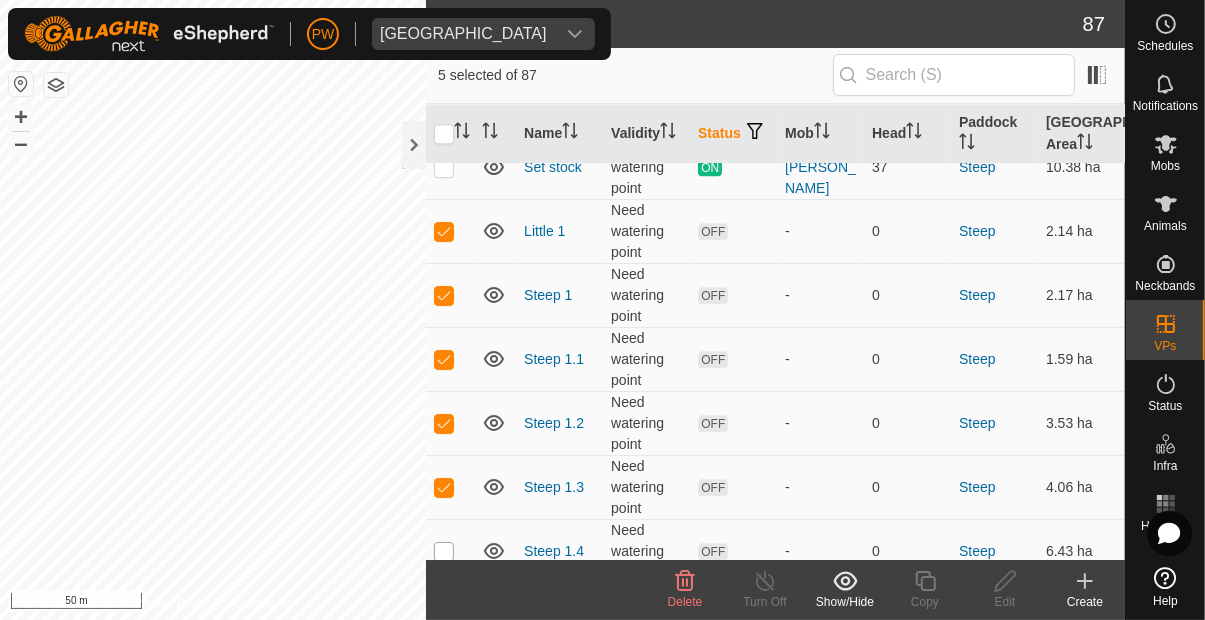 click at bounding box center [444, 552] 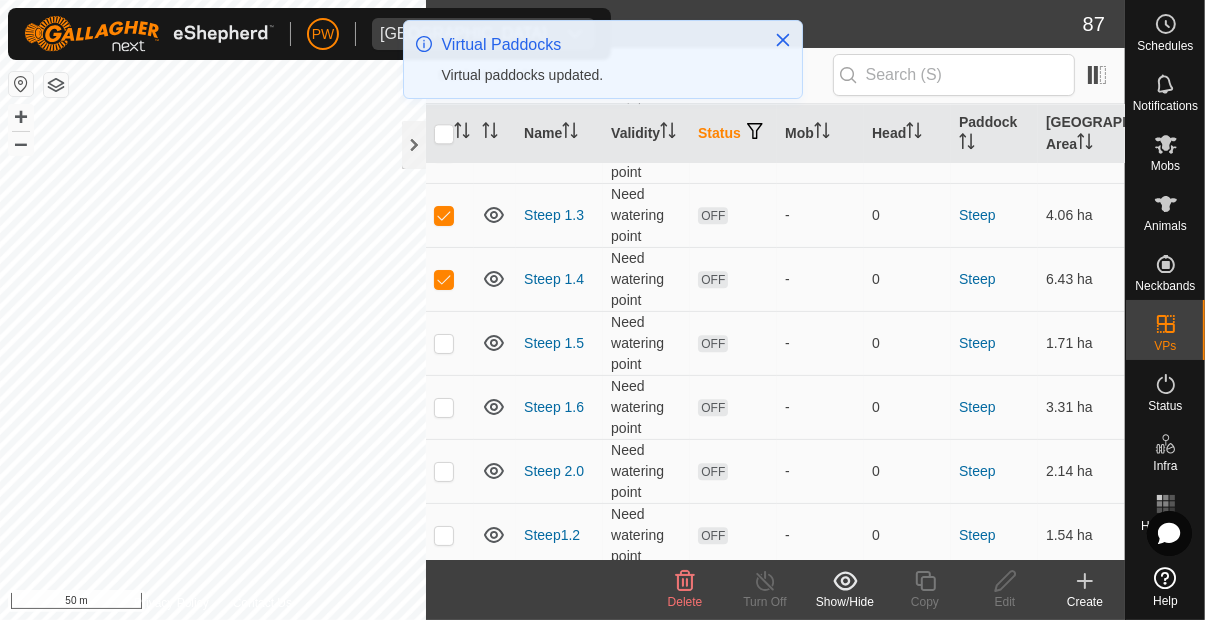 scroll, scrollTop: 4504, scrollLeft: 0, axis: vertical 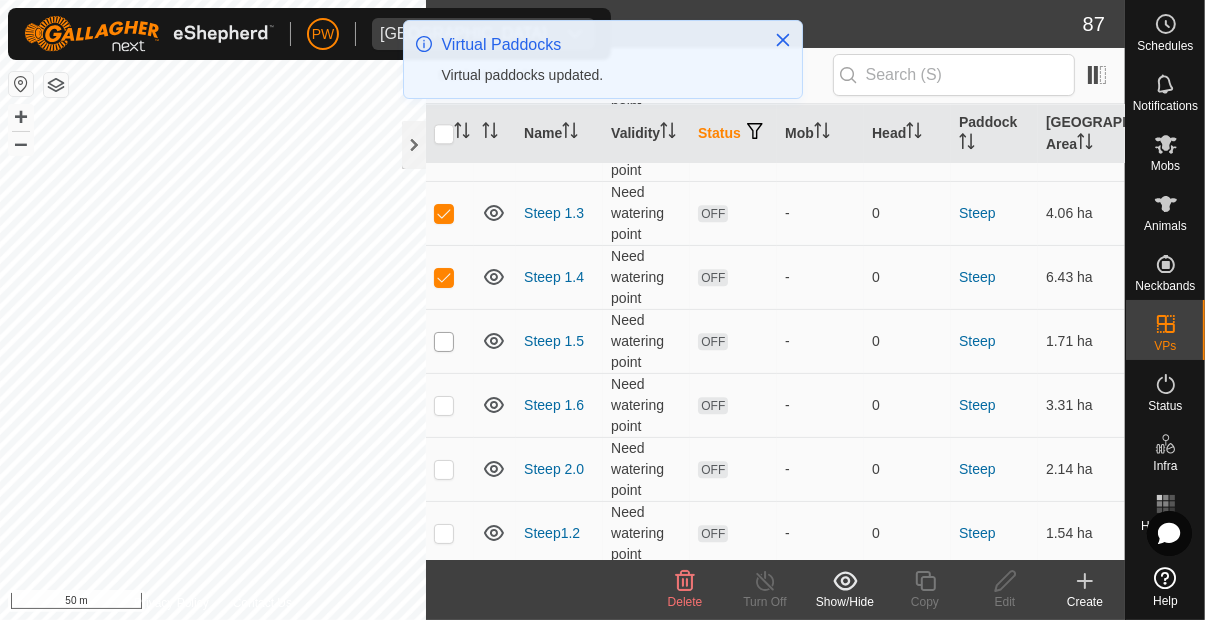 click at bounding box center [444, 342] 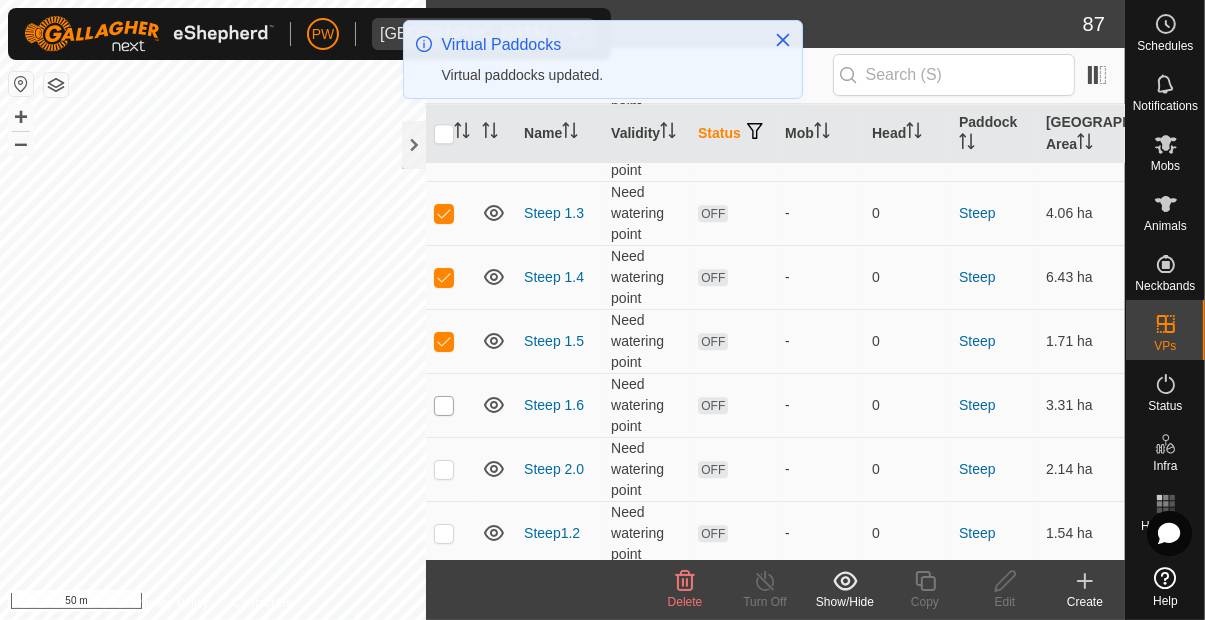 click at bounding box center (444, 406) 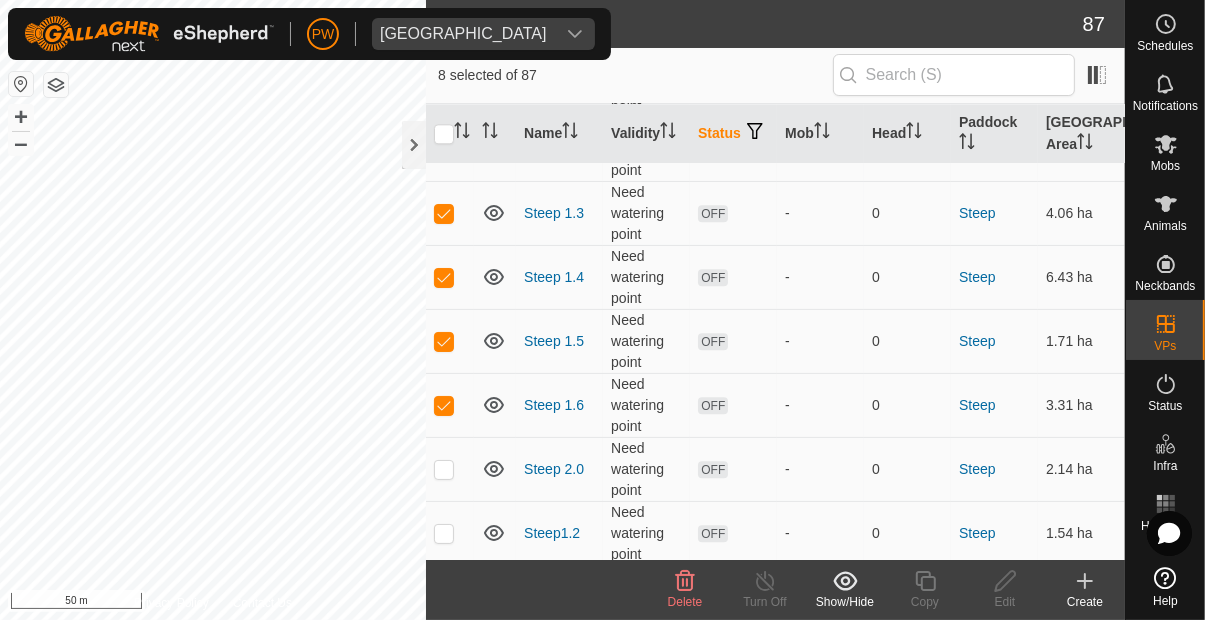 click at bounding box center (444, 470) 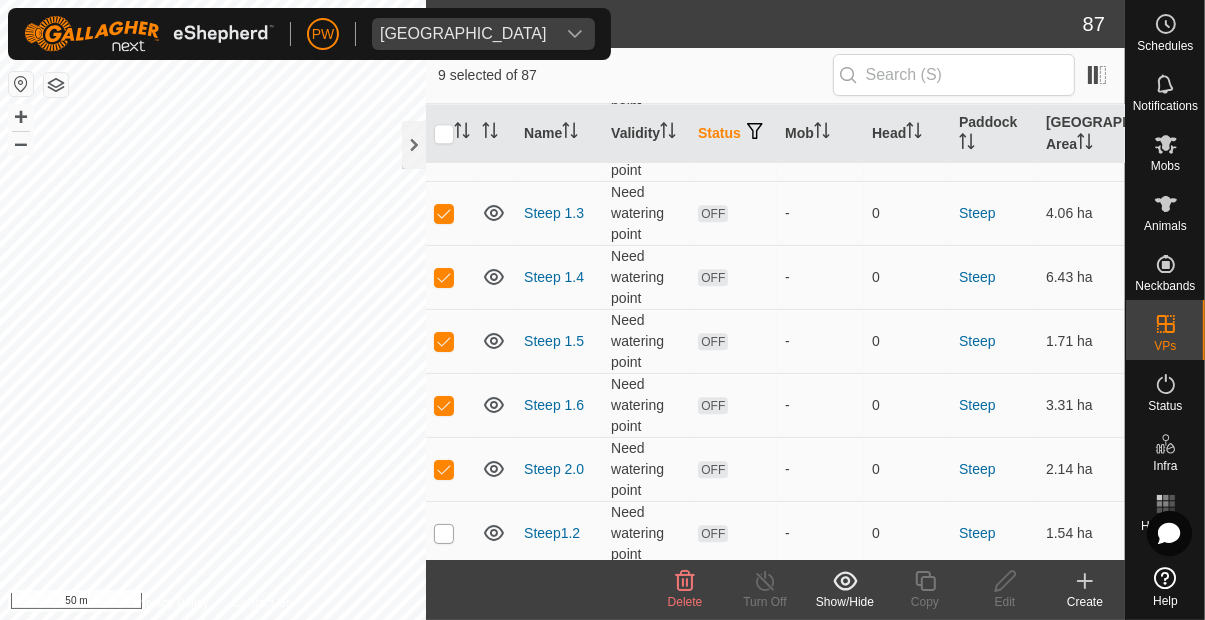 click at bounding box center [444, 534] 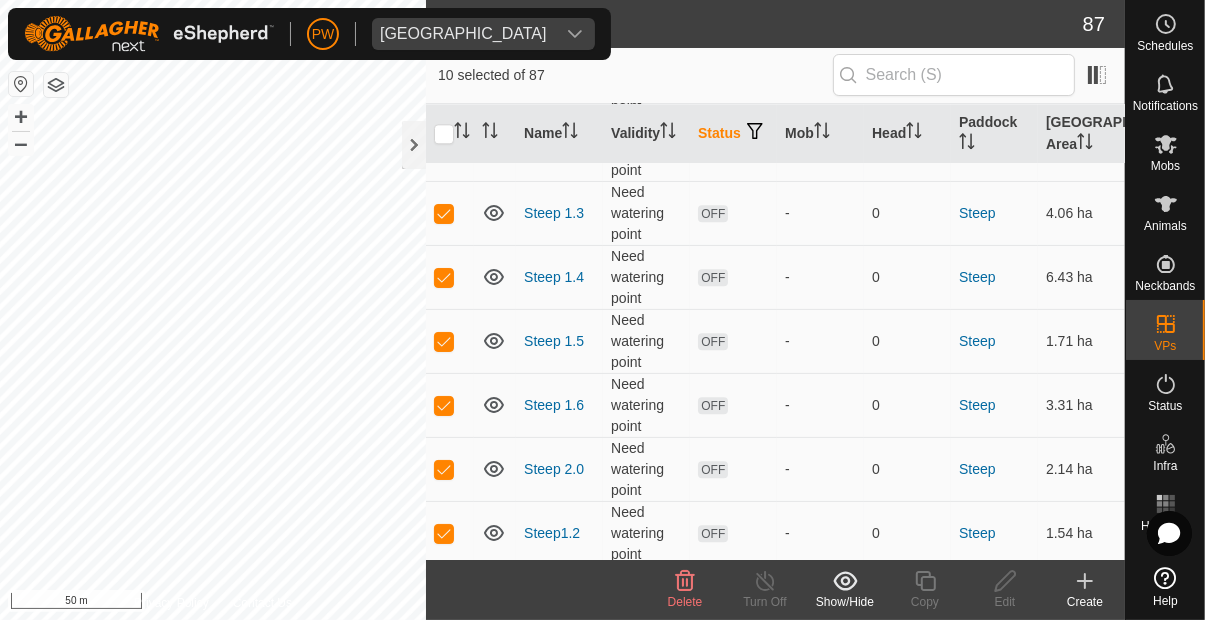 click on "Delete" 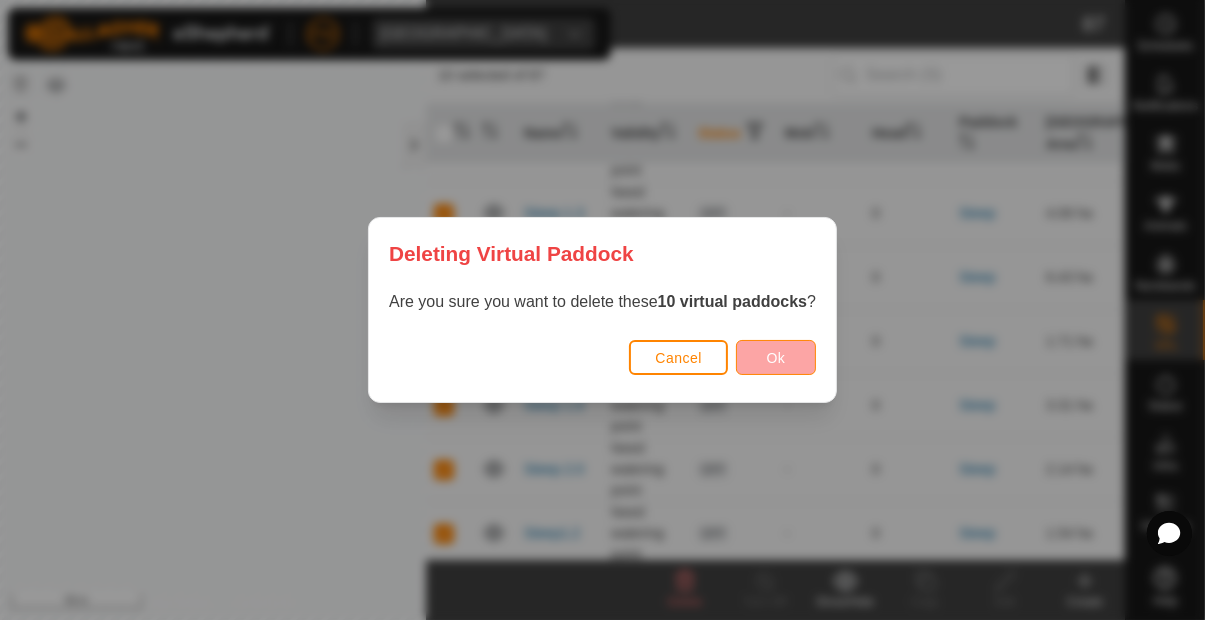 click on "Ok" at bounding box center [776, 358] 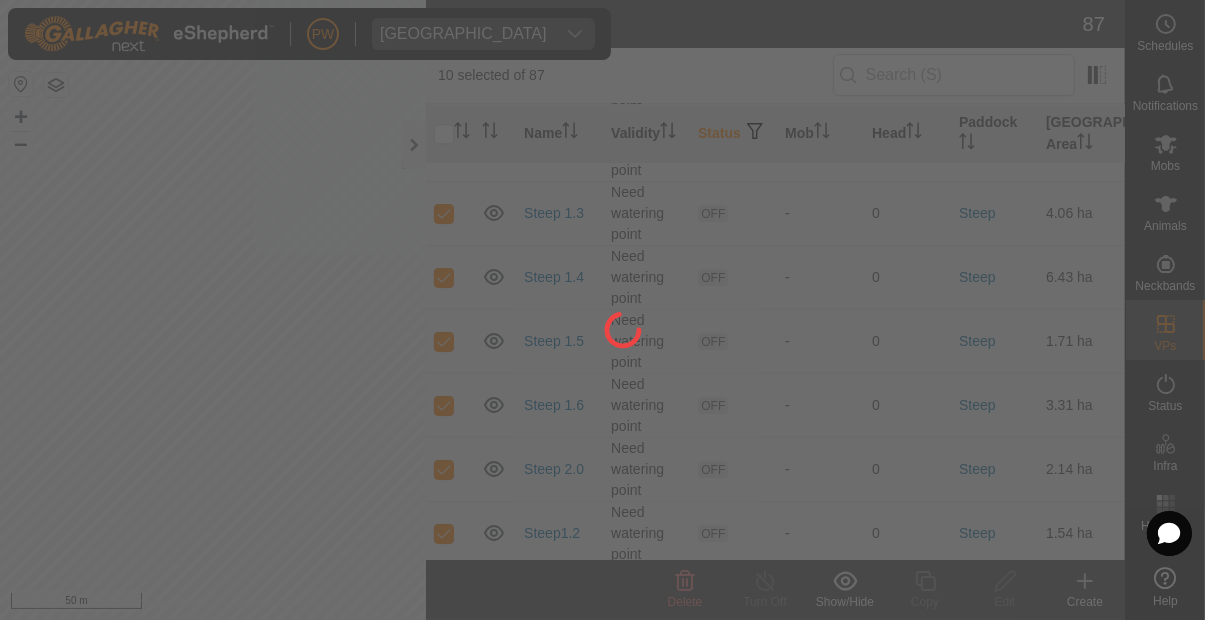 checkbox on "false" 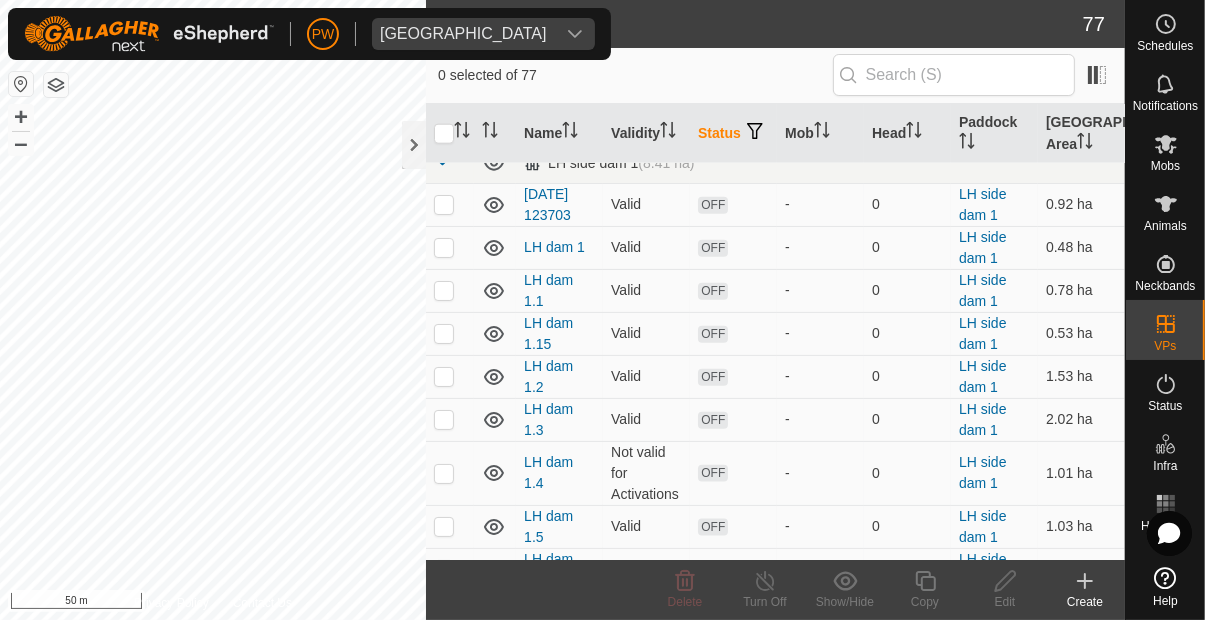 scroll, scrollTop: 2204, scrollLeft: 0, axis: vertical 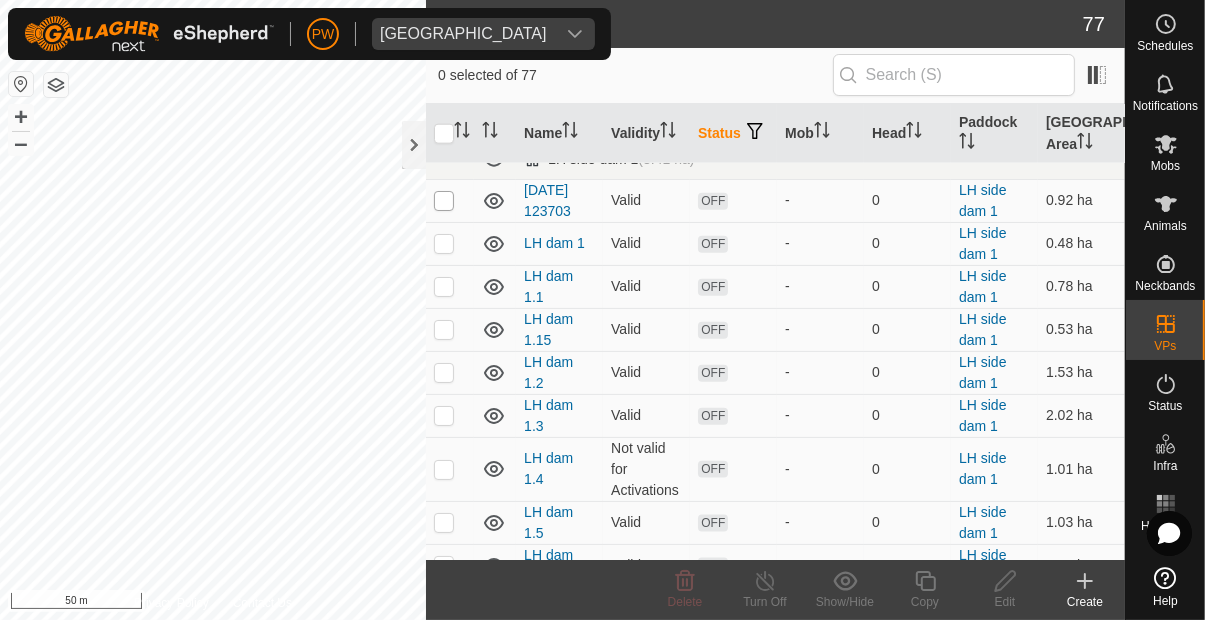 click at bounding box center (444, 201) 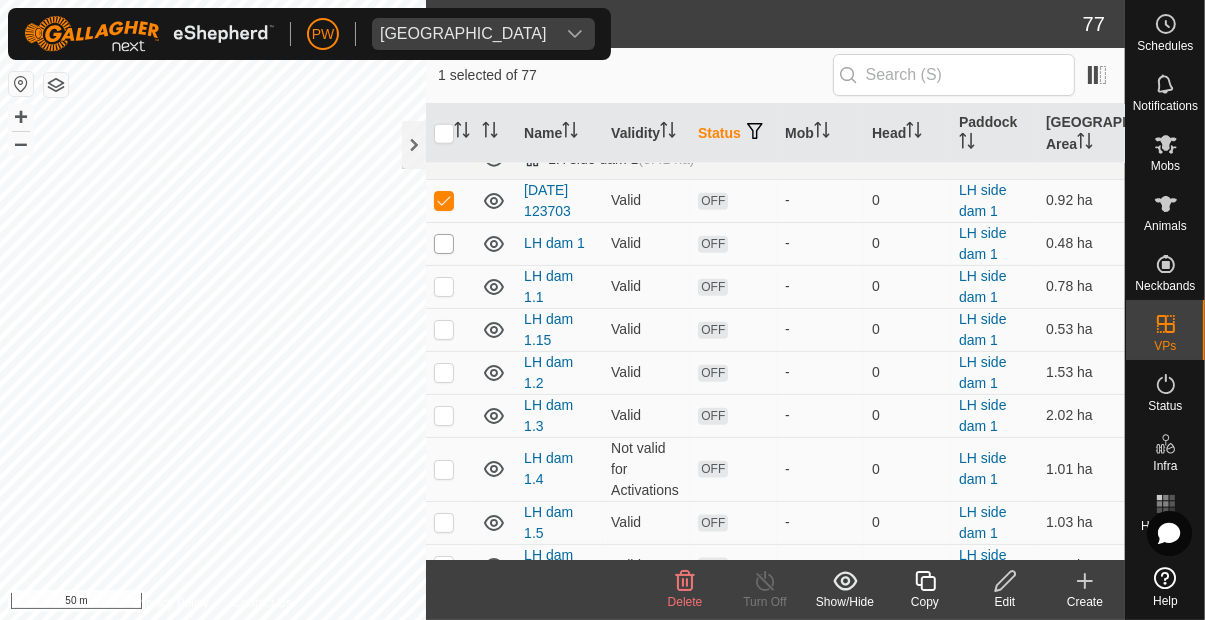click at bounding box center [444, 244] 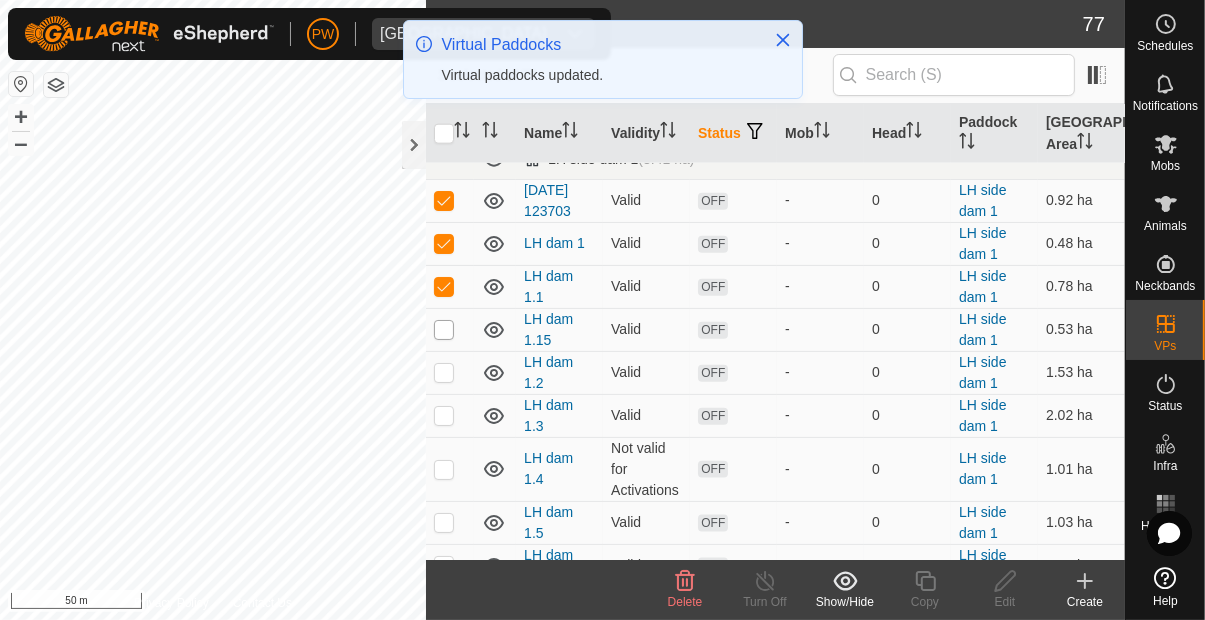 click at bounding box center (444, 330) 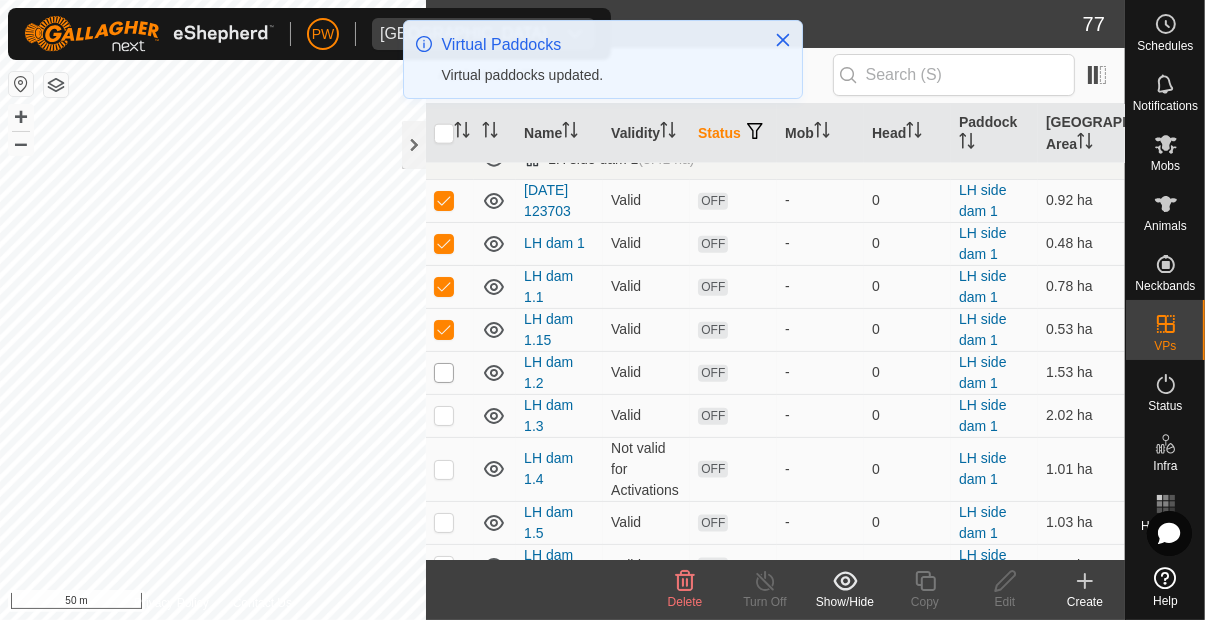click at bounding box center (444, 373) 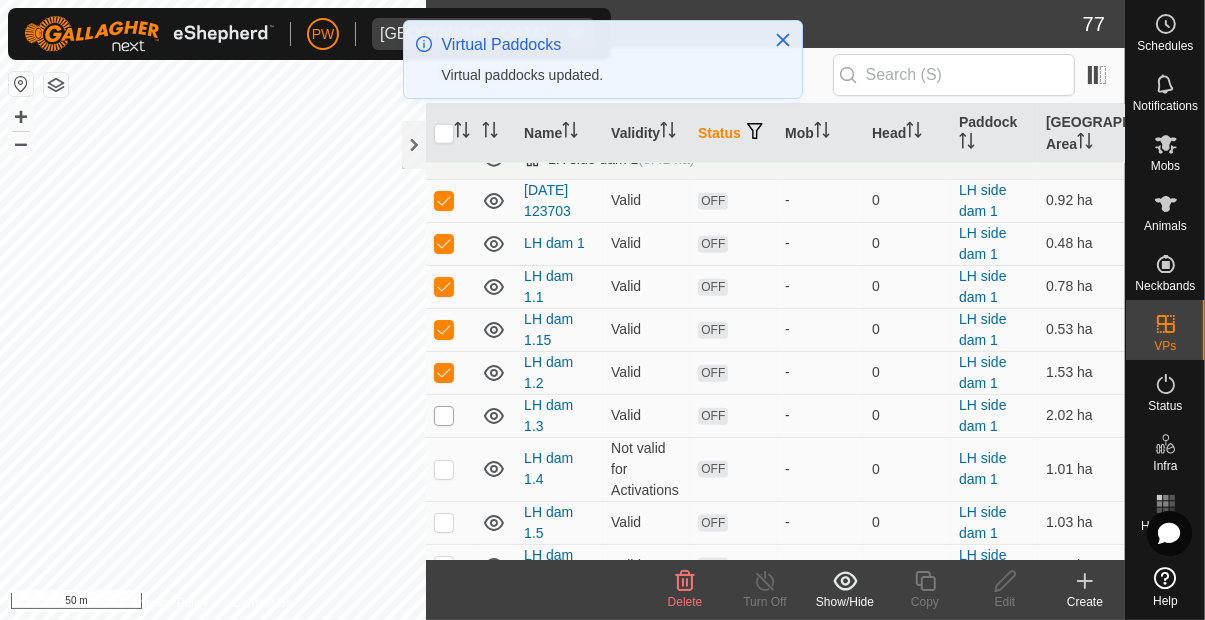 click at bounding box center [444, 416] 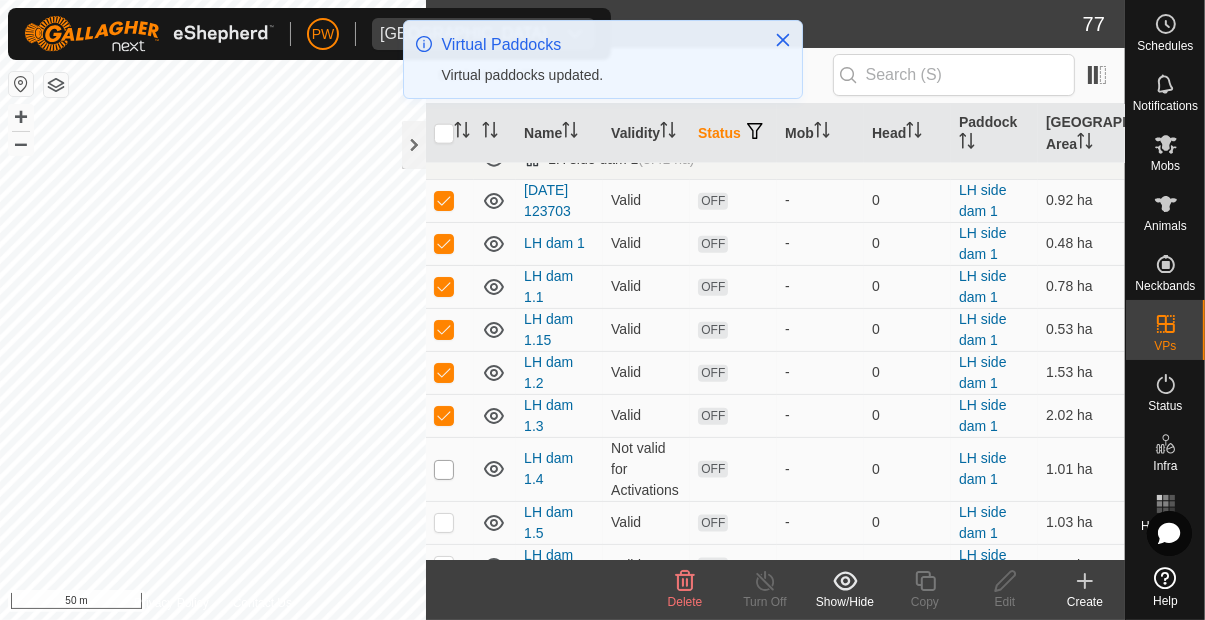 click at bounding box center [444, 470] 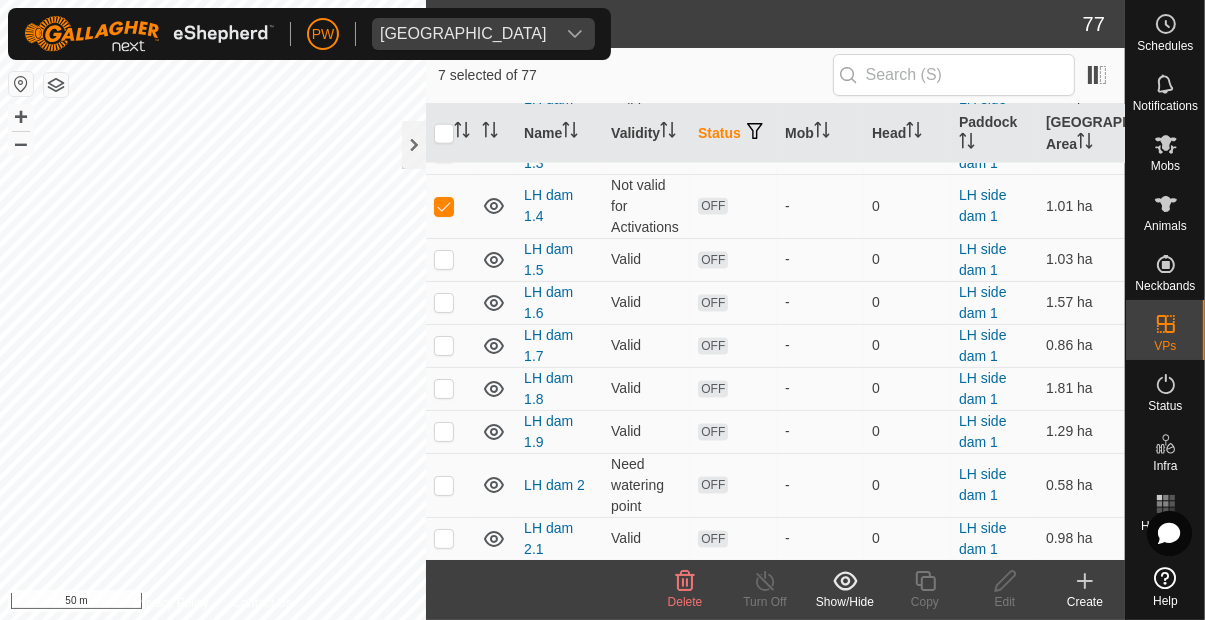 scroll, scrollTop: 2470, scrollLeft: 0, axis: vertical 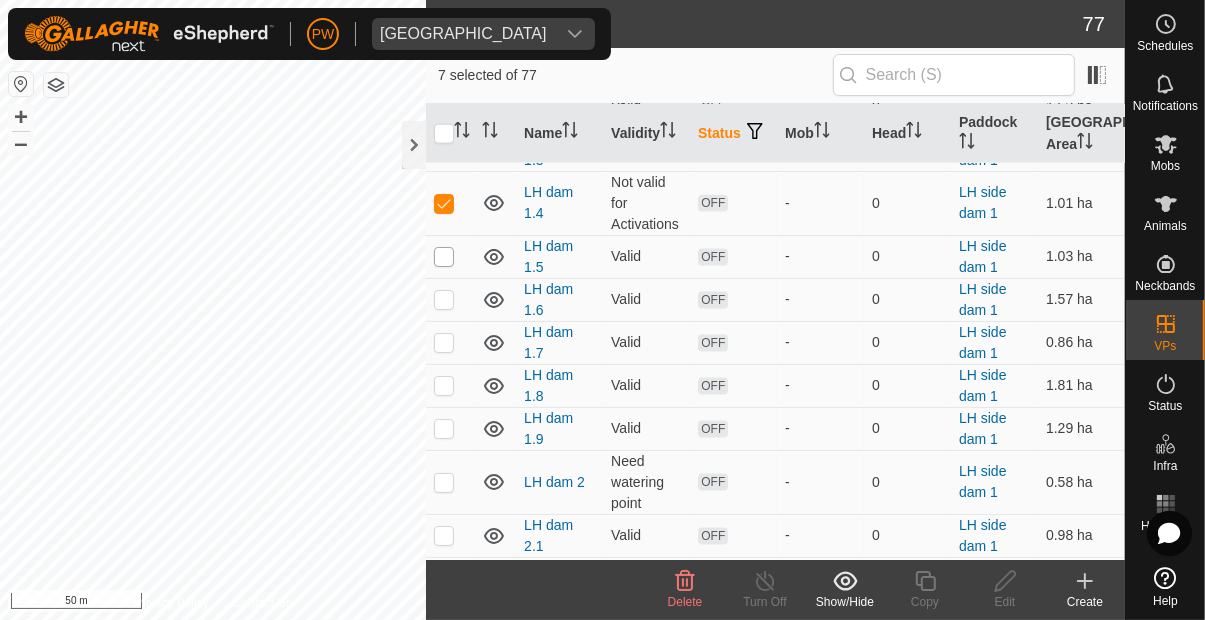 click at bounding box center [444, 257] 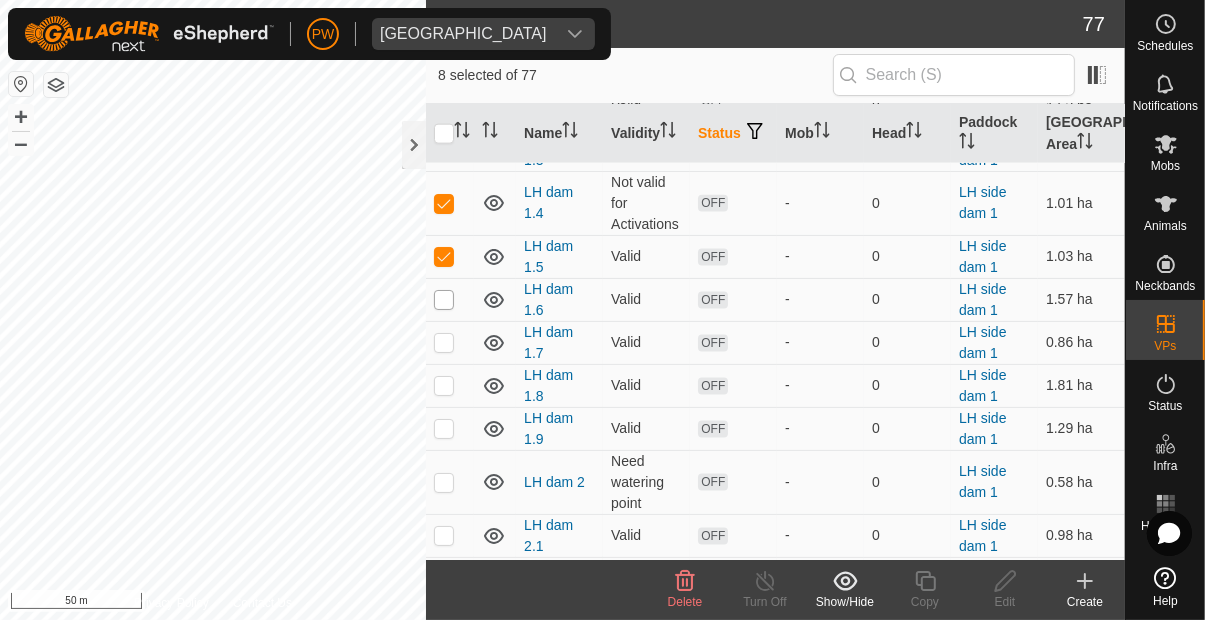 click at bounding box center [444, 300] 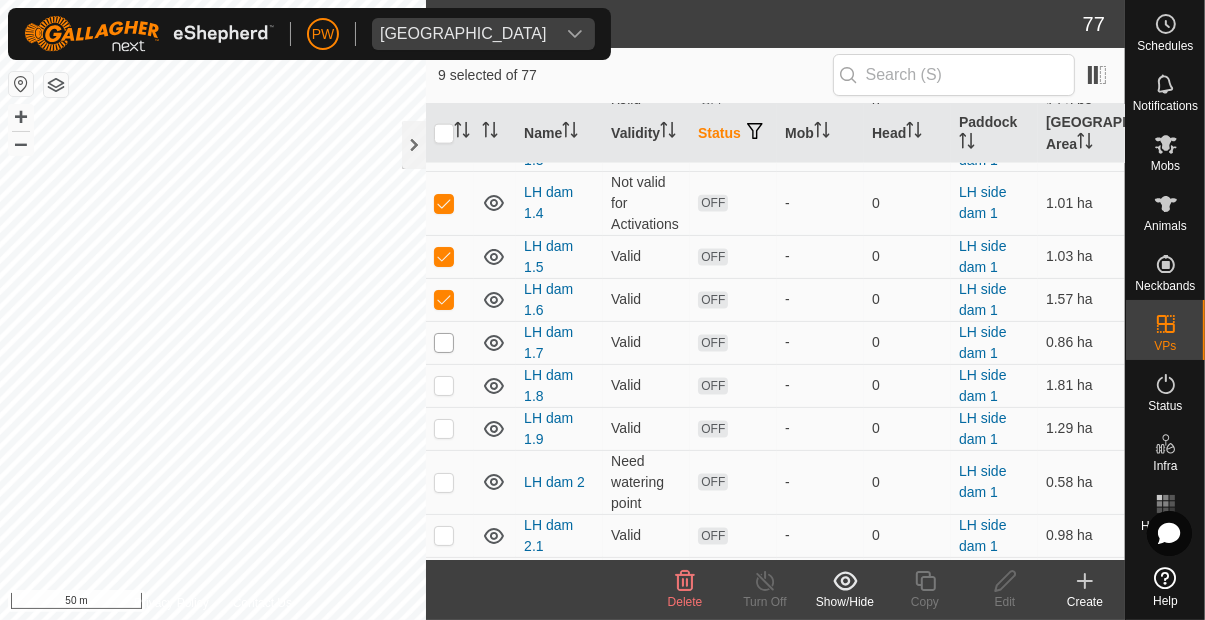 click at bounding box center (444, 343) 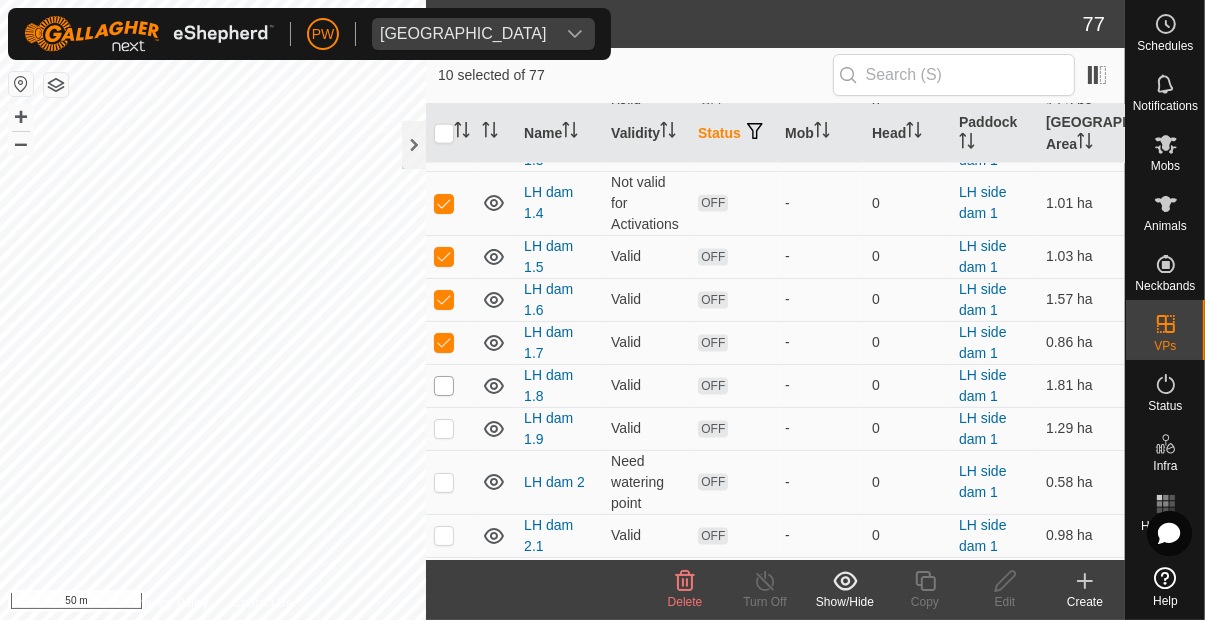 click at bounding box center [444, 386] 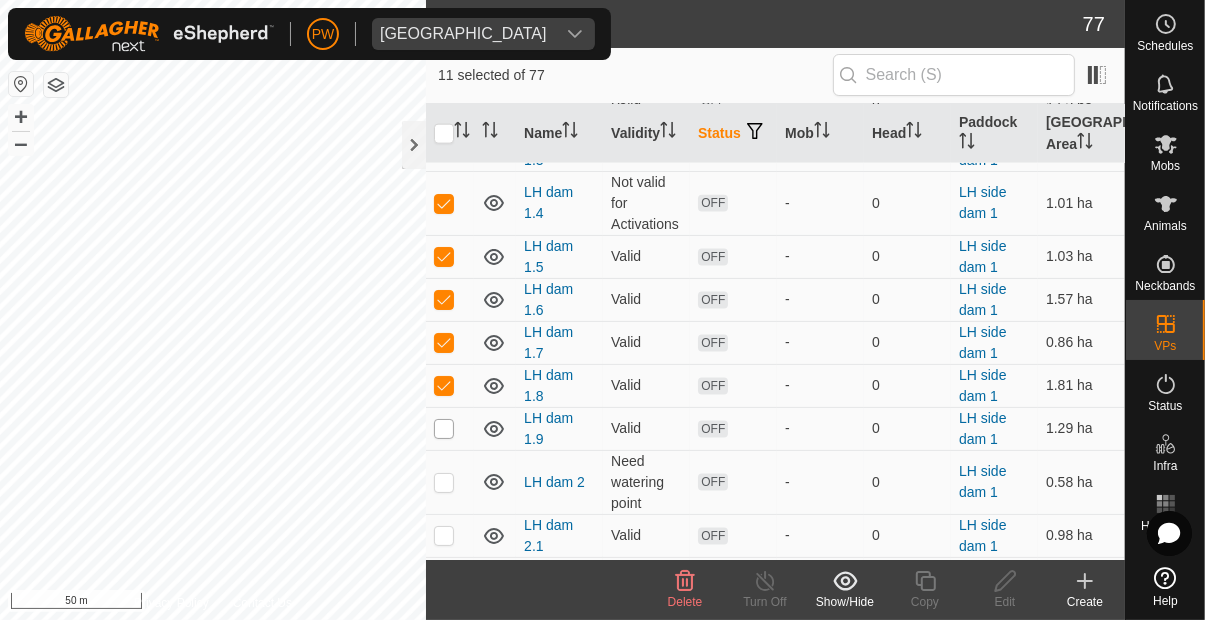 click at bounding box center (444, 429) 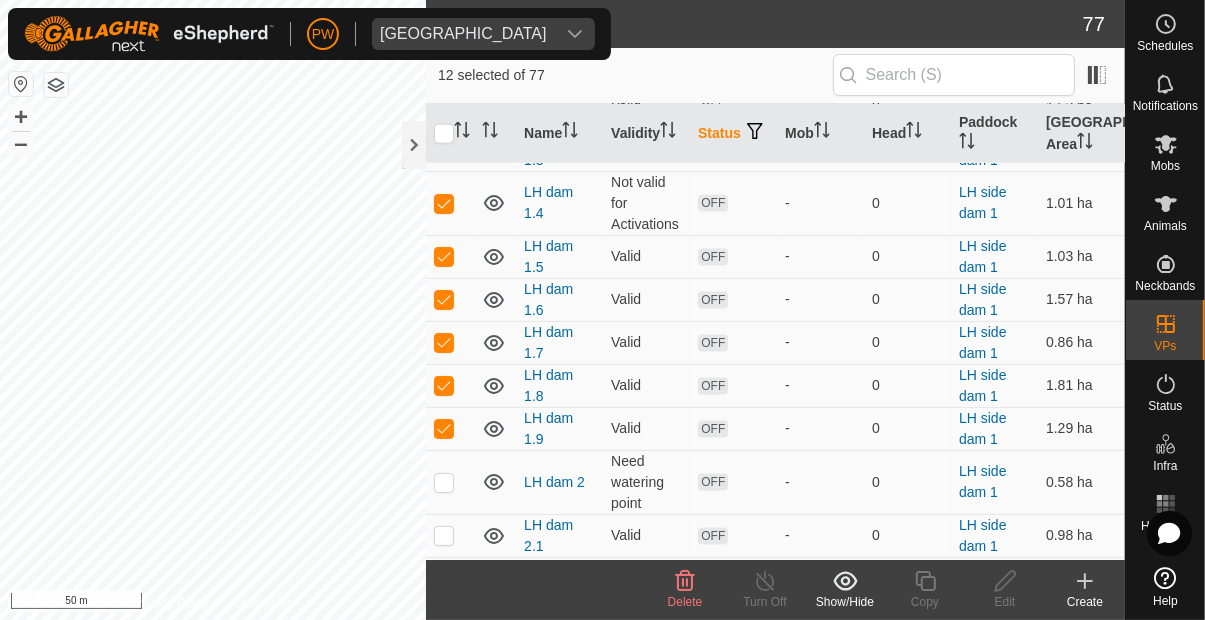 click at bounding box center [444, 483] 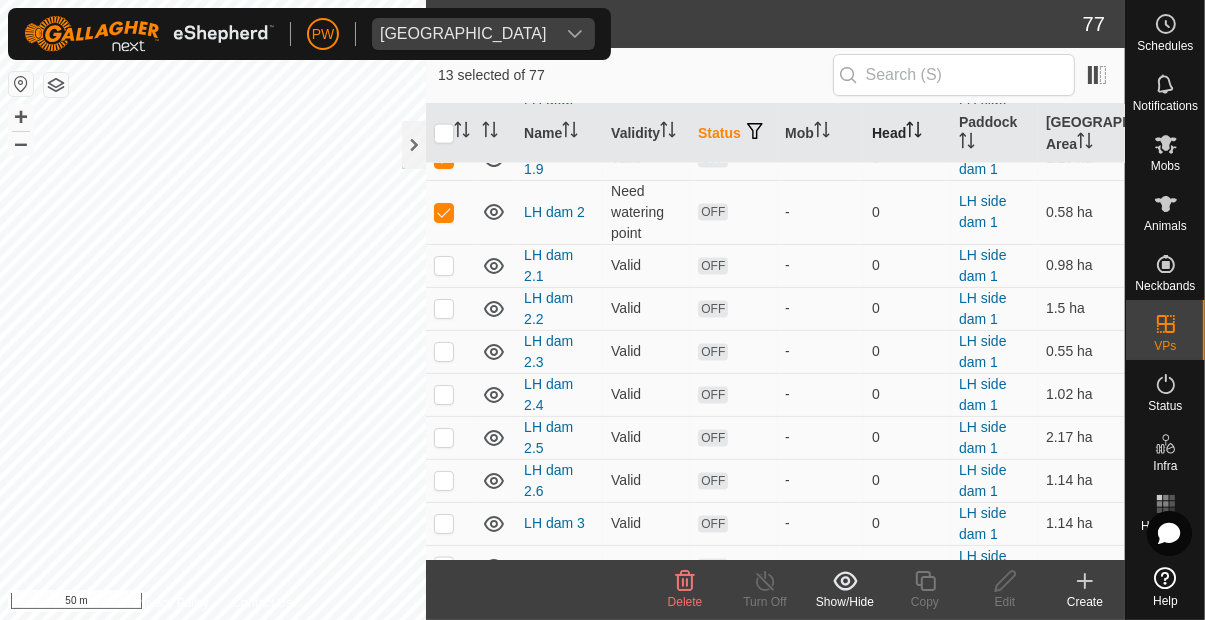 scroll, scrollTop: 2743, scrollLeft: 0, axis: vertical 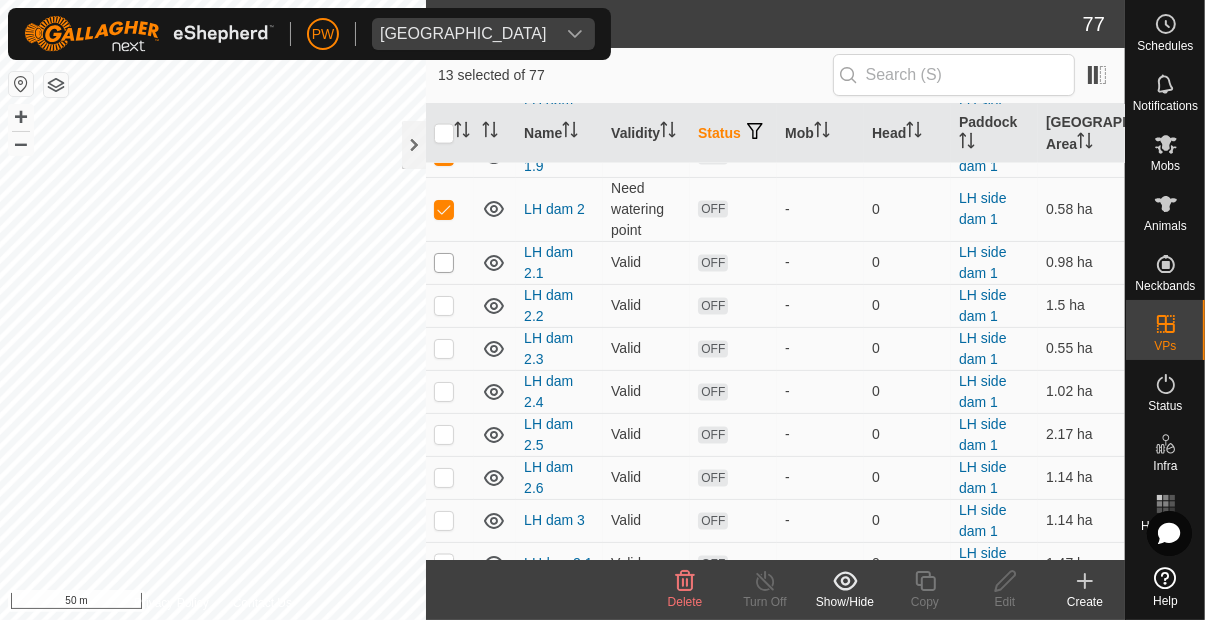 click at bounding box center [444, 263] 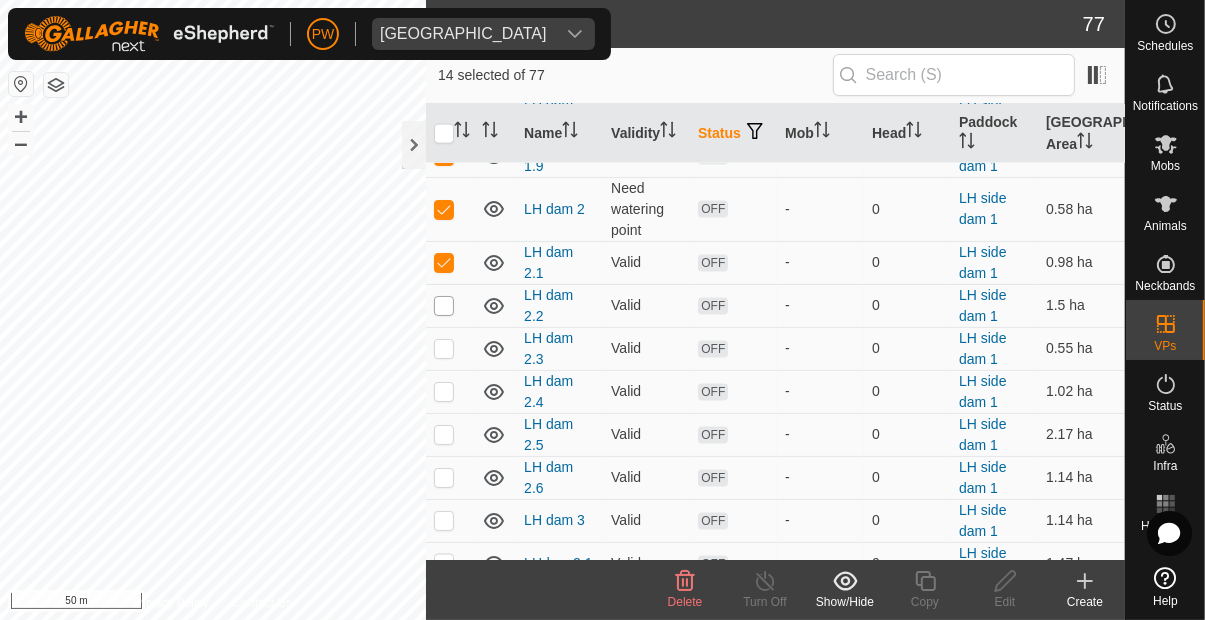 click at bounding box center [444, 306] 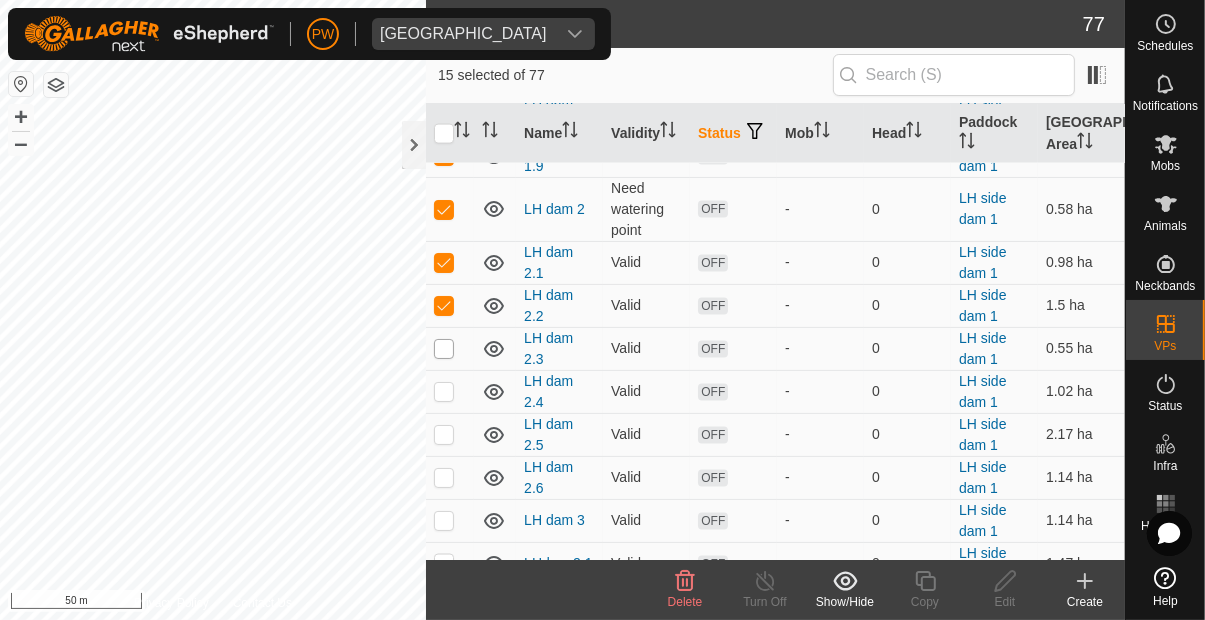 click at bounding box center (444, 349) 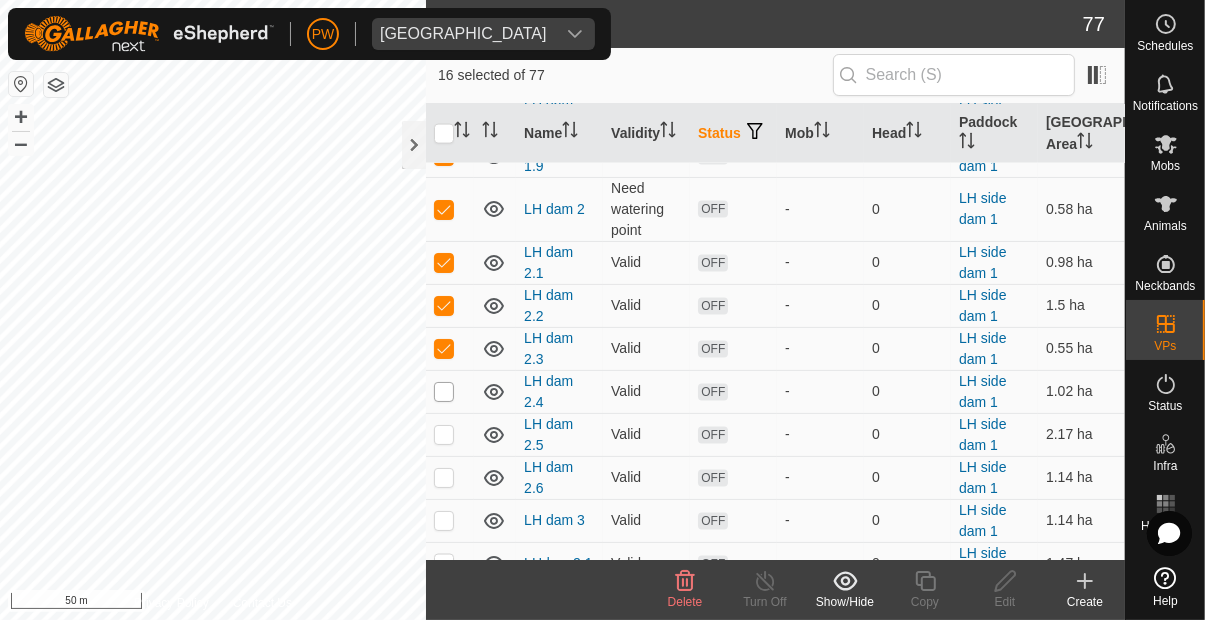 click at bounding box center [444, 392] 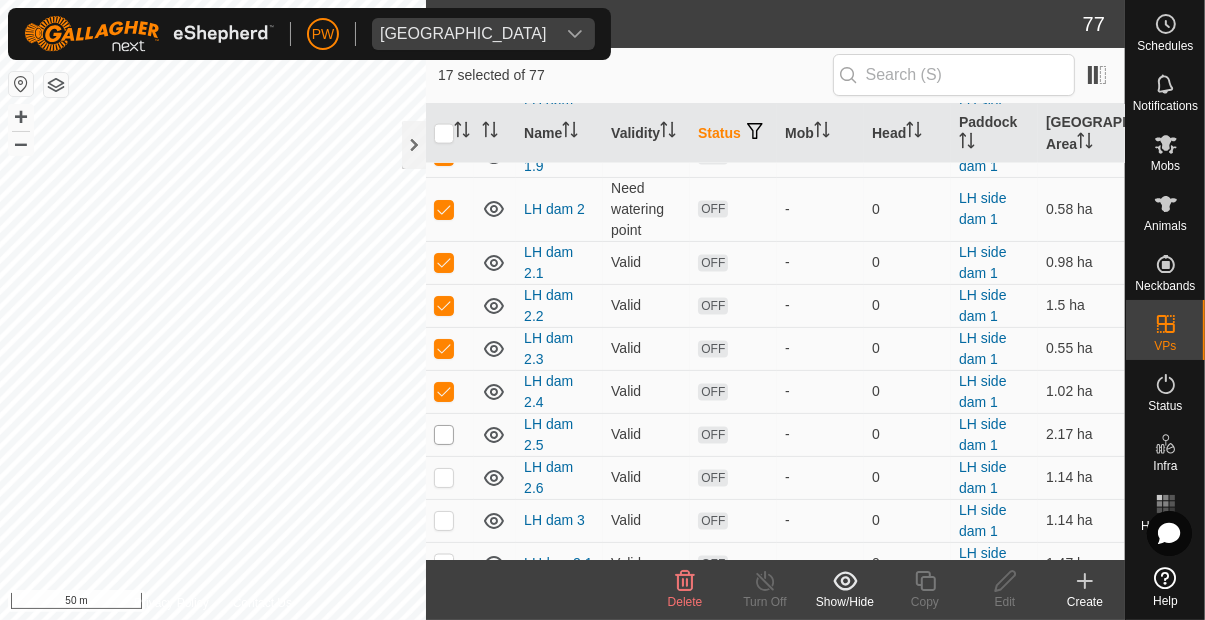 click at bounding box center [444, 435] 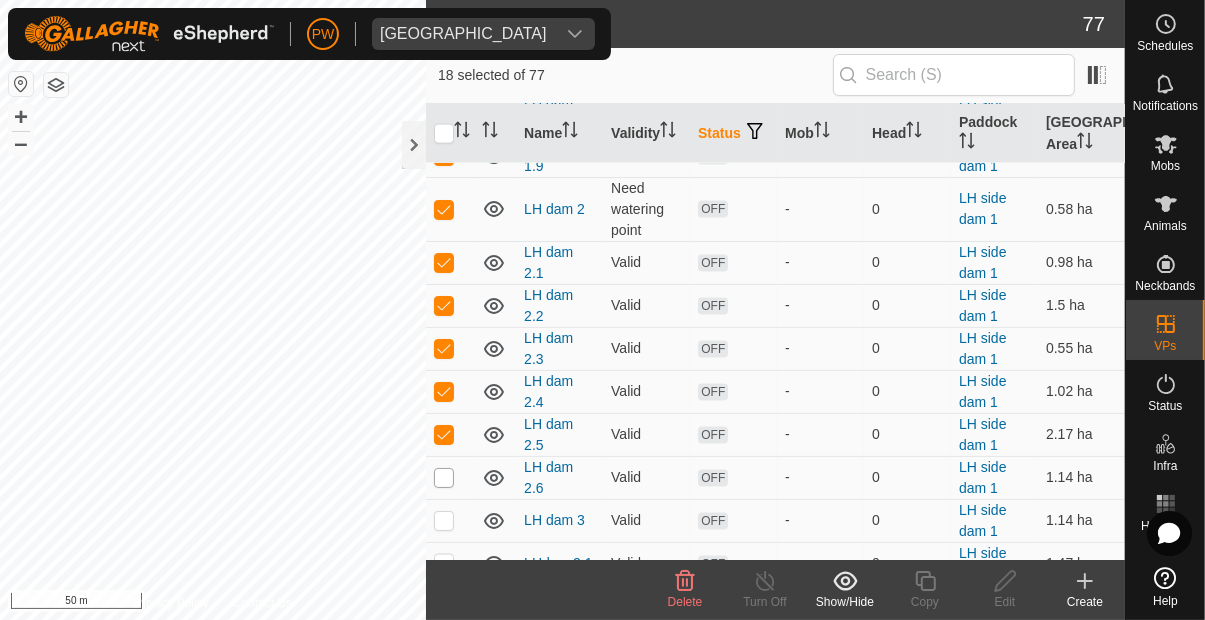 click at bounding box center (444, 478) 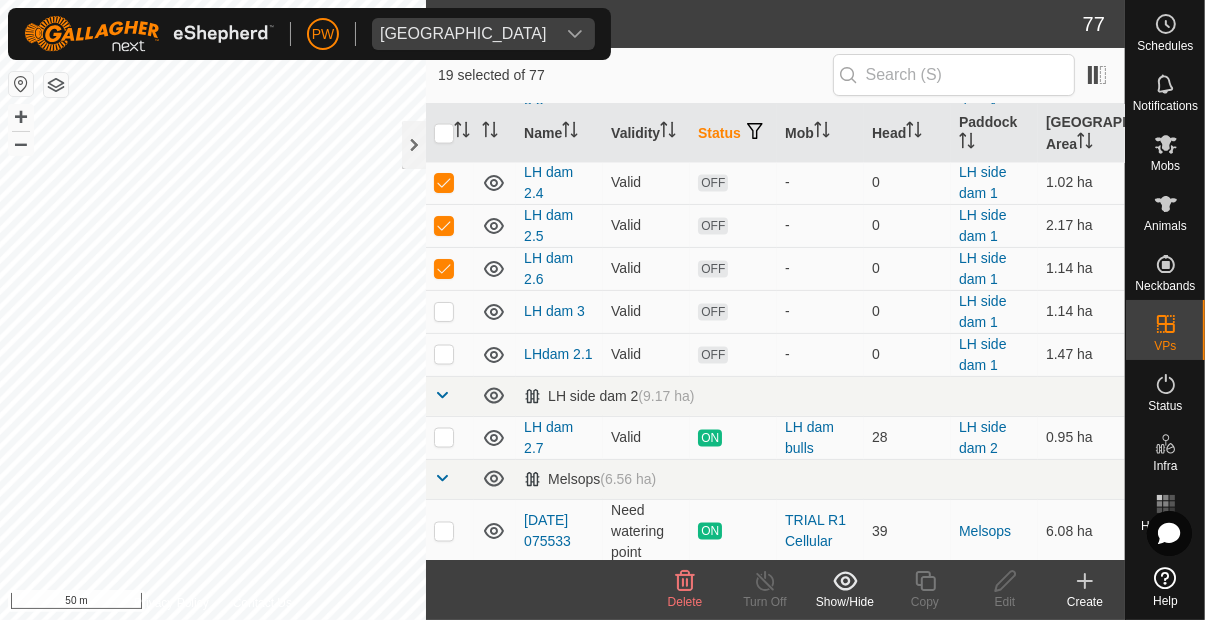 scroll, scrollTop: 2956, scrollLeft: 0, axis: vertical 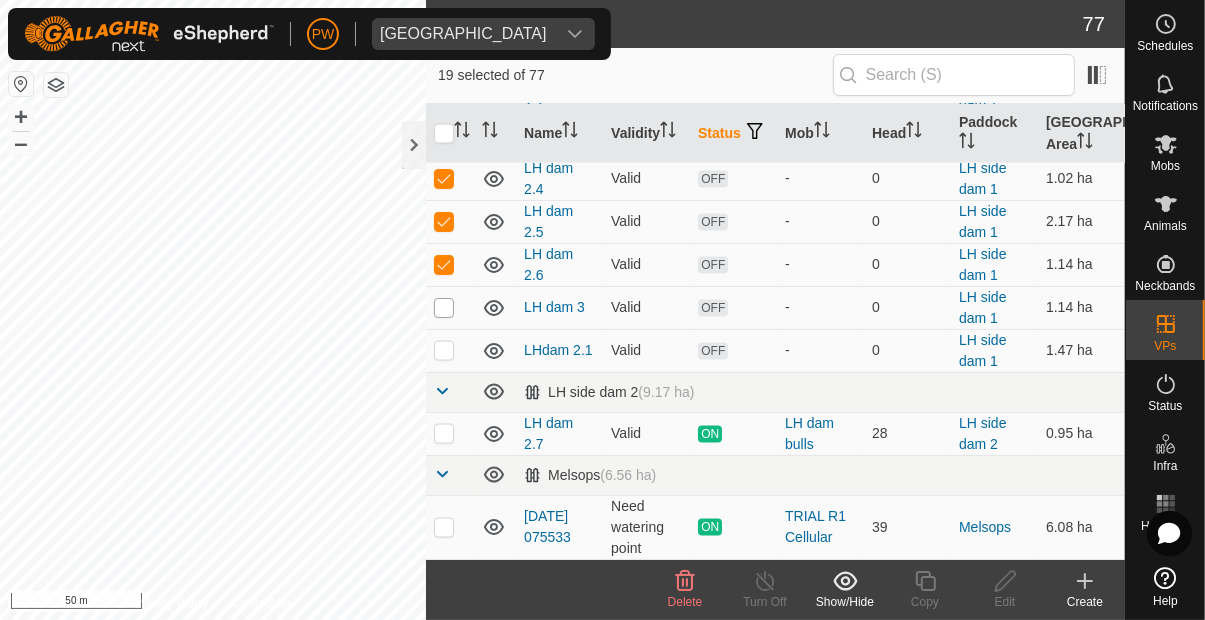 click at bounding box center (444, 308) 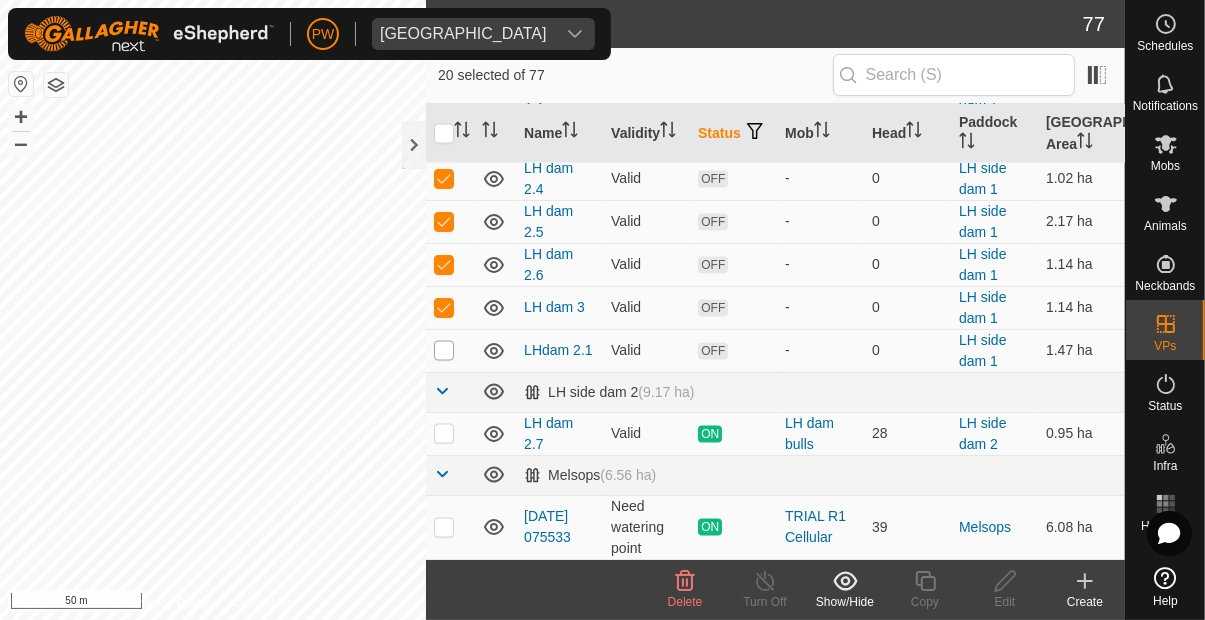 click at bounding box center (444, 351) 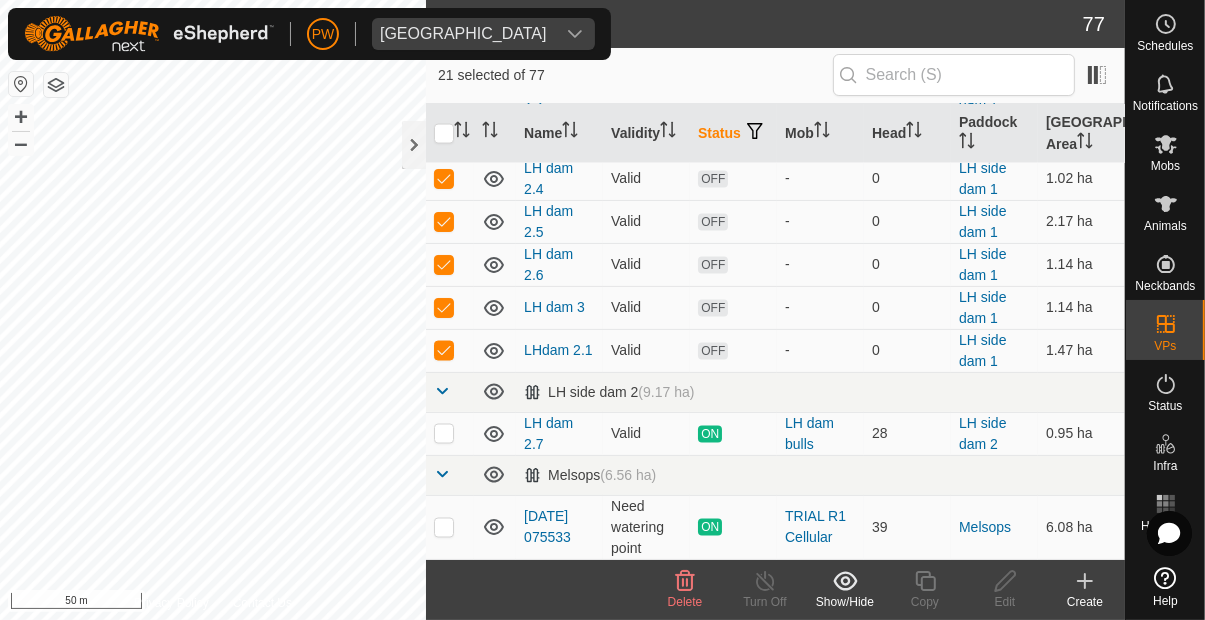 click 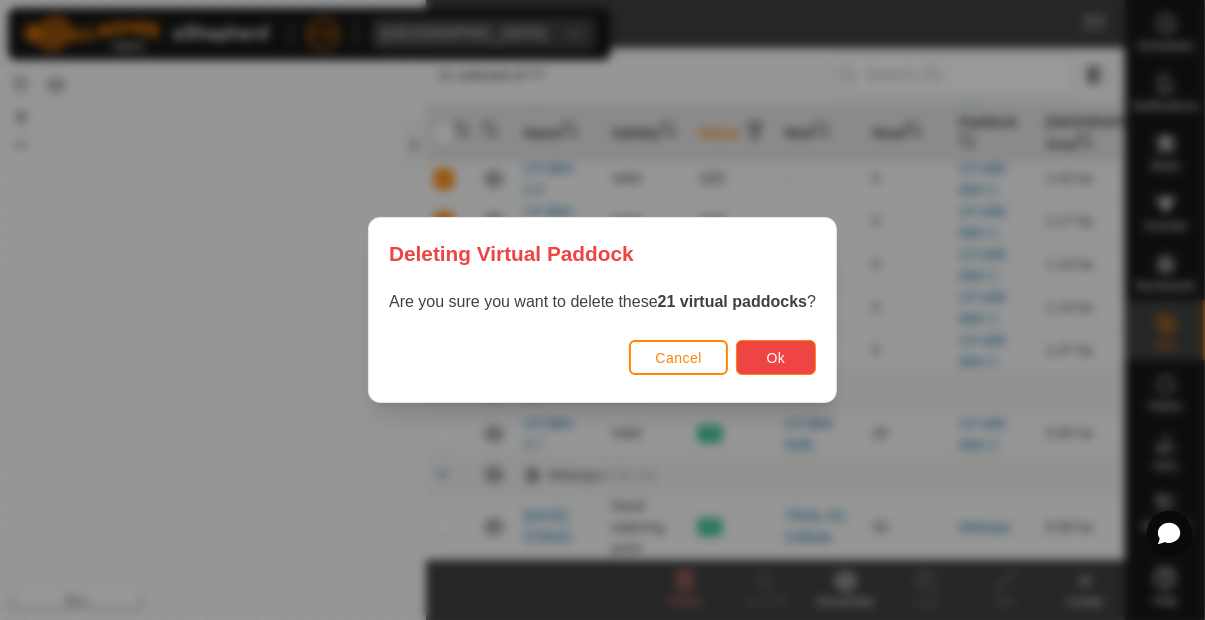 click on "Ok" at bounding box center [776, 357] 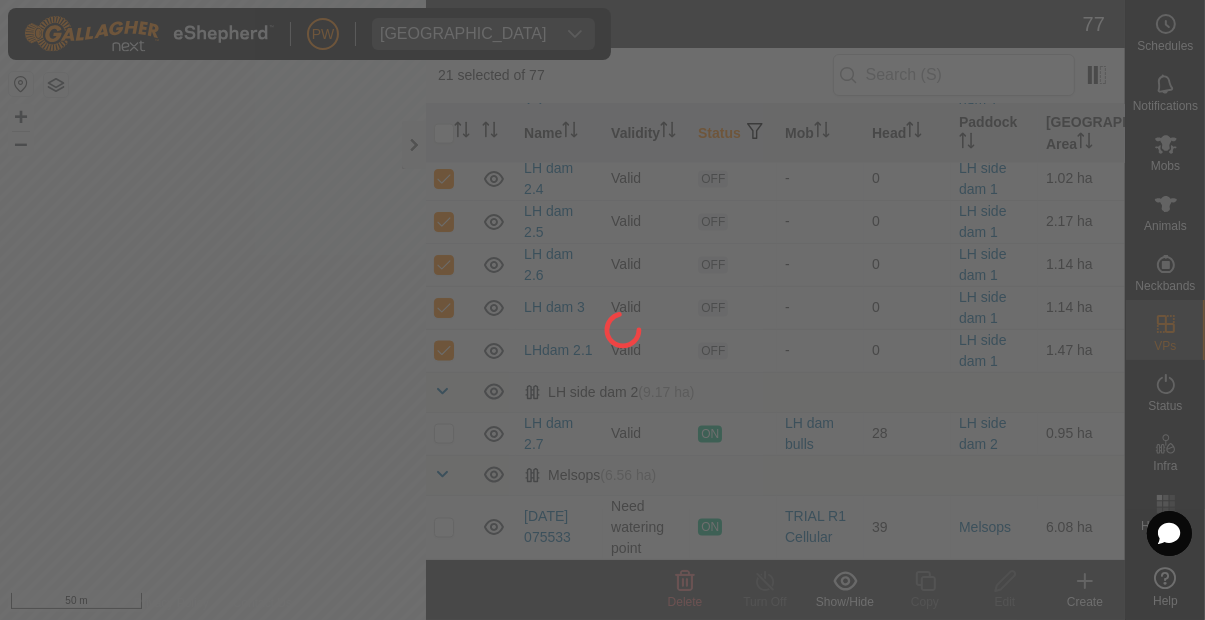 checkbox on "false" 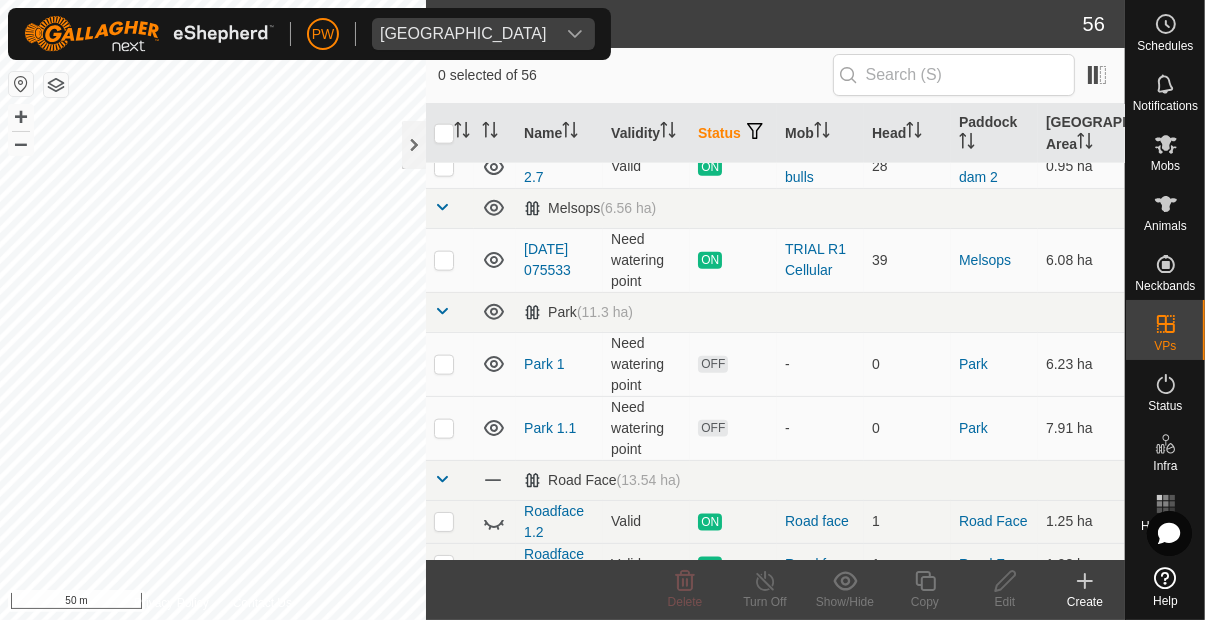 scroll, scrollTop: 2239, scrollLeft: 0, axis: vertical 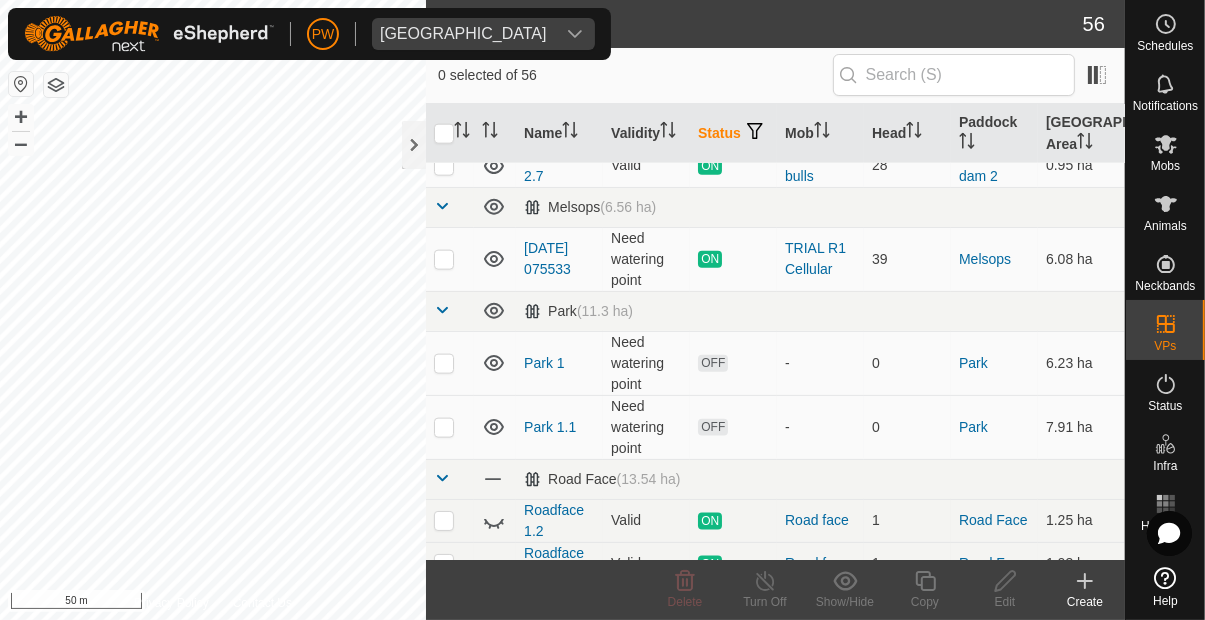 click at bounding box center (444, 364) 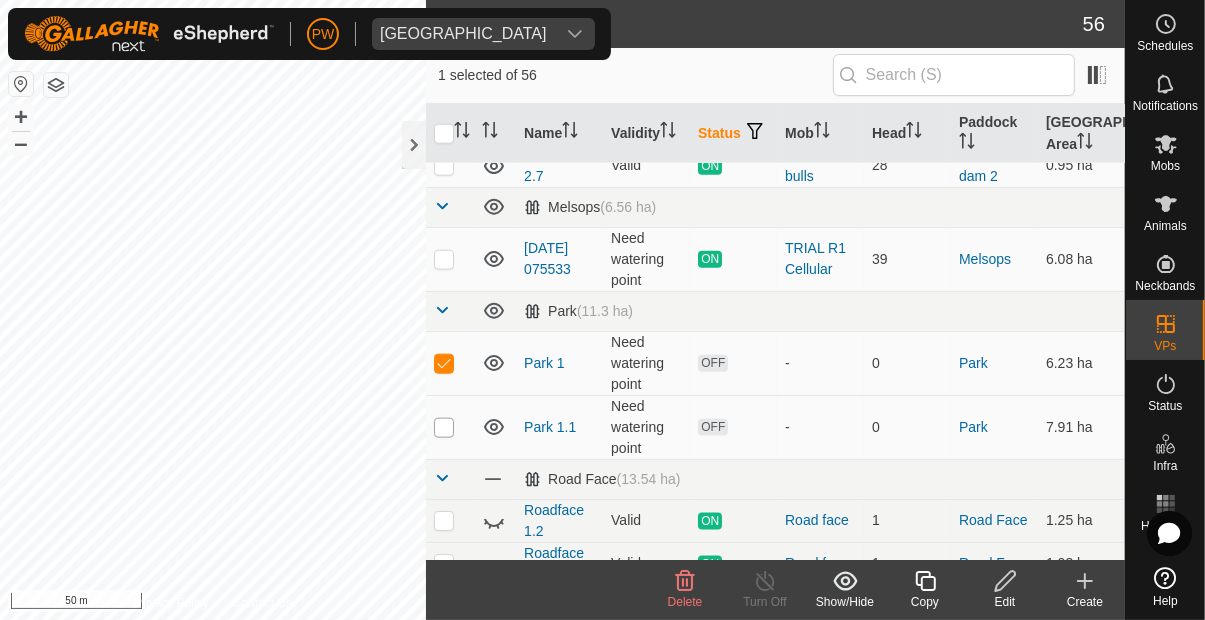click at bounding box center [444, 428] 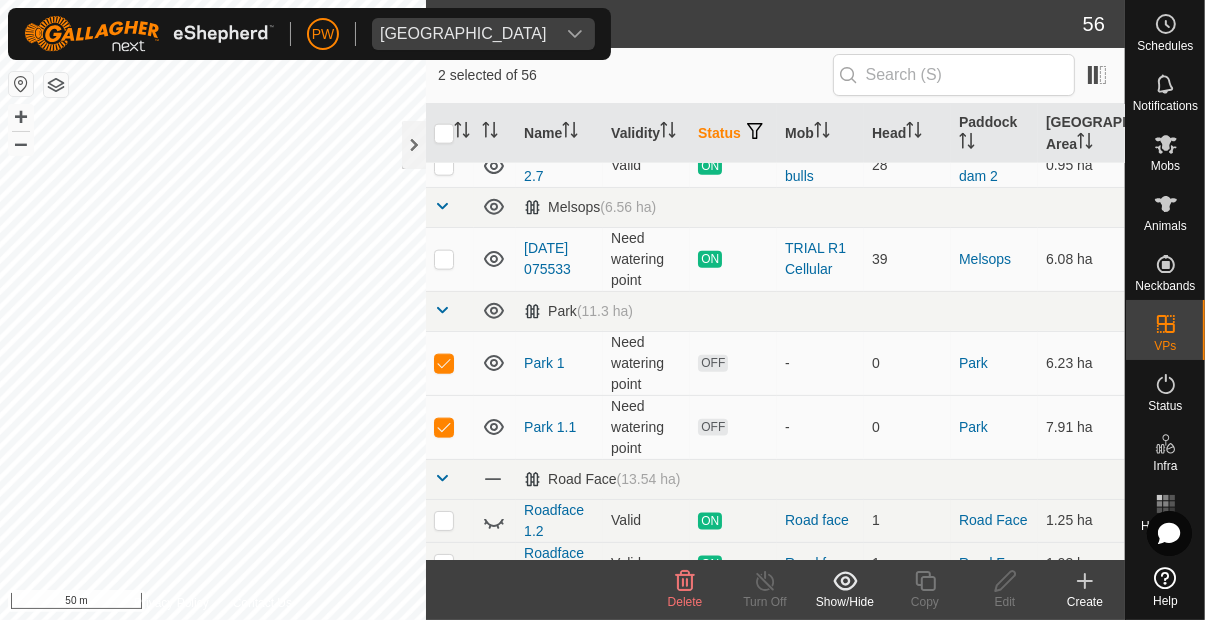 click 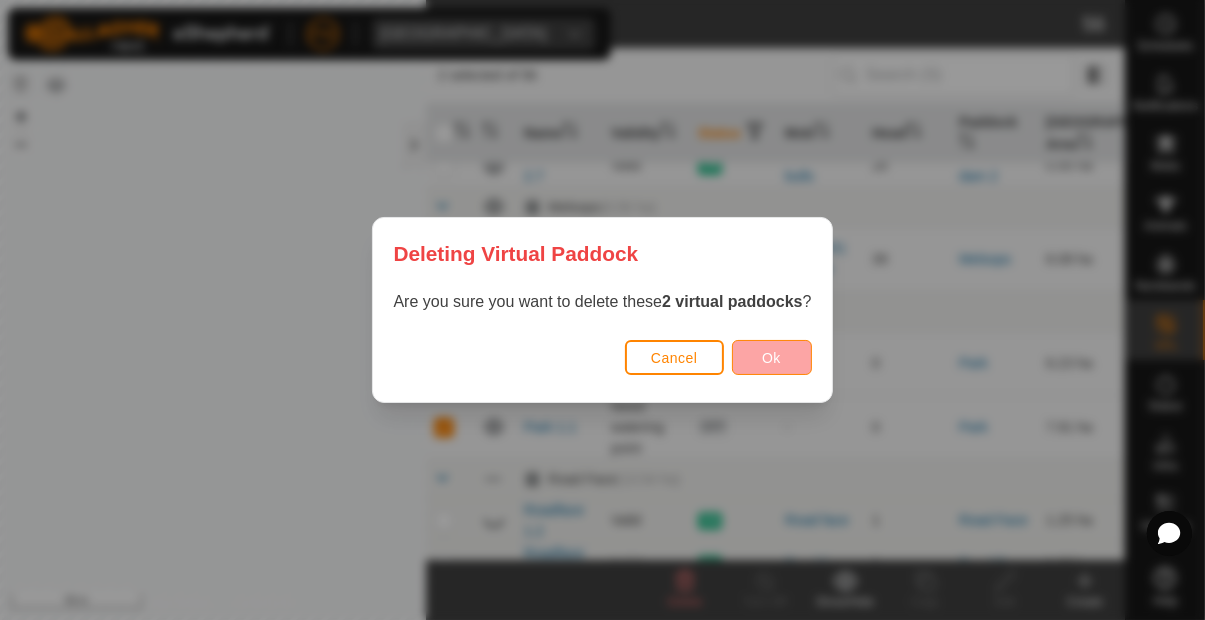 click on "Ok" at bounding box center [772, 357] 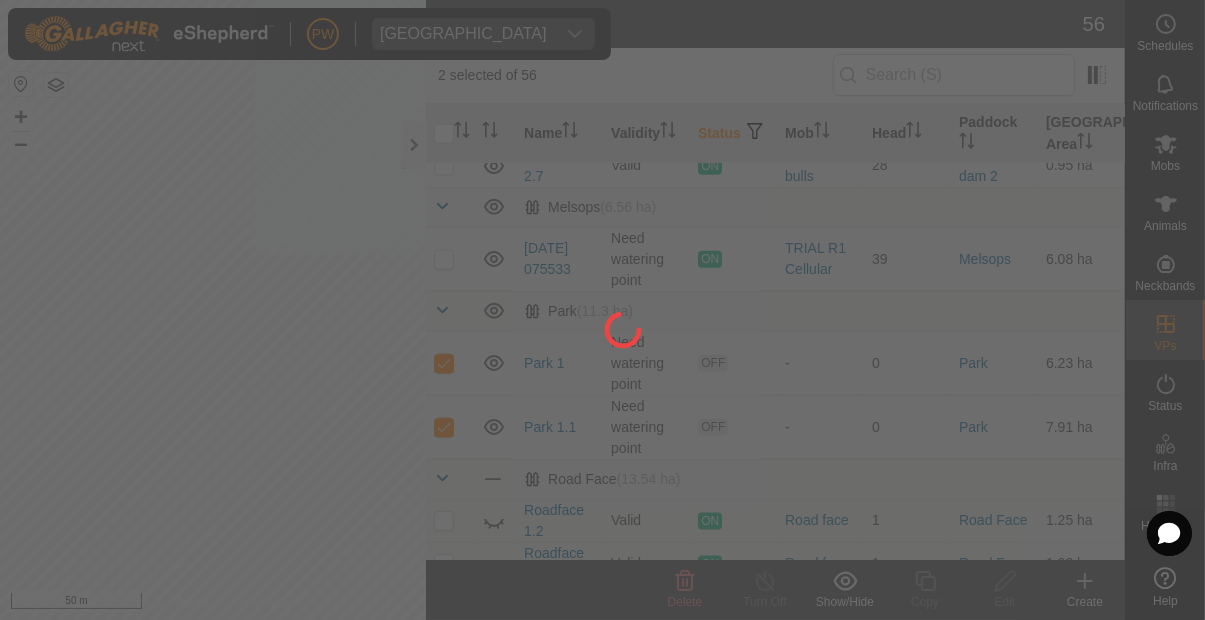 checkbox on "false" 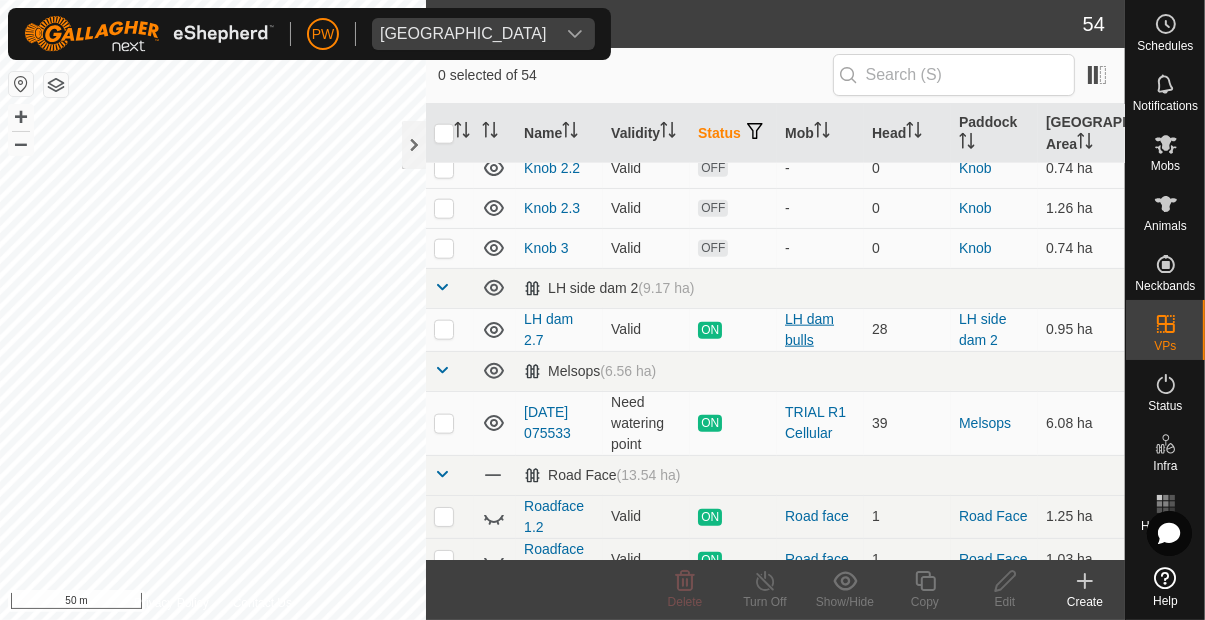 scroll, scrollTop: 2074, scrollLeft: 0, axis: vertical 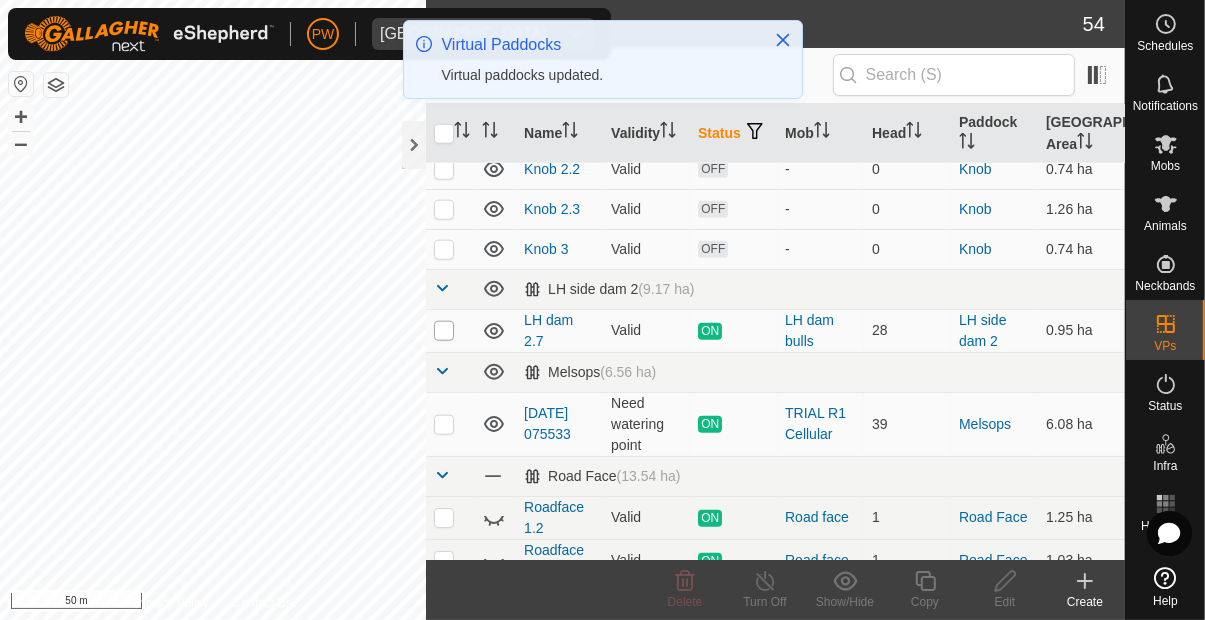 click at bounding box center (444, 331) 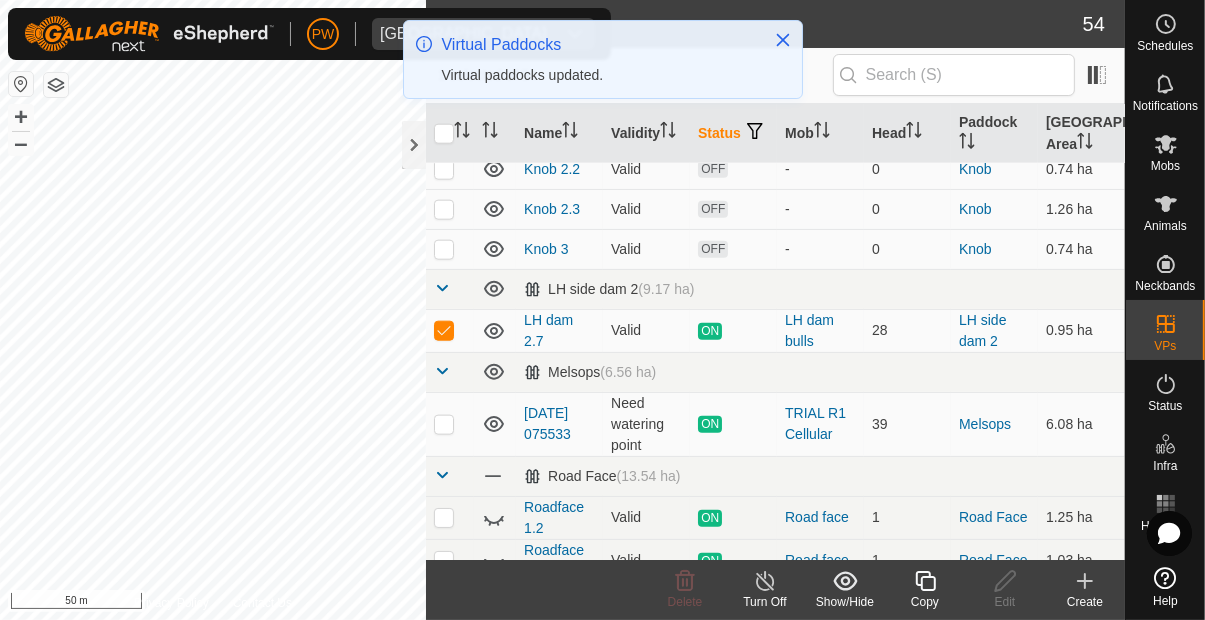 click 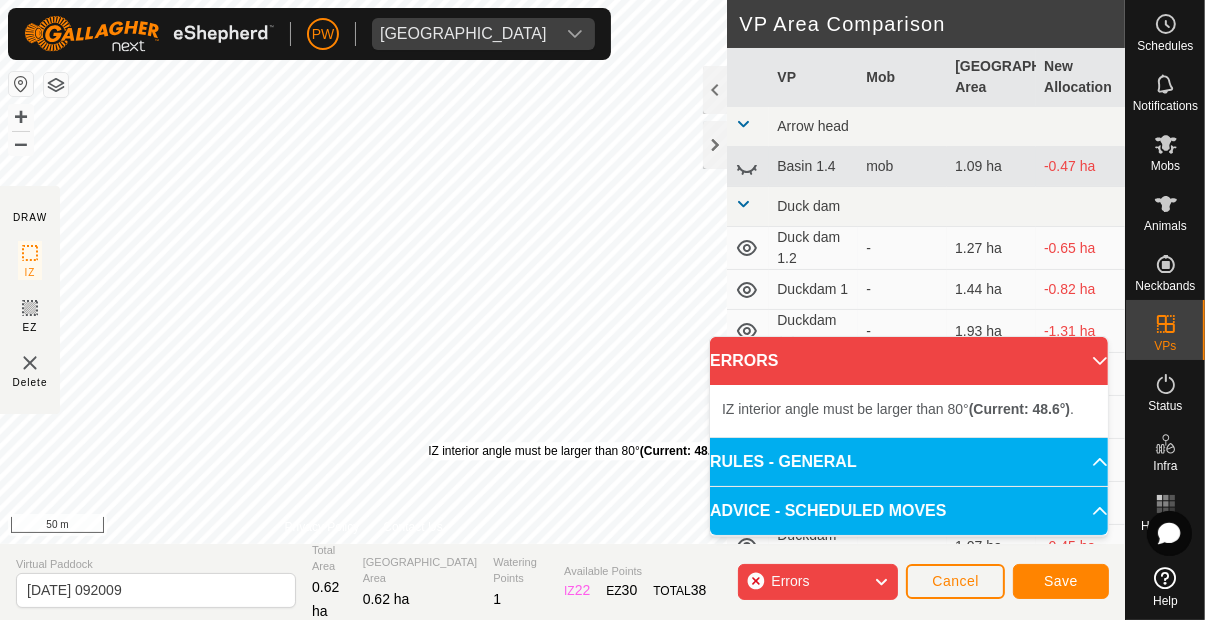 click on "IZ interior angle must be larger than 80°  (Current: 48.6°) ." at bounding box center (579, 451) 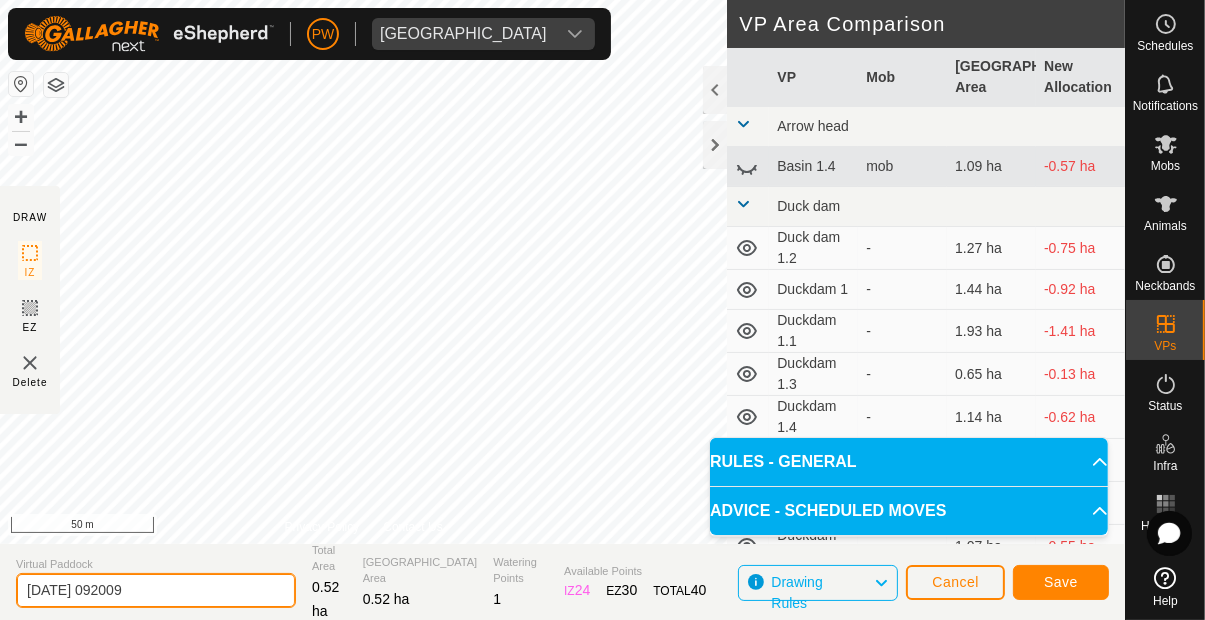 click on "[DATE] 092009" 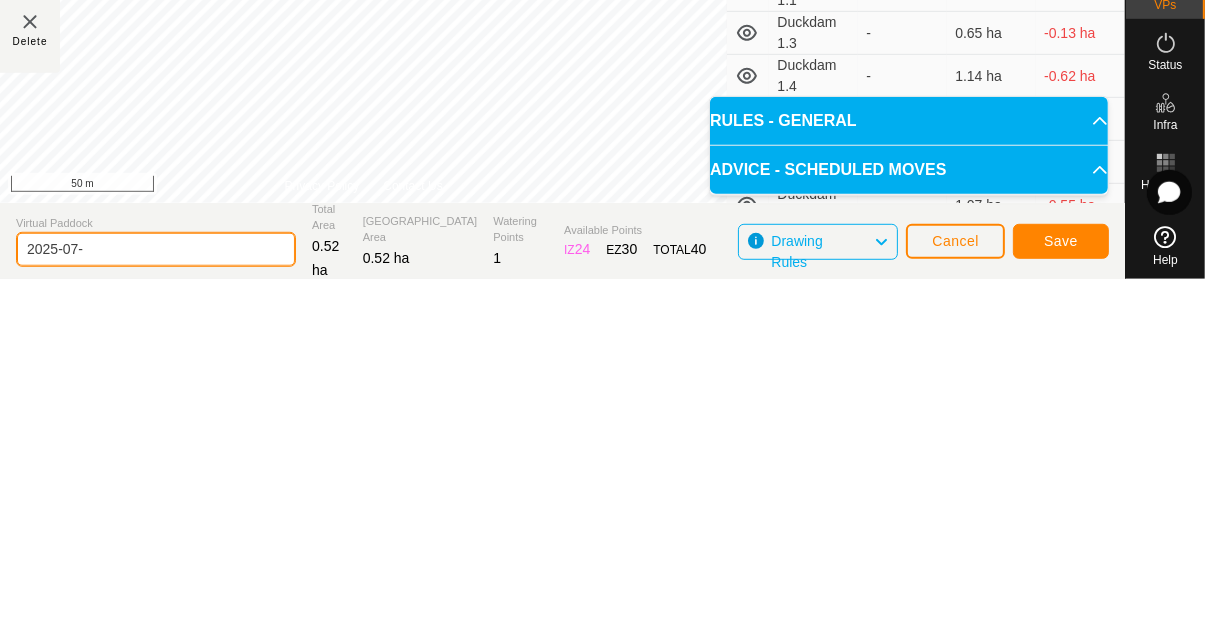 type on "2025-07" 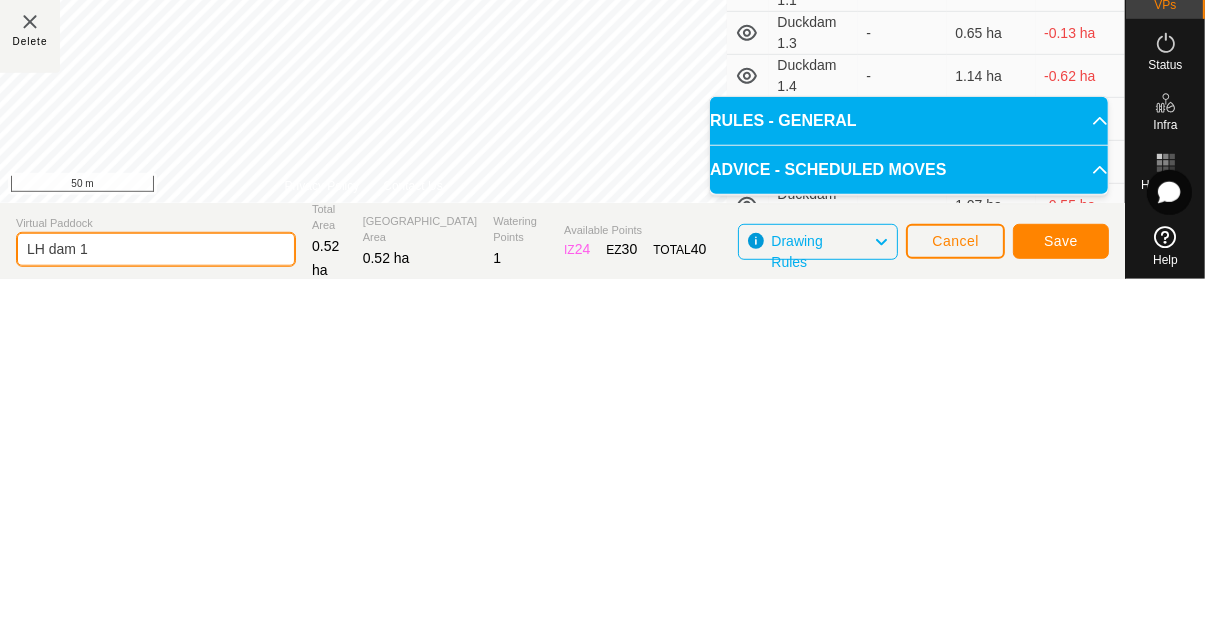 type on "LH dam 1" 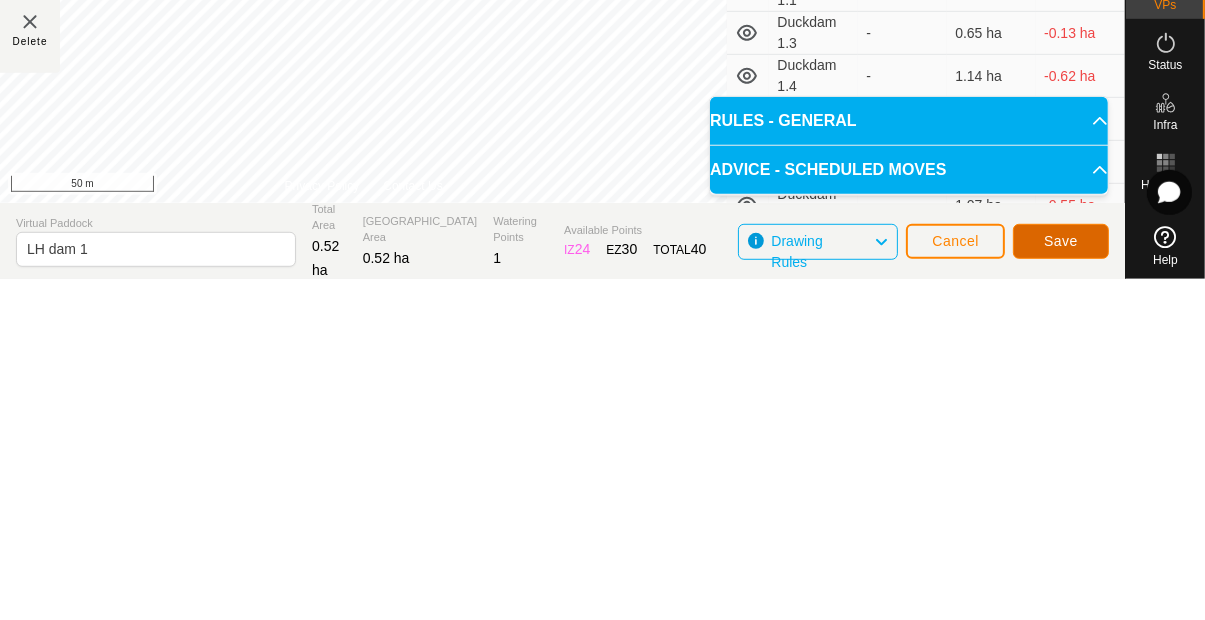 click on "Save" 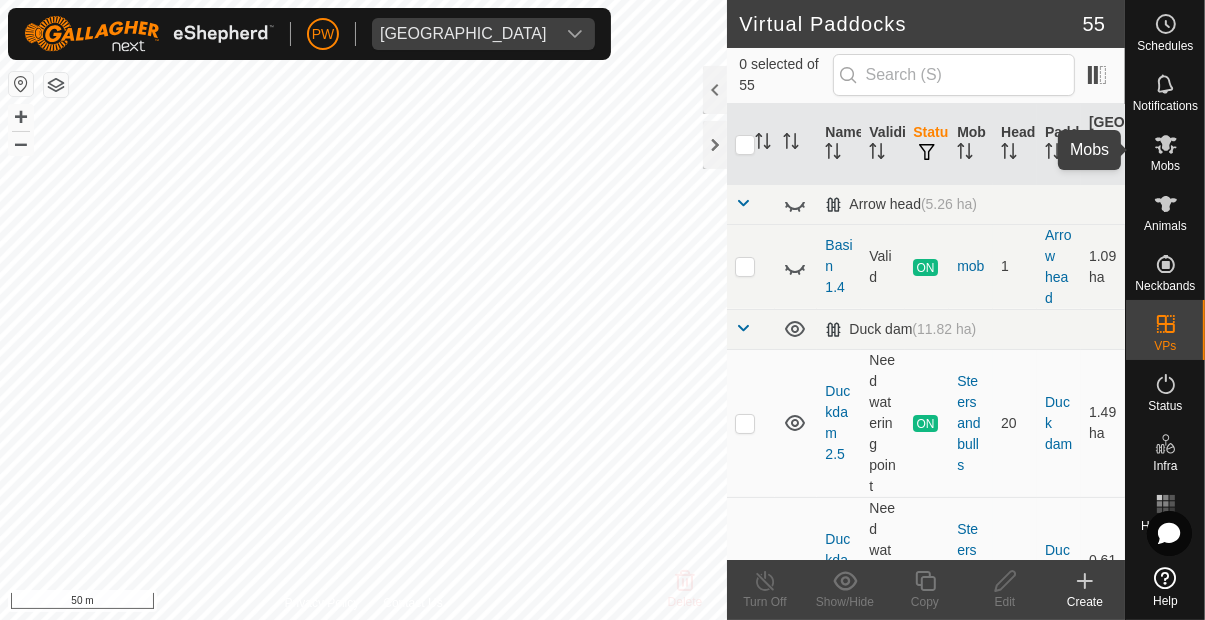 click 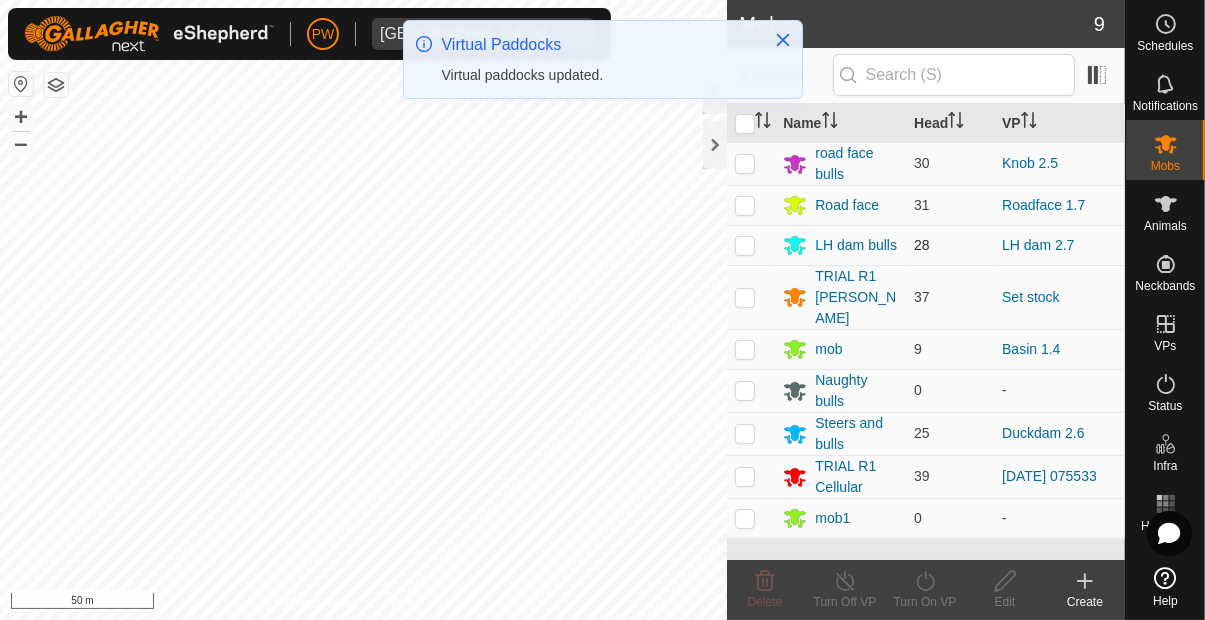 click at bounding box center [745, 245] 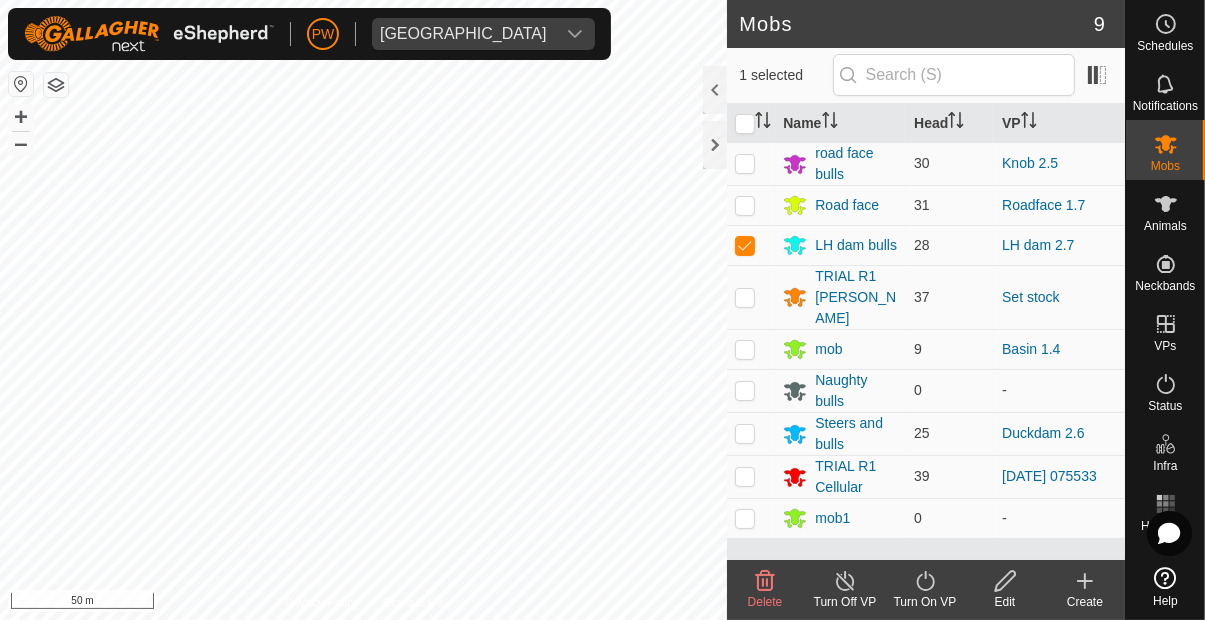 click 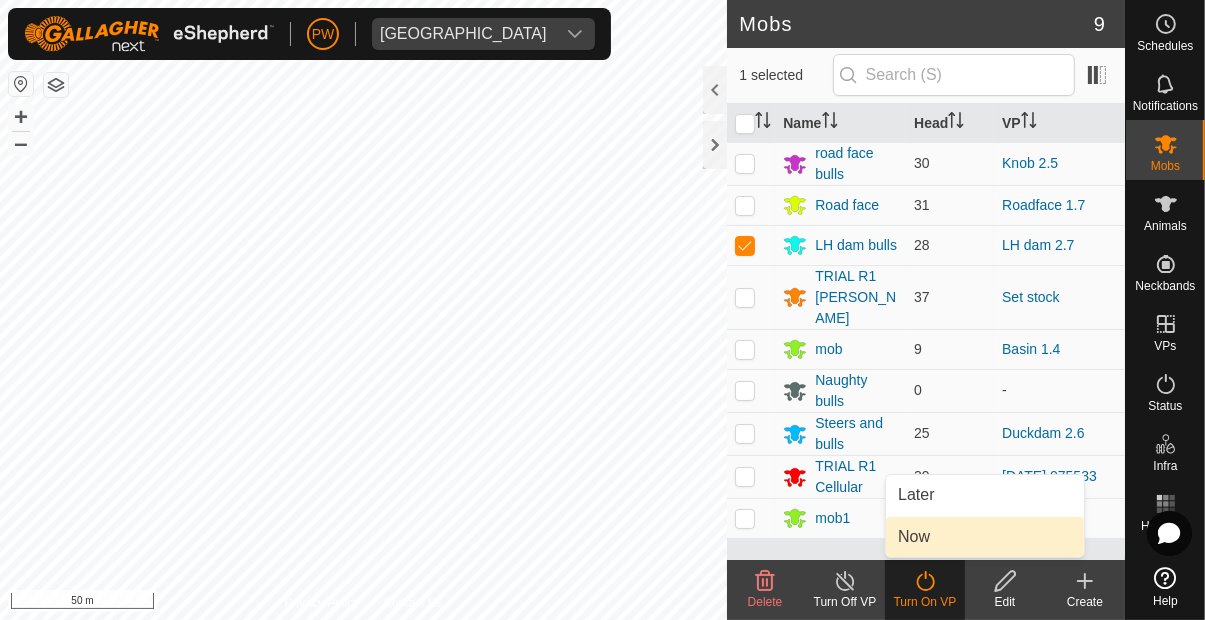click on "Now" at bounding box center [914, 537] 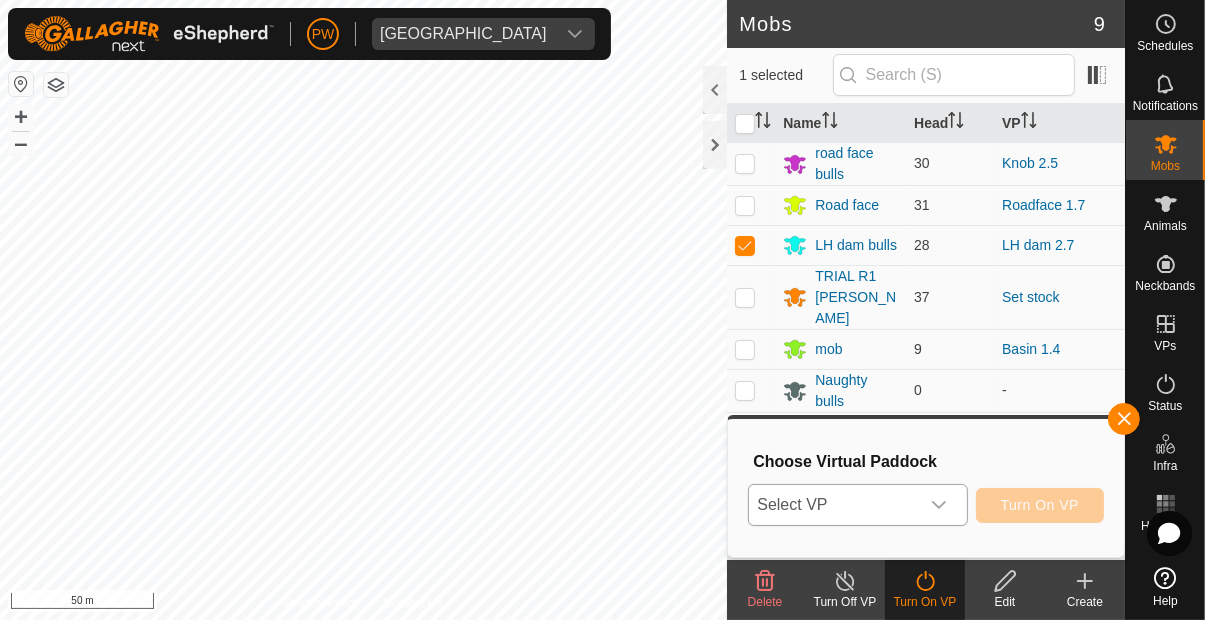 click 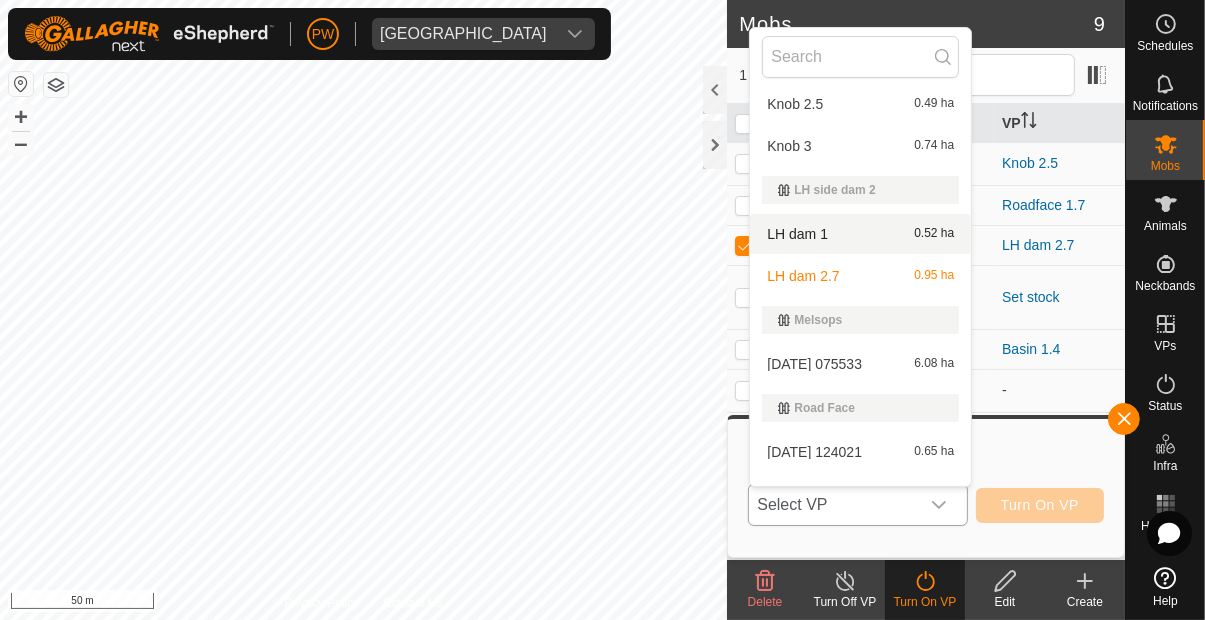 scroll, scrollTop: 1657, scrollLeft: 0, axis: vertical 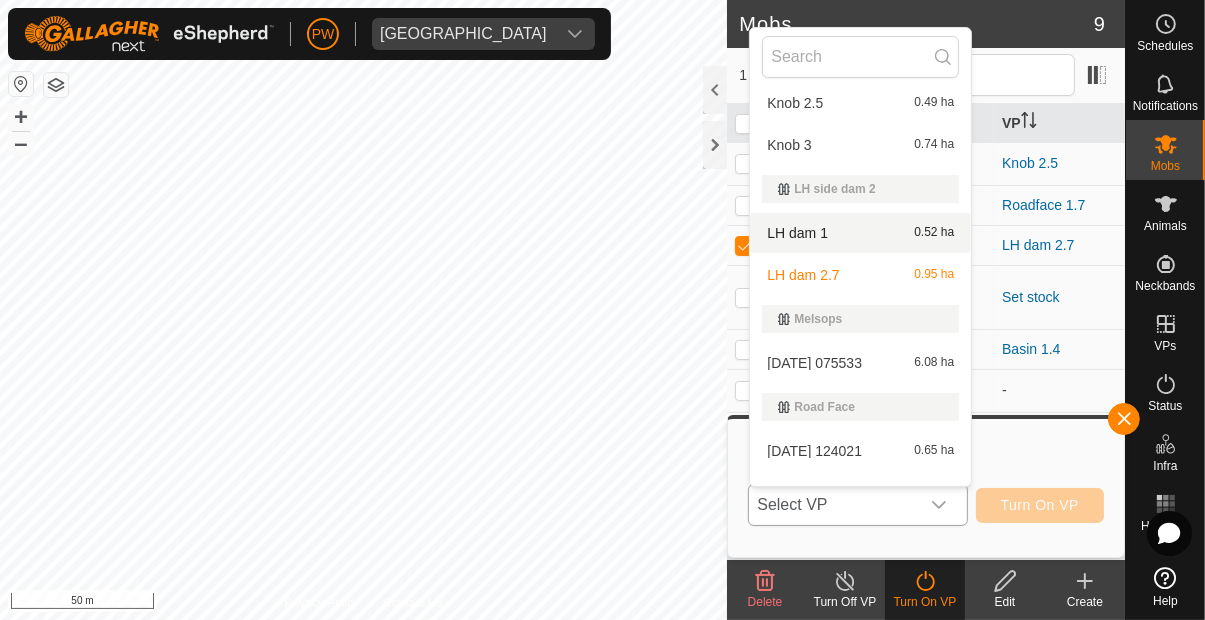 click on "LH dam 1  0.52 ha" at bounding box center [860, 233] 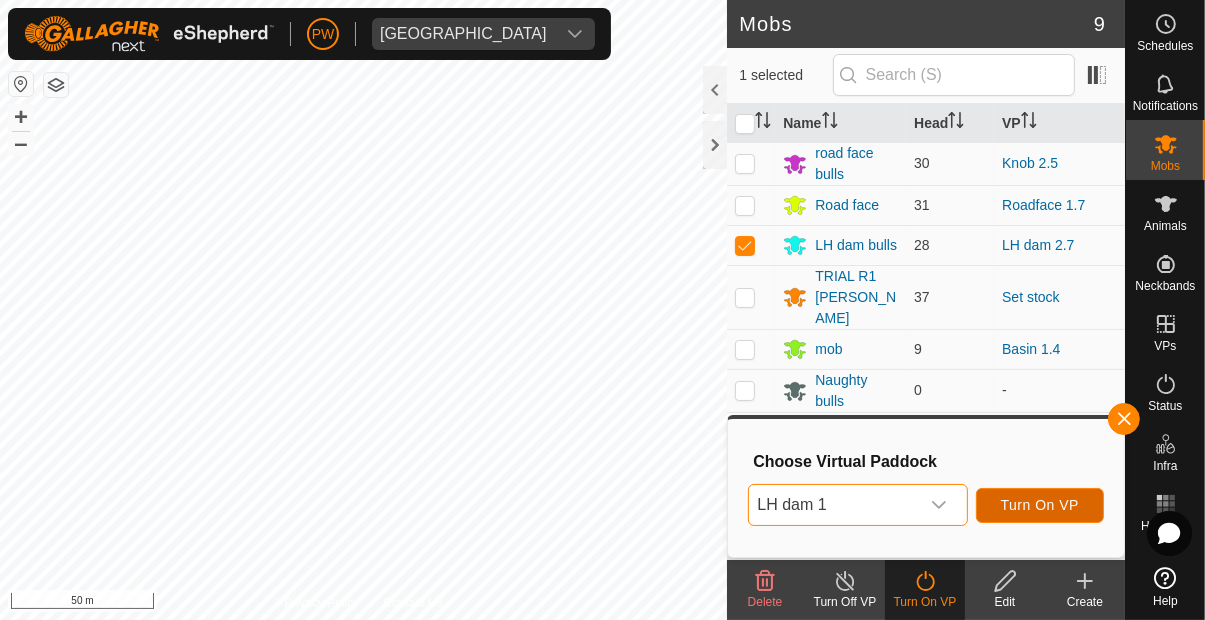 click on "Turn On VP" at bounding box center (1040, 505) 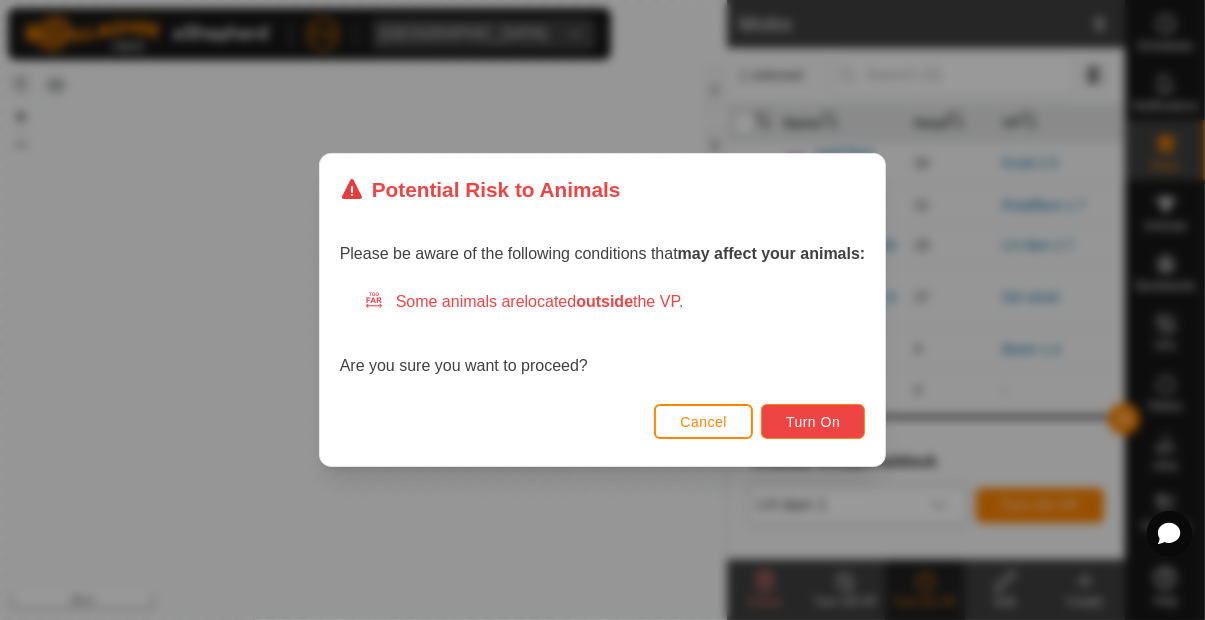 click on "Turn On" at bounding box center (813, 422) 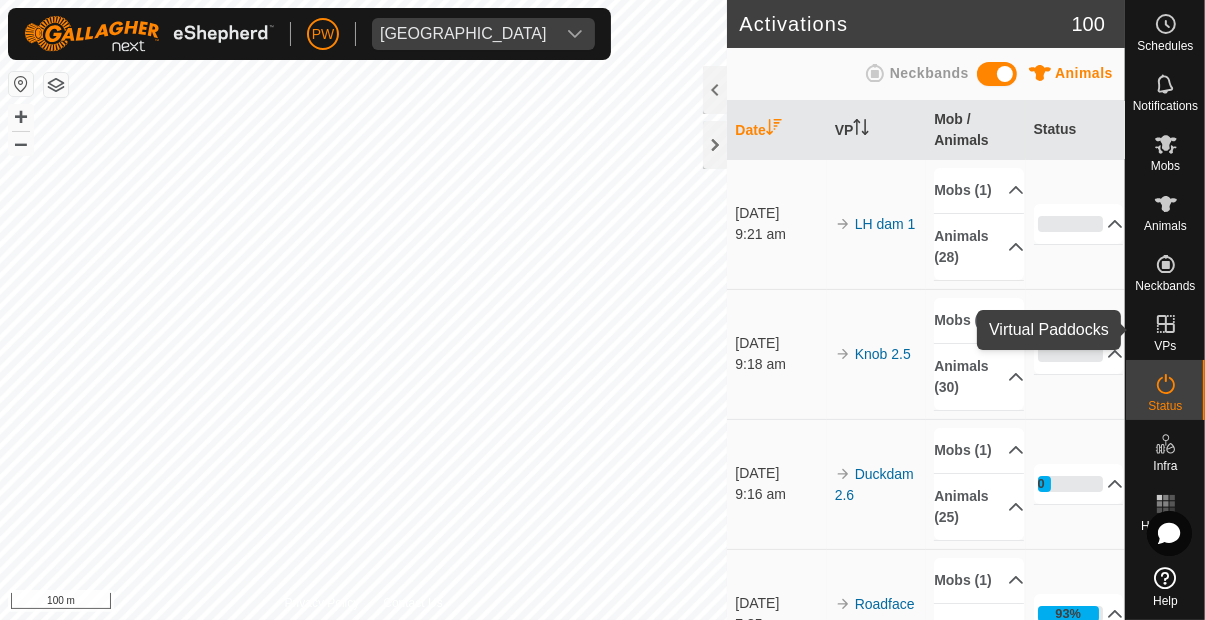 click 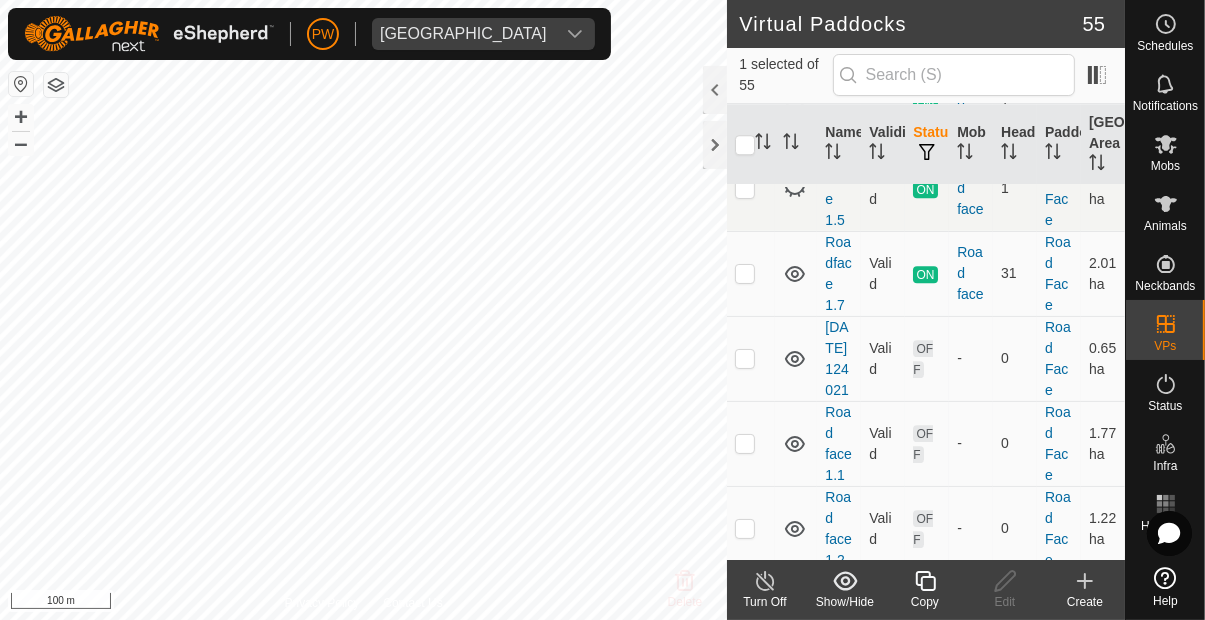 scroll, scrollTop: 5040, scrollLeft: 0, axis: vertical 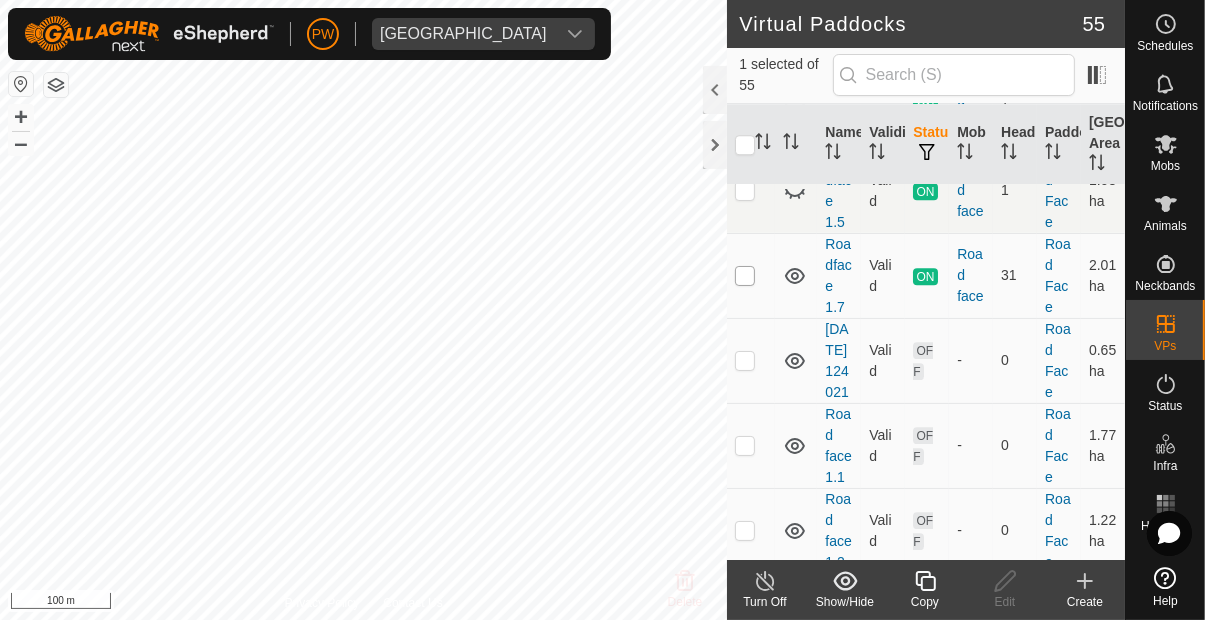 click at bounding box center [745, 276] 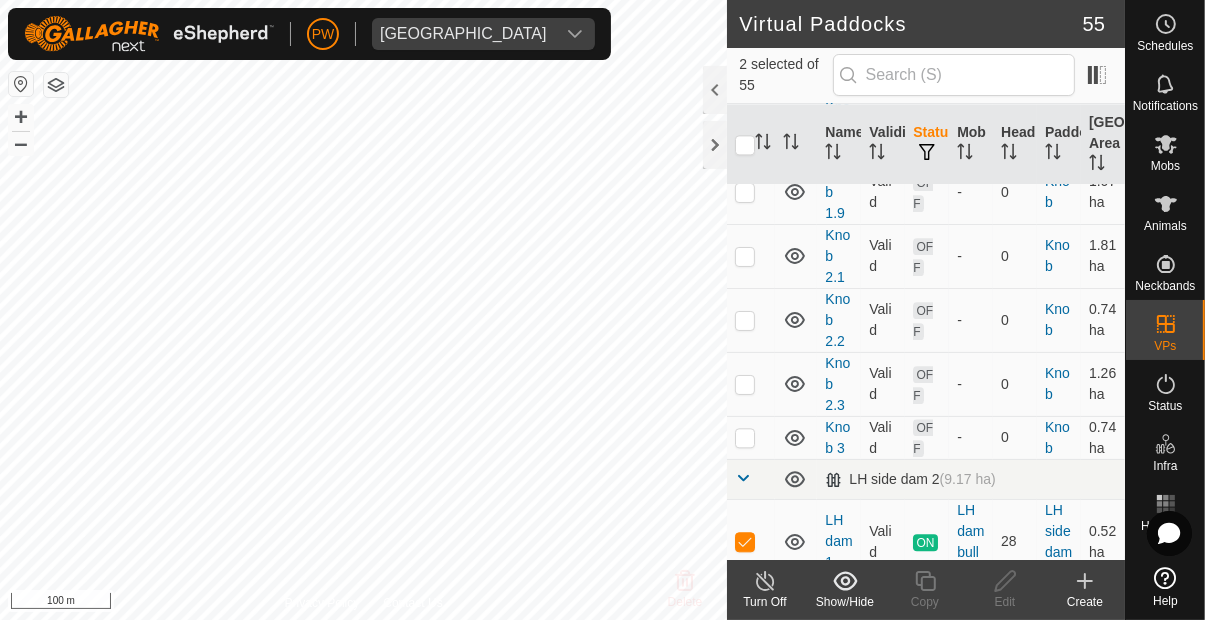 scroll, scrollTop: 4319, scrollLeft: 0, axis: vertical 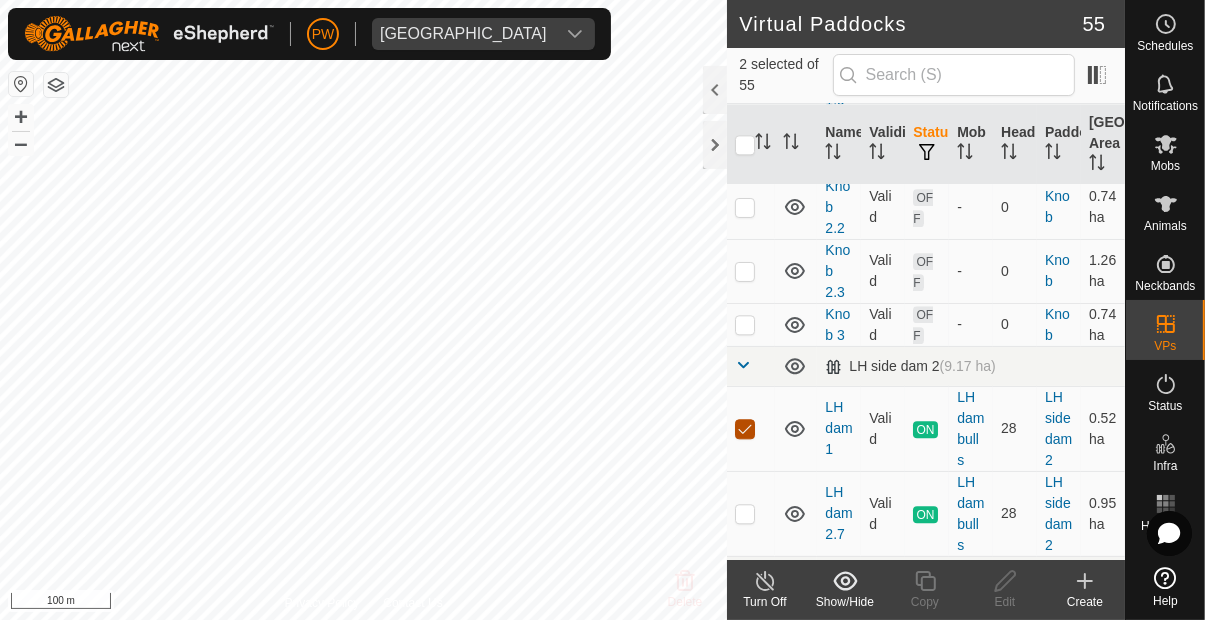 click at bounding box center (745, 429) 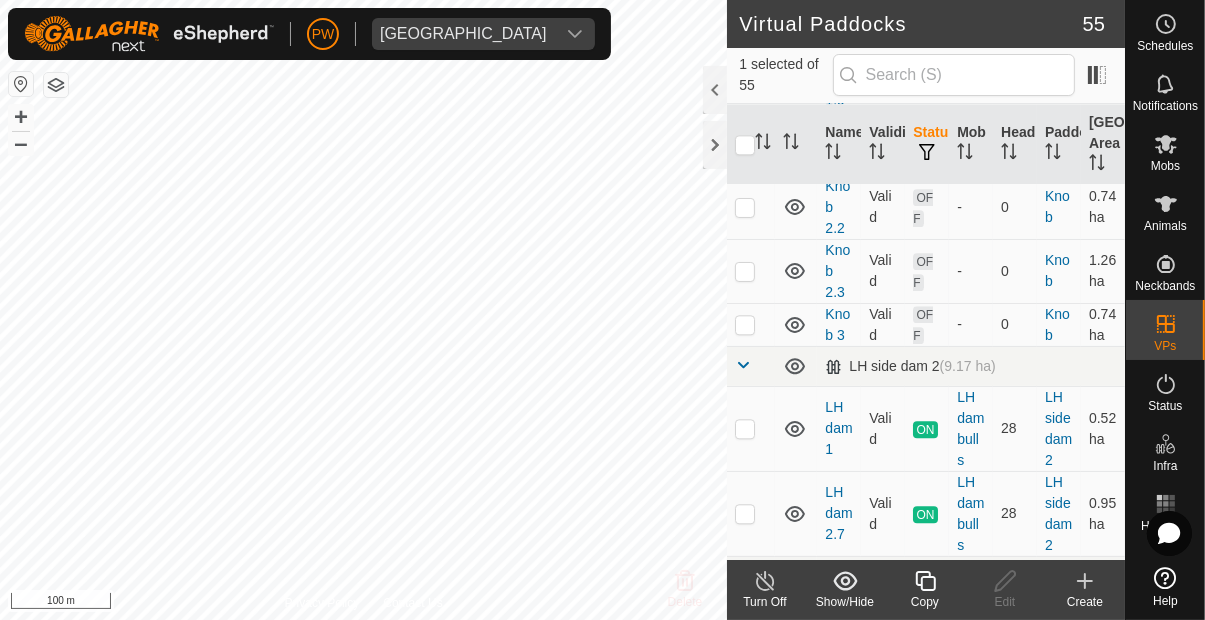 click 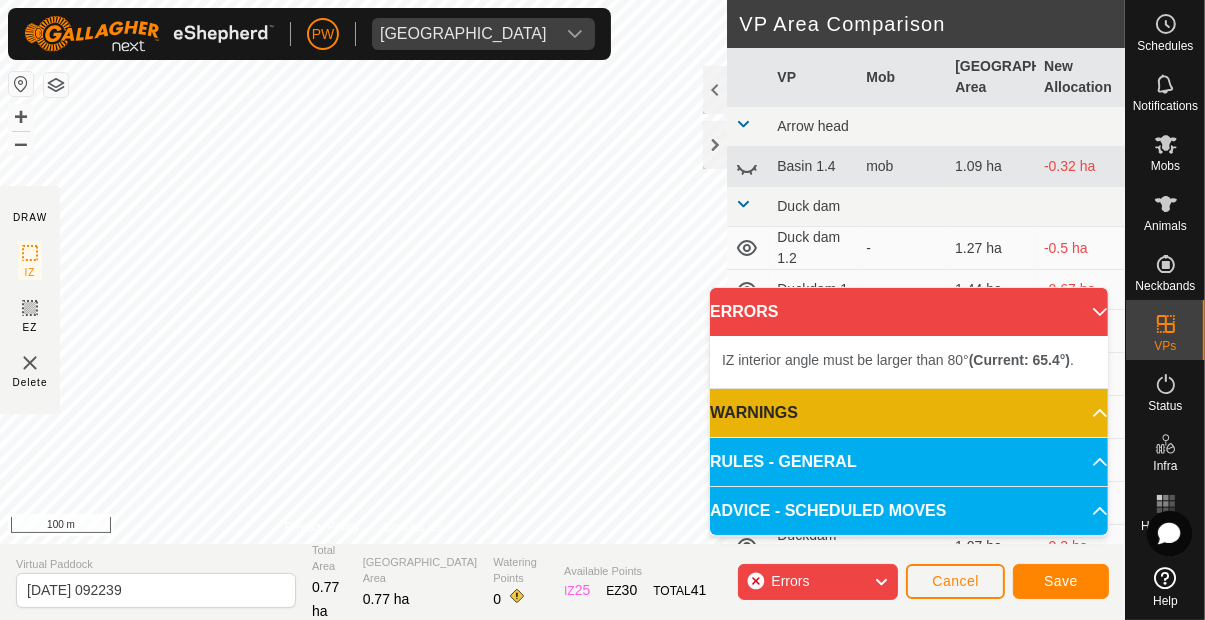 click on "IZ interior angle must be larger than 80°  (Current: 65.4°) ." at bounding box center (551, 379) 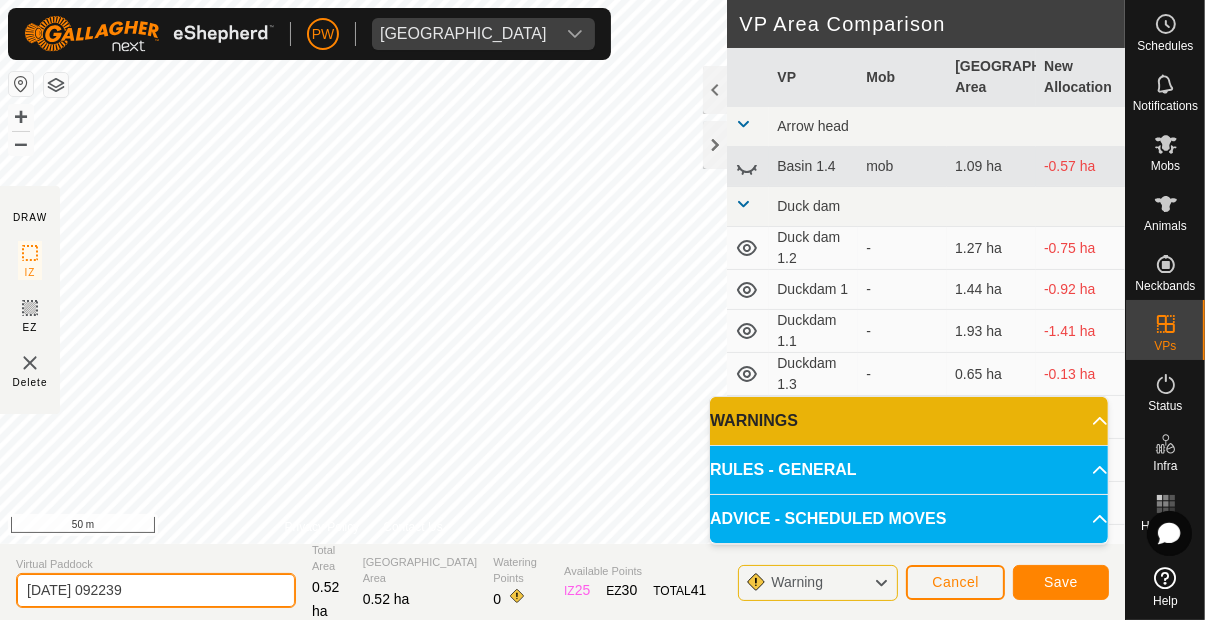 click on "[DATE] 092239" 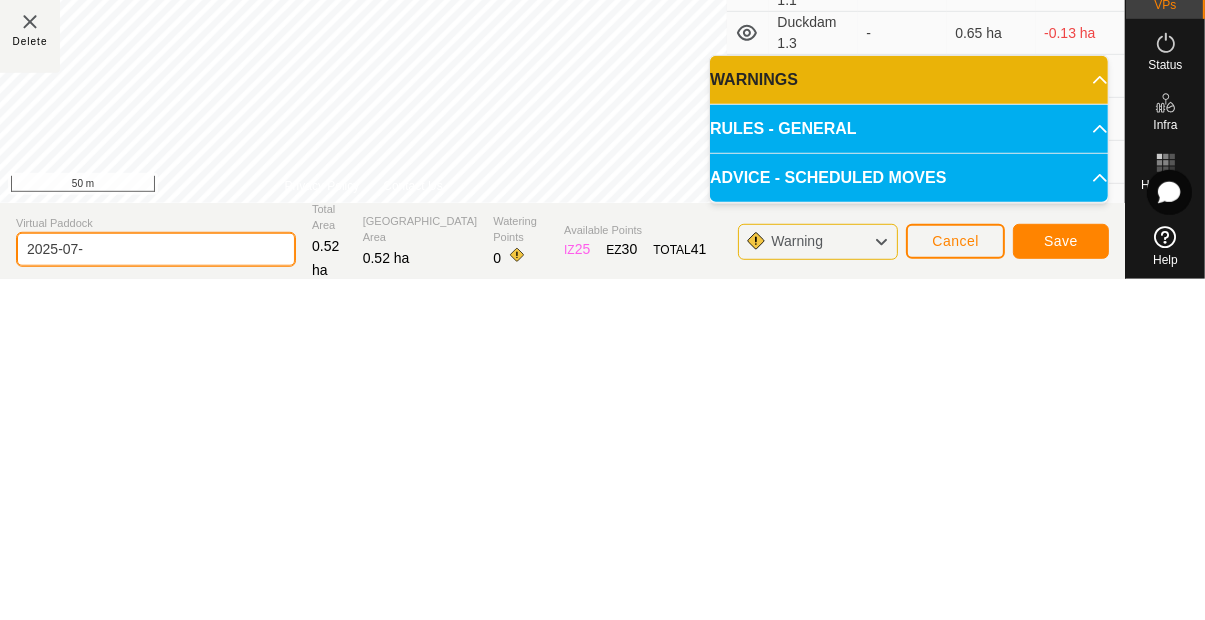 type on "2025-07" 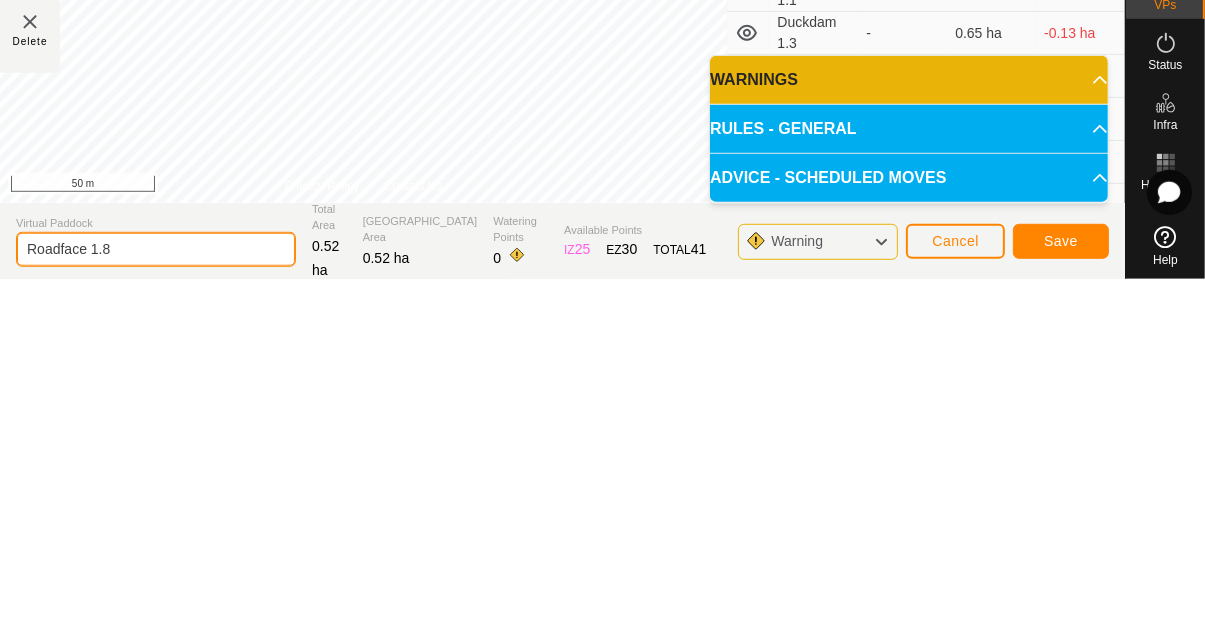 type on "Roadface 1.8" 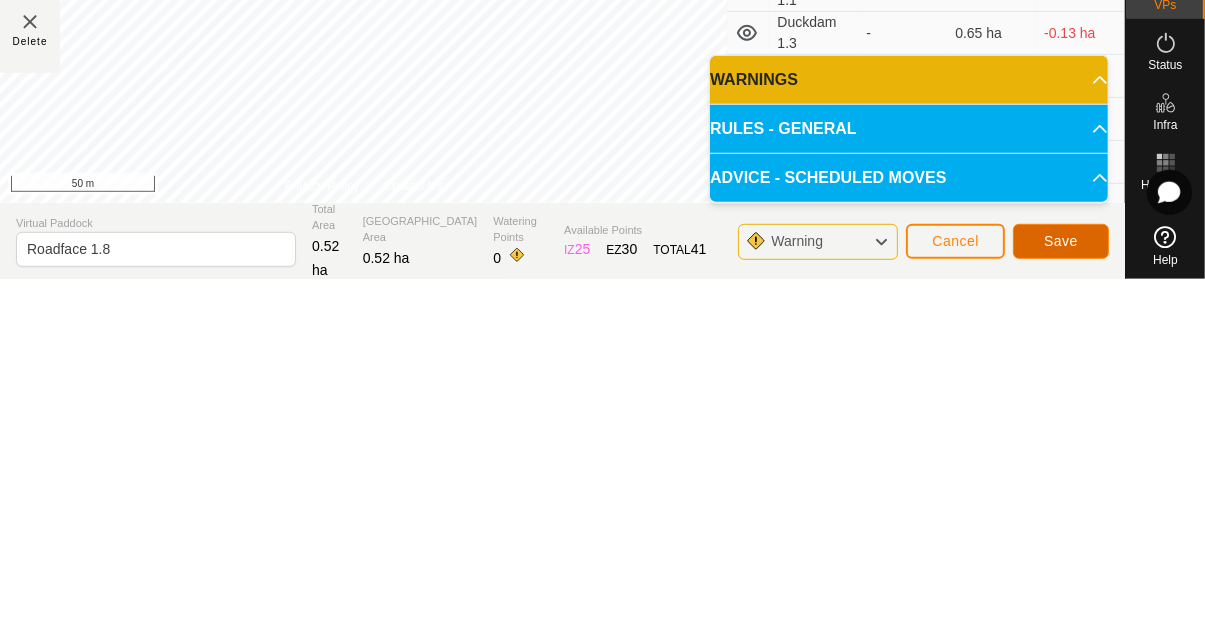 click on "Save" 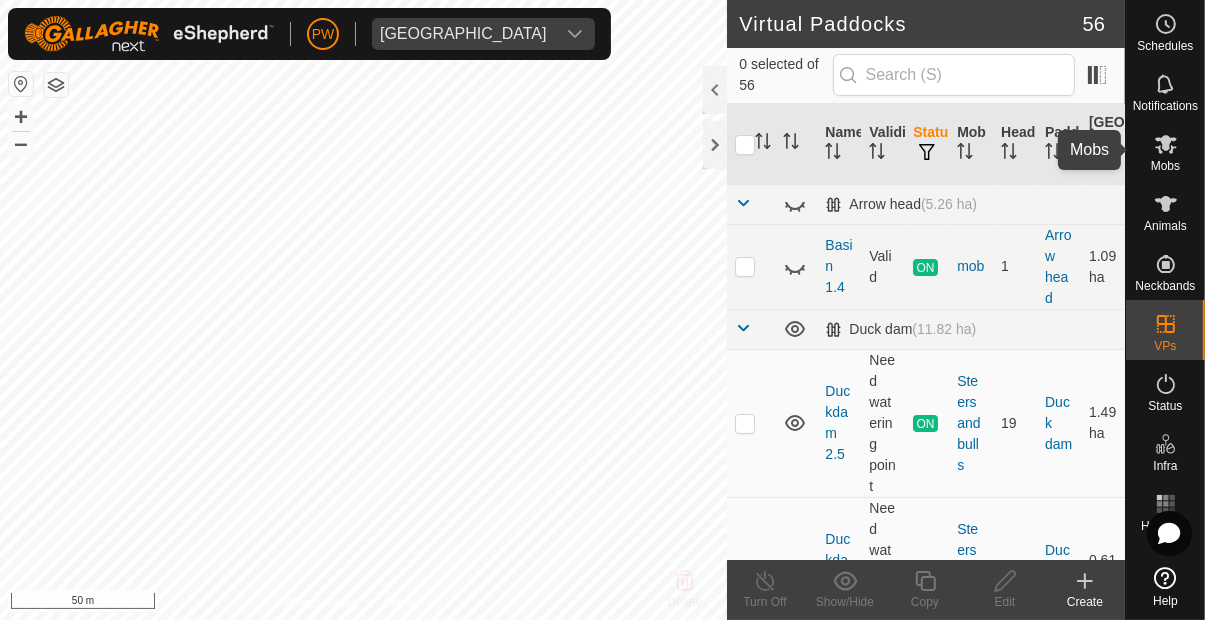 click 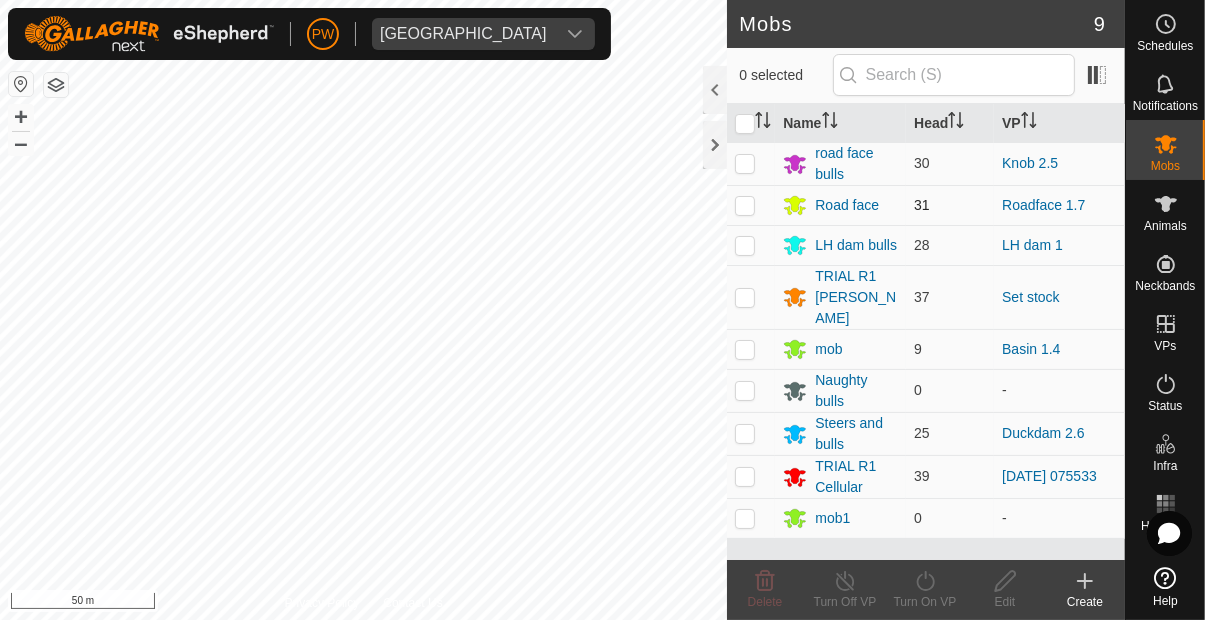 click at bounding box center (745, 205) 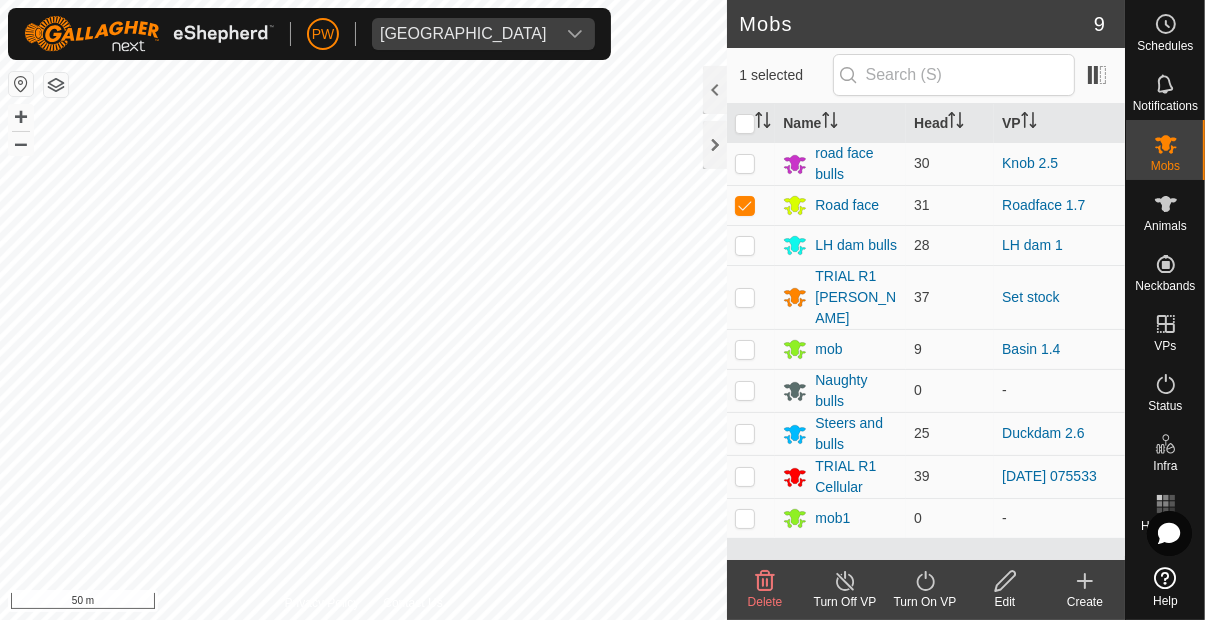 click 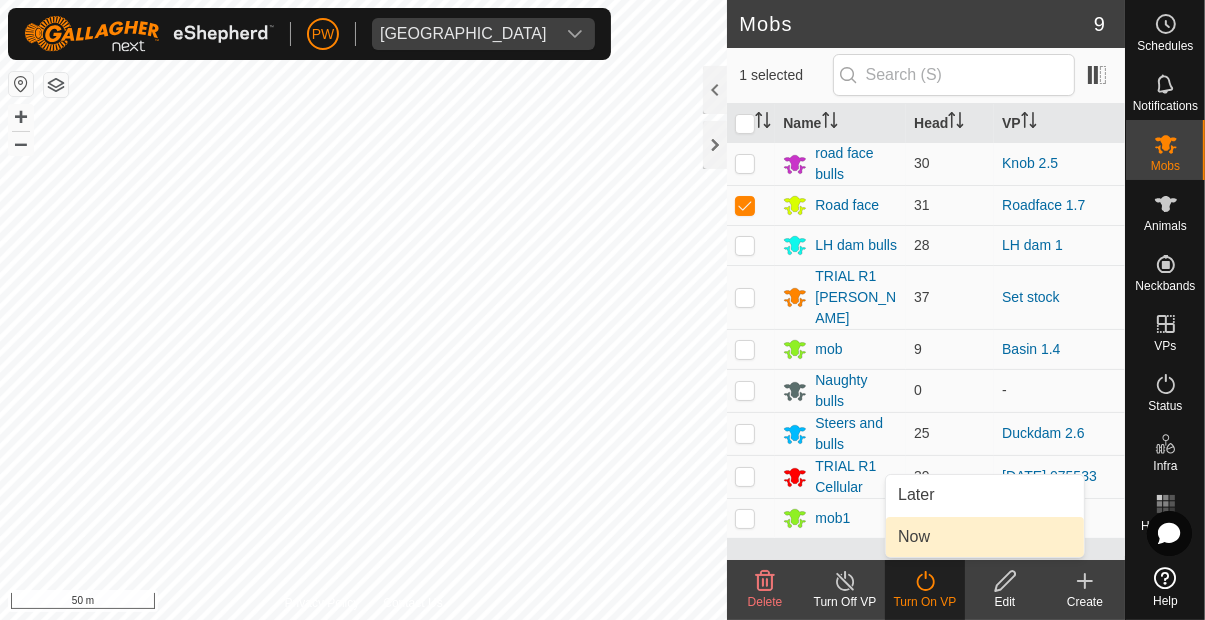 click on "Now" at bounding box center [985, 537] 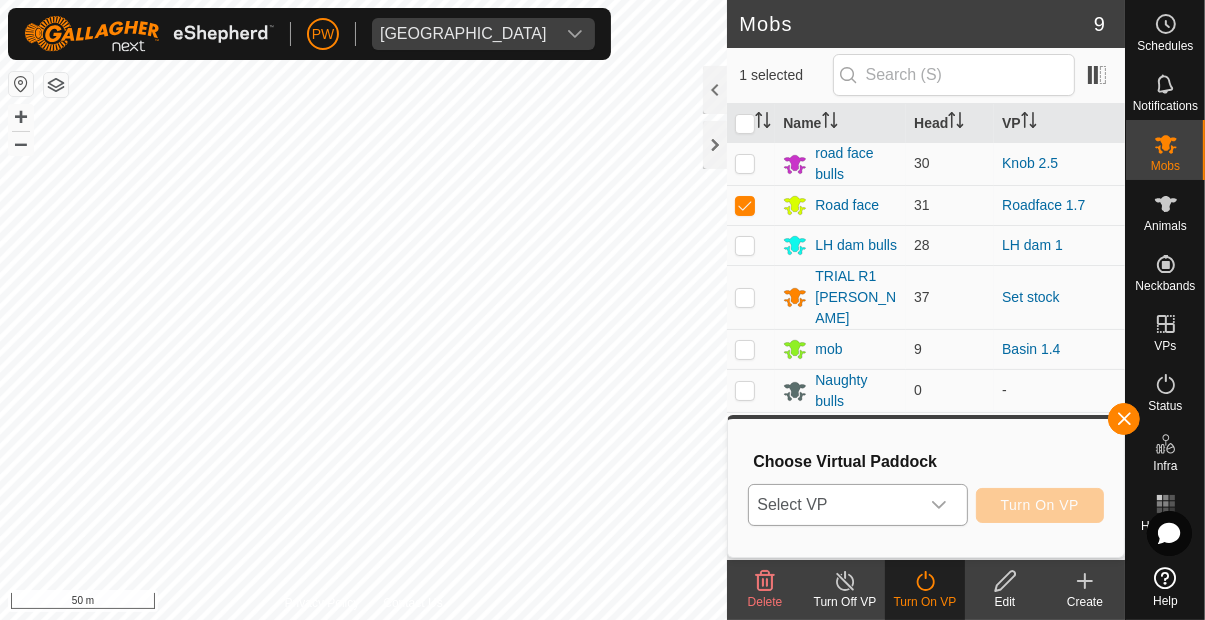 click 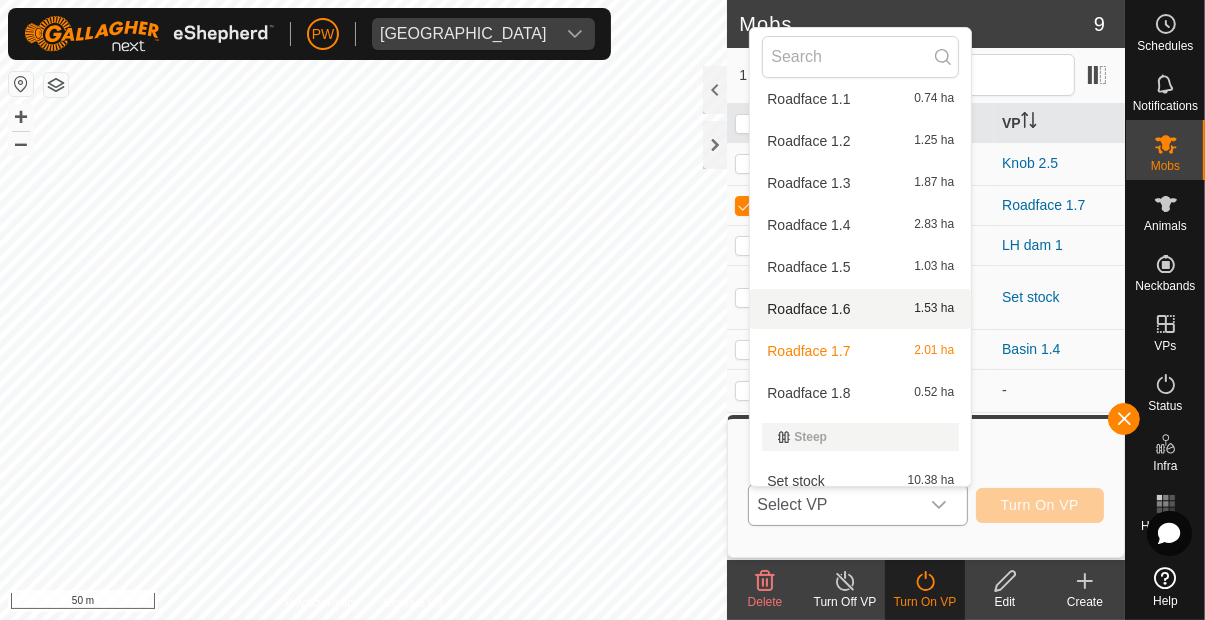 scroll, scrollTop: 2304, scrollLeft: 0, axis: vertical 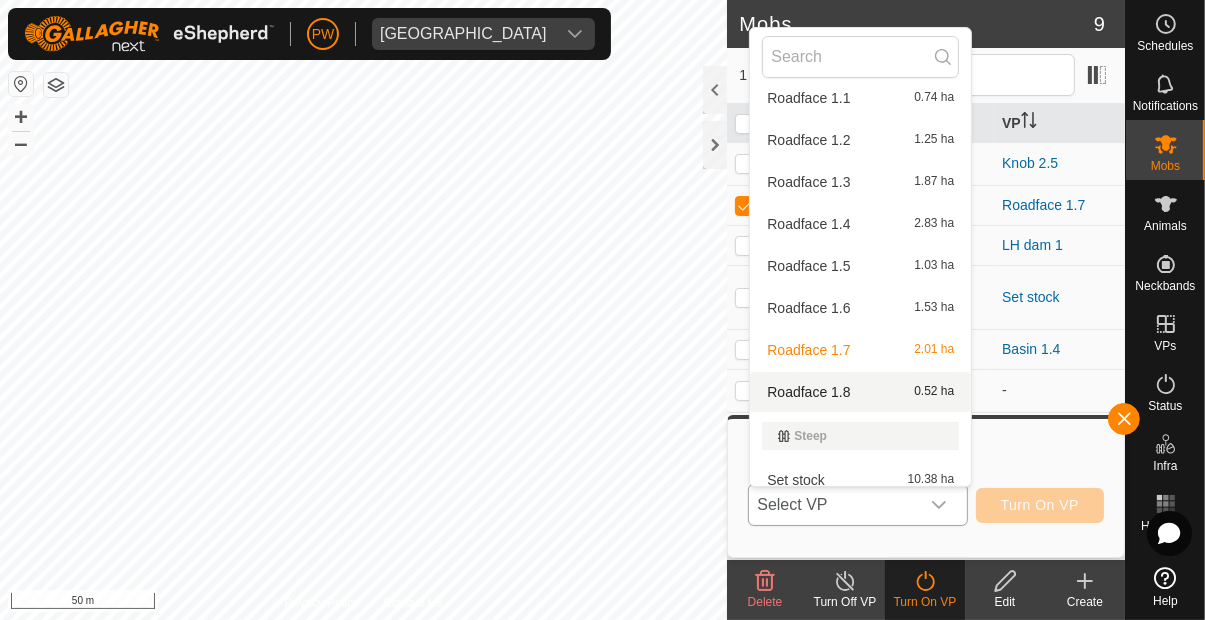 click on "Roadface 1.8  0.52 ha" at bounding box center [860, 392] 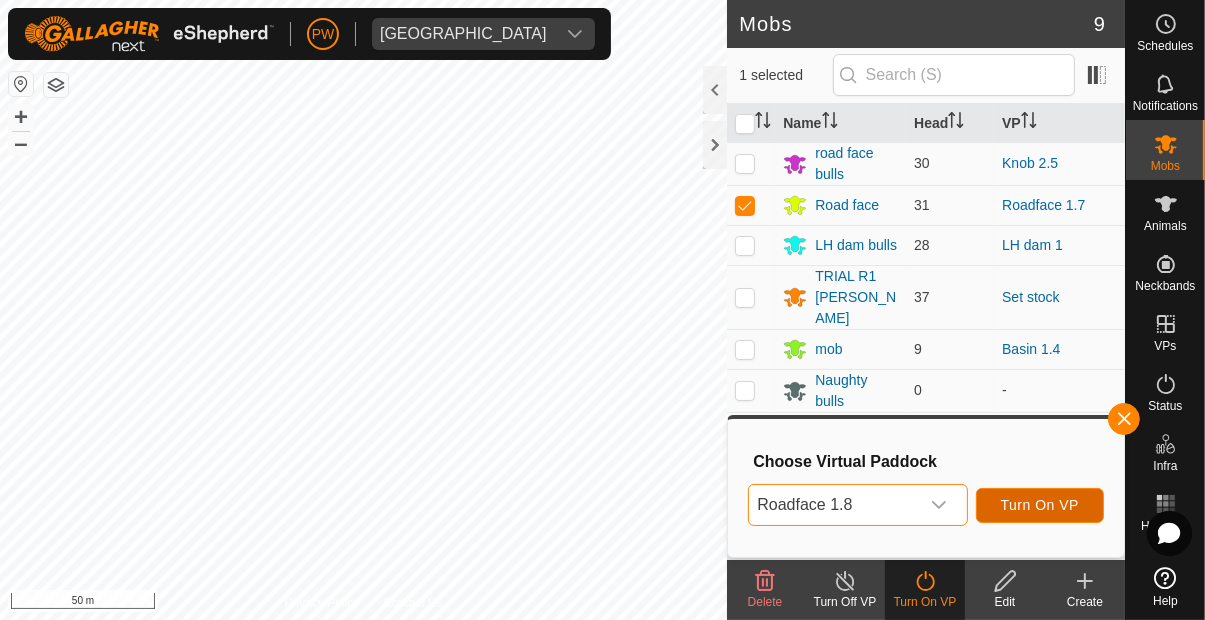 click on "Turn On VP" at bounding box center (1040, 505) 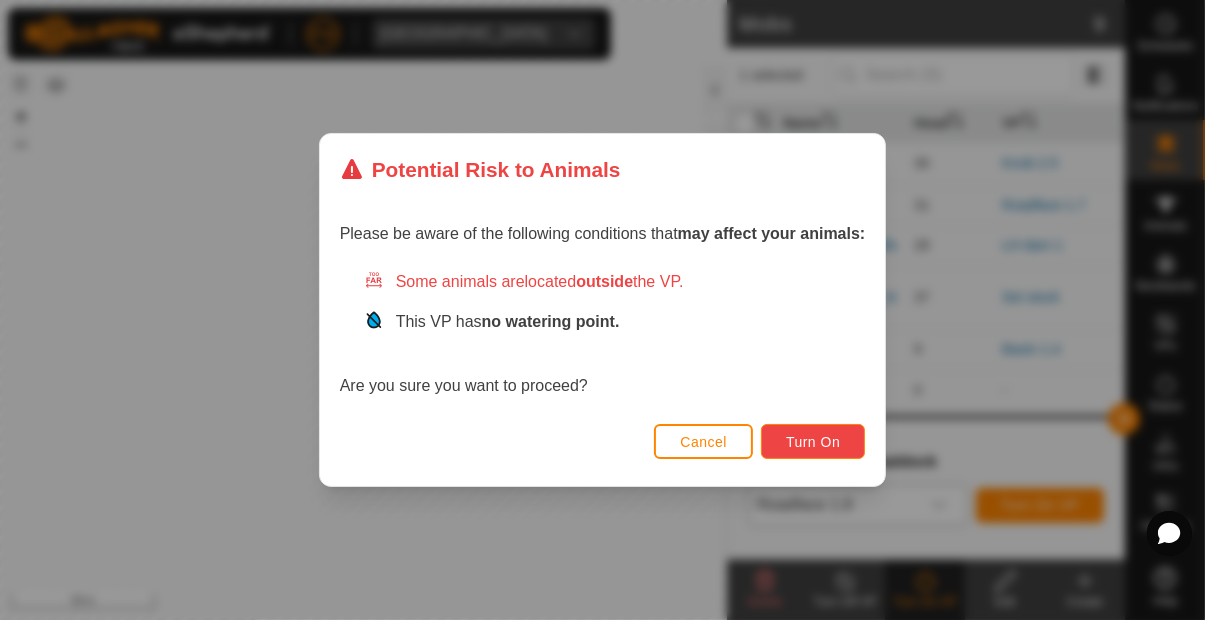 click on "Turn On" at bounding box center [813, 442] 